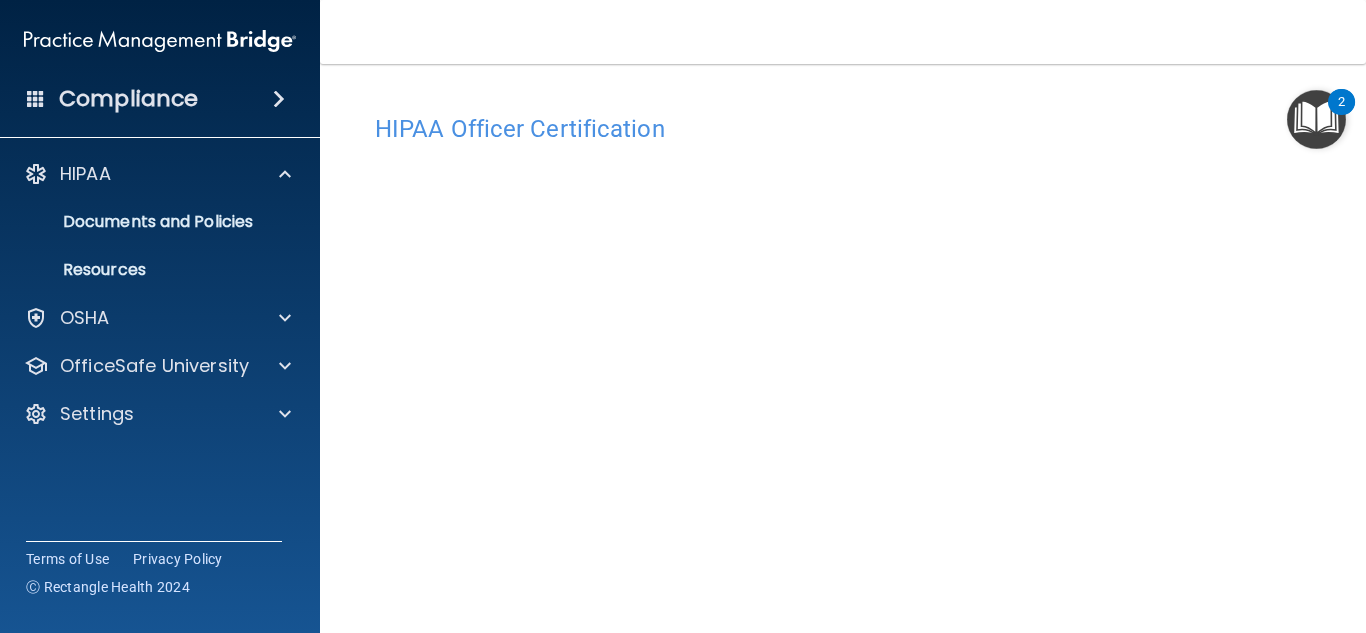 scroll, scrollTop: 0, scrollLeft: 0, axis: both 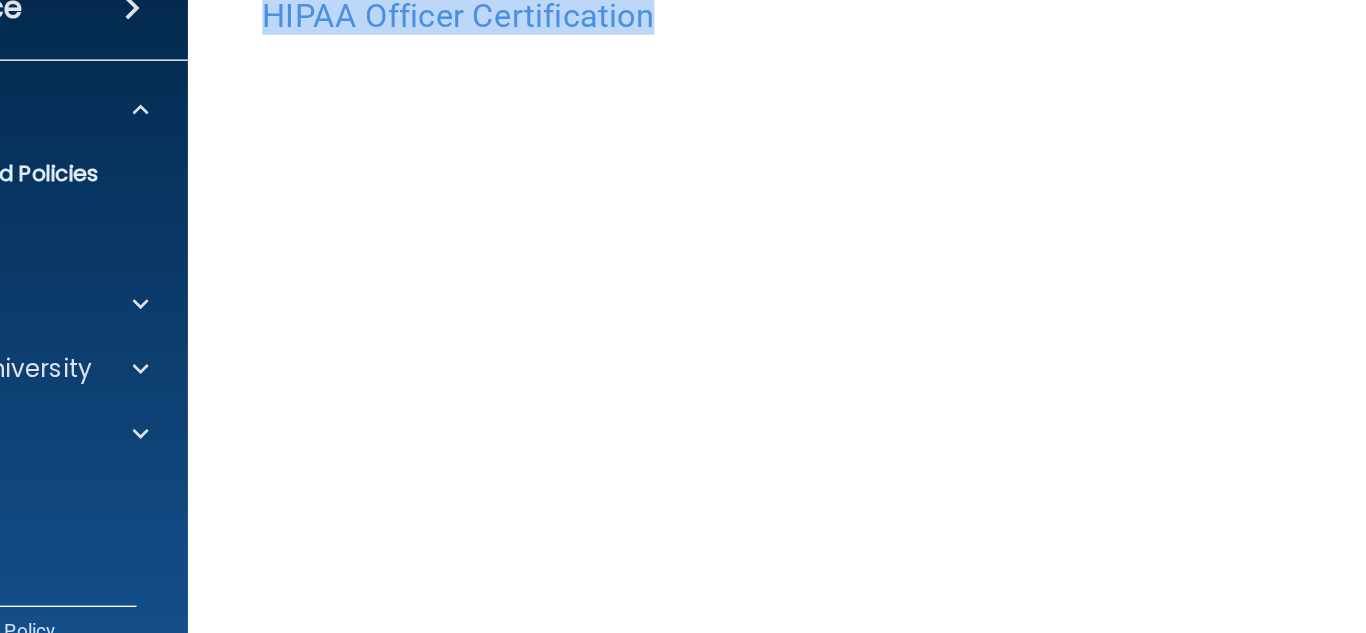 click on "HIPAA Officer Certification" at bounding box center [843, 104] 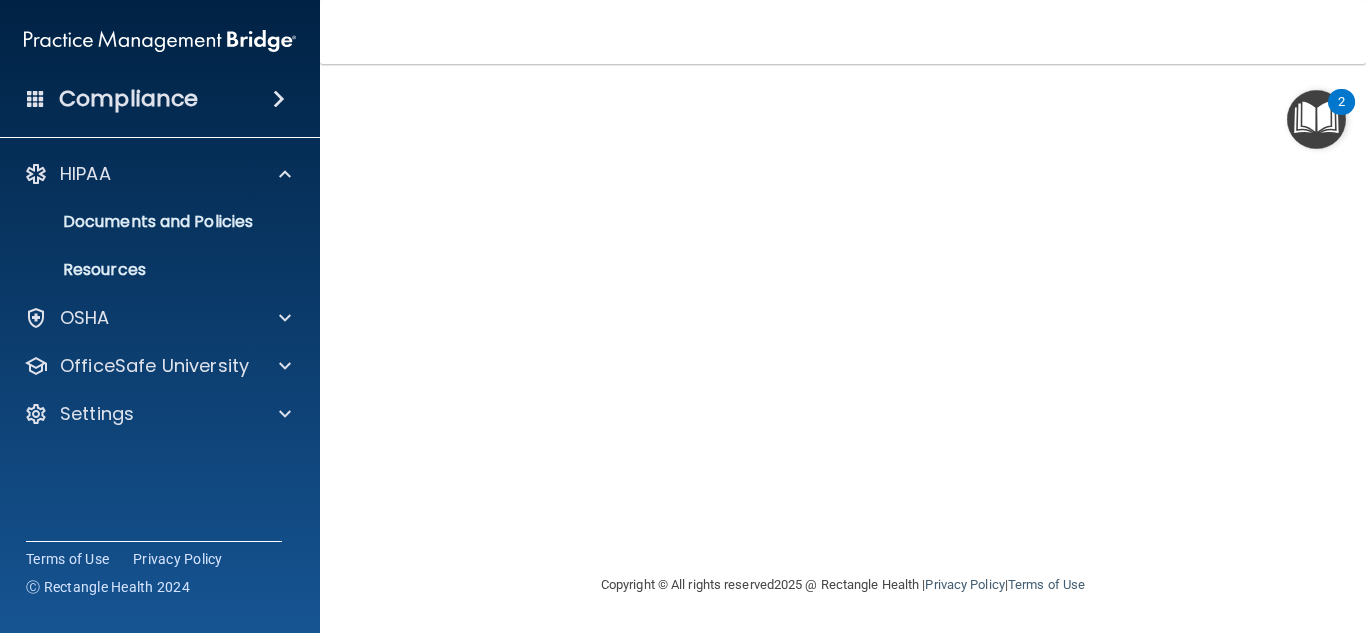 scroll, scrollTop: 103, scrollLeft: 0, axis: vertical 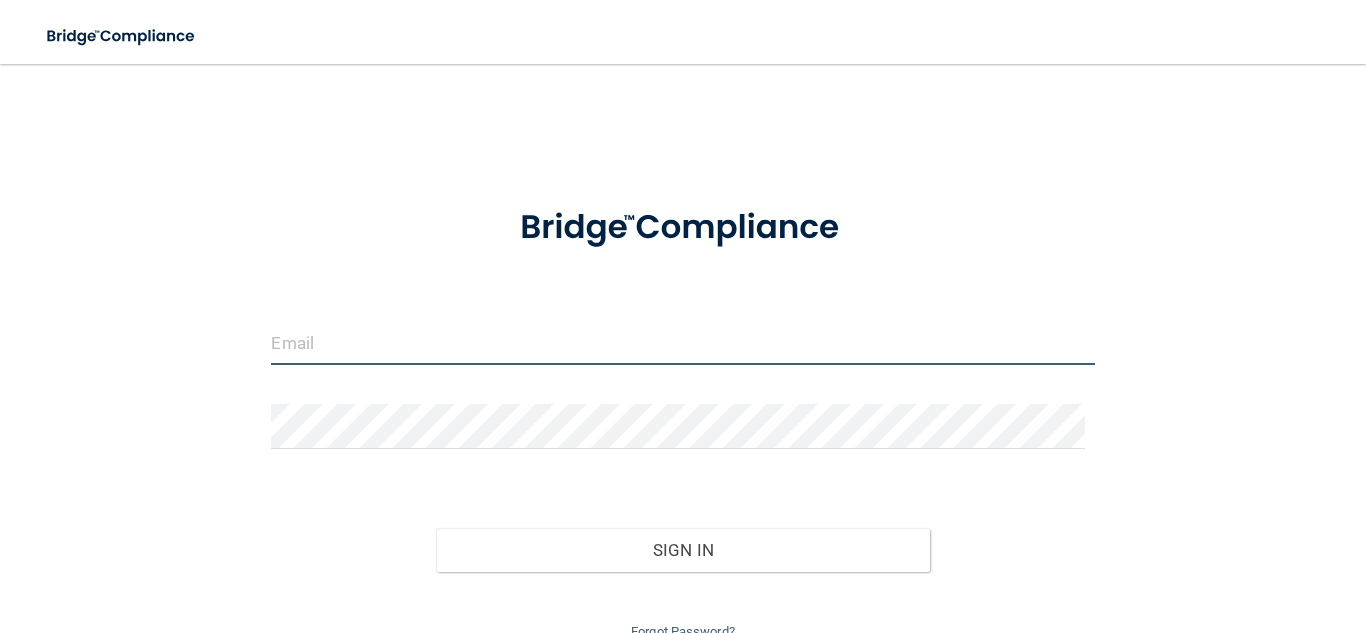 click at bounding box center (682, 342) 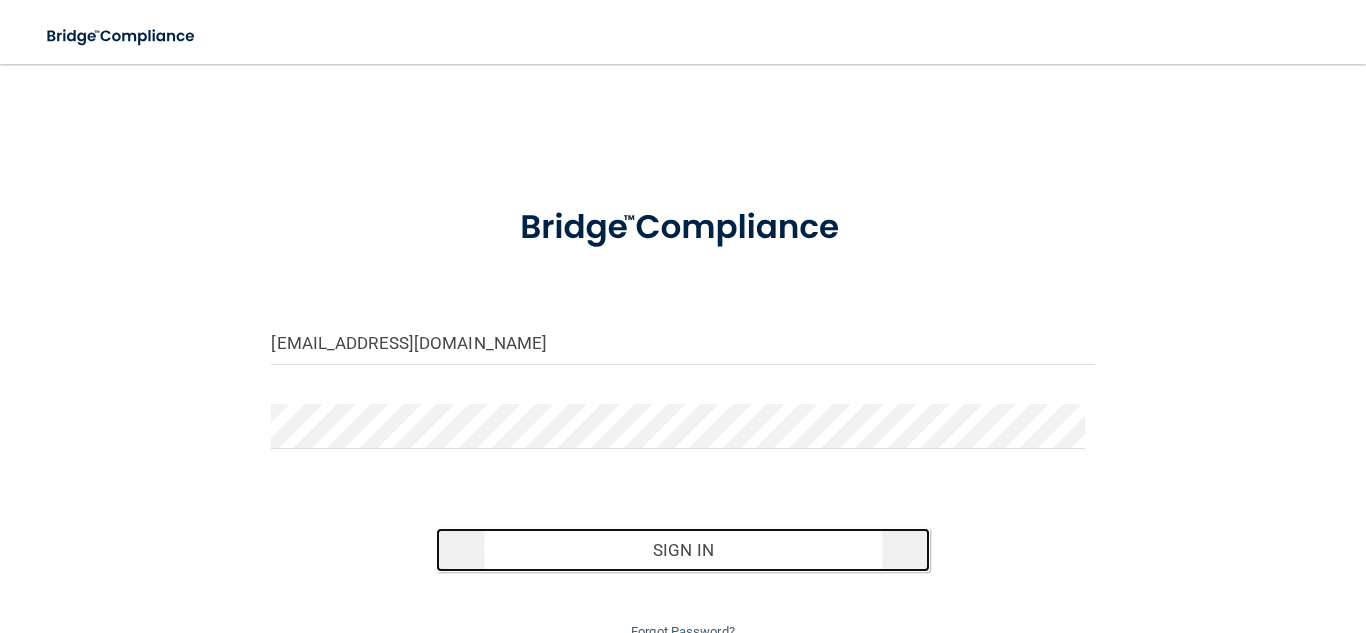 click on "Sign In" at bounding box center (683, 550) 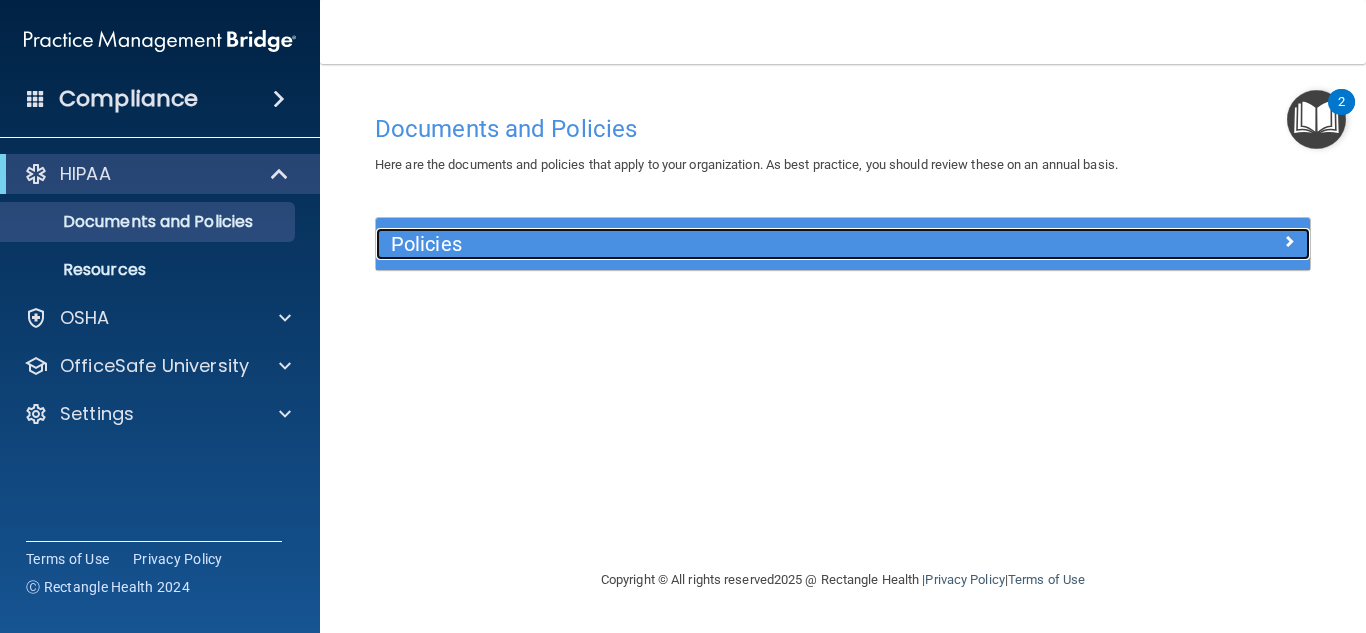 click on "Policies" at bounding box center (726, 244) 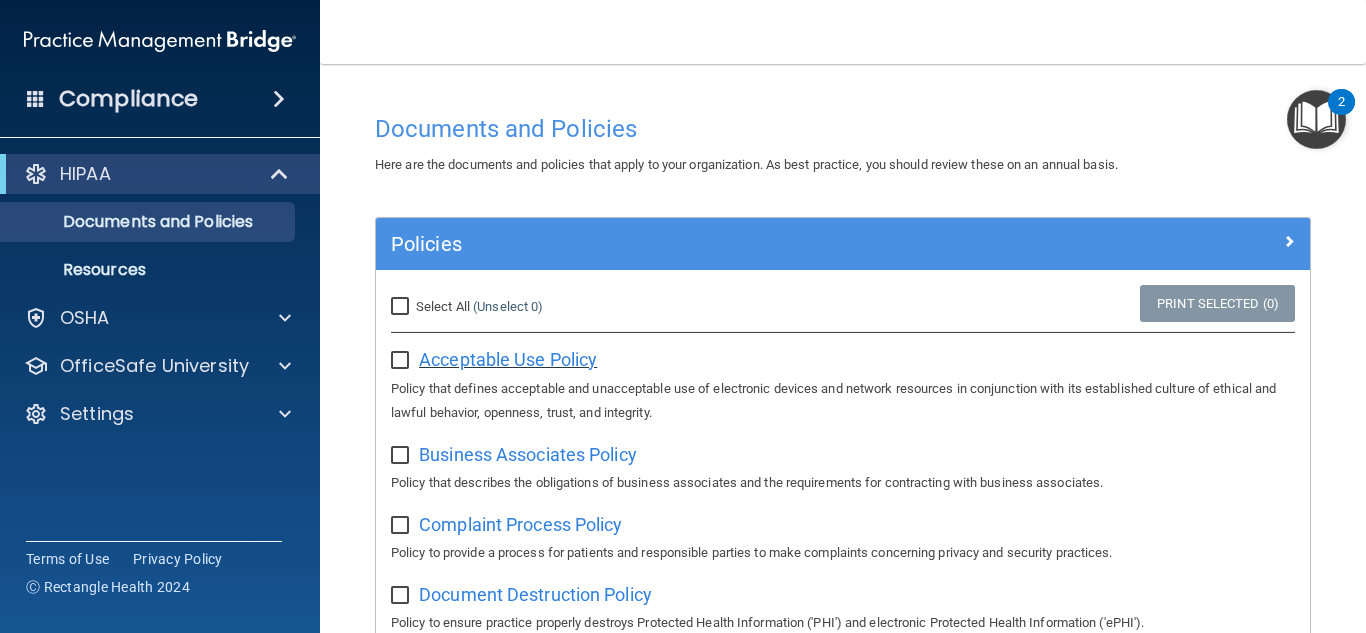 click on "Acceptable Use Policy" at bounding box center [508, 359] 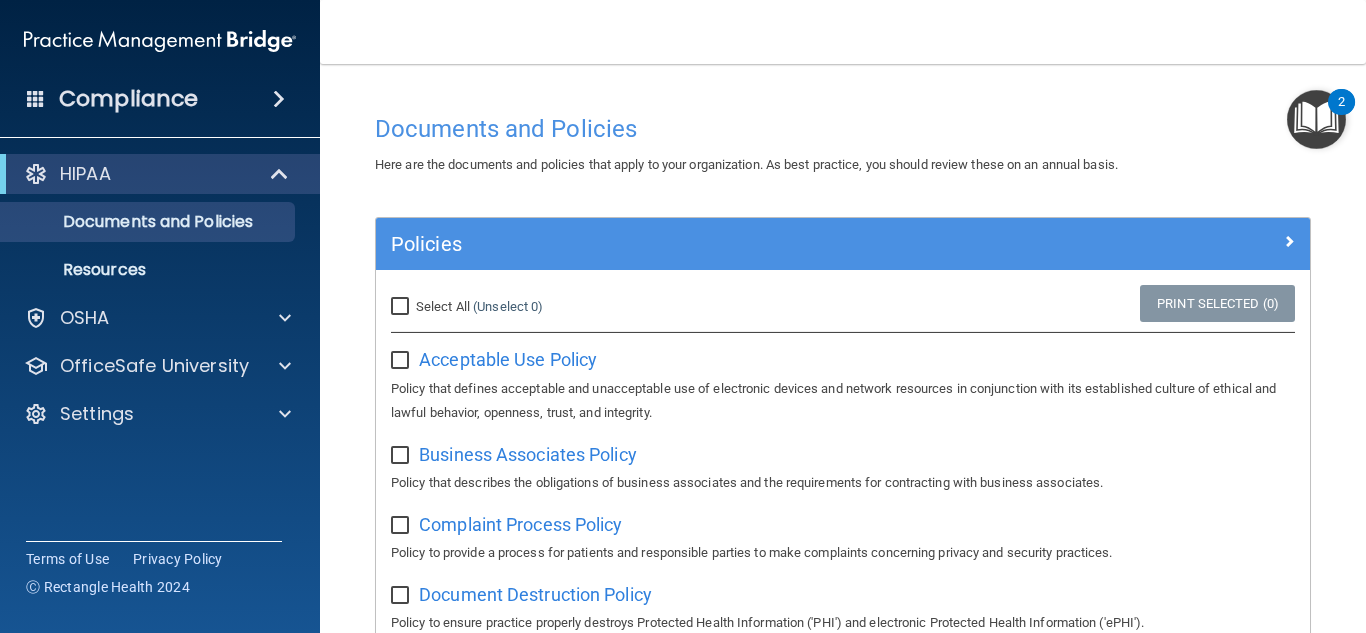 click at bounding box center [402, 361] 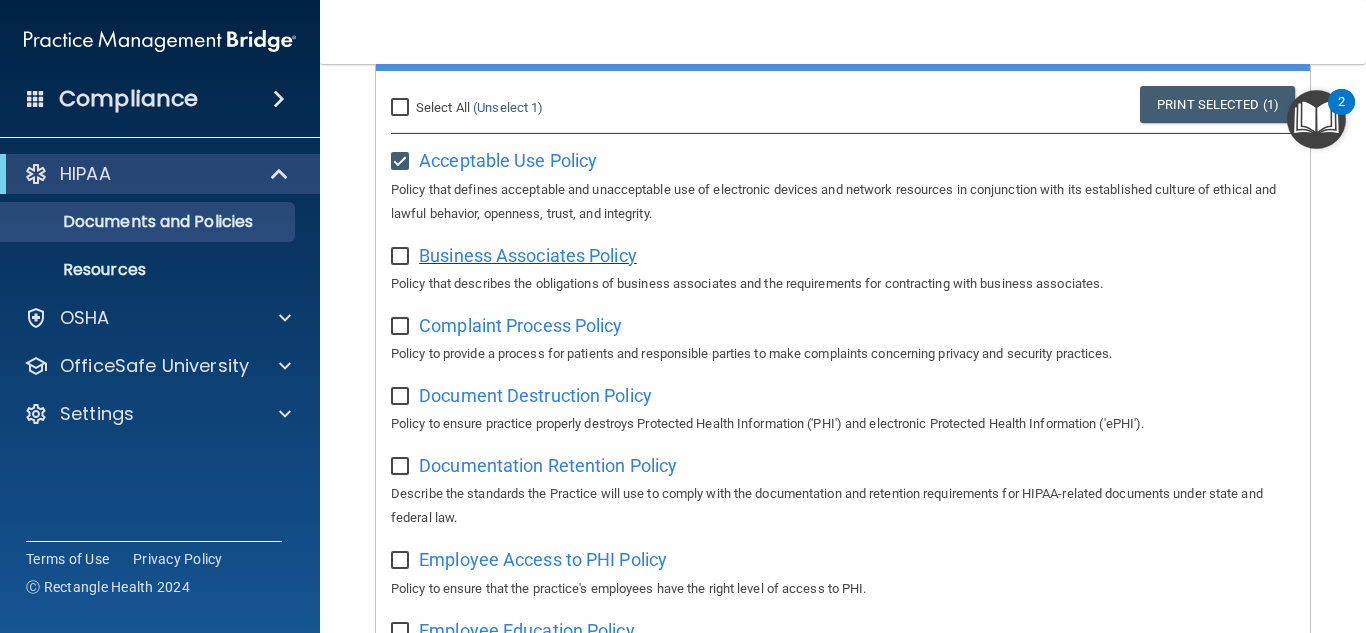 scroll, scrollTop: 198, scrollLeft: 0, axis: vertical 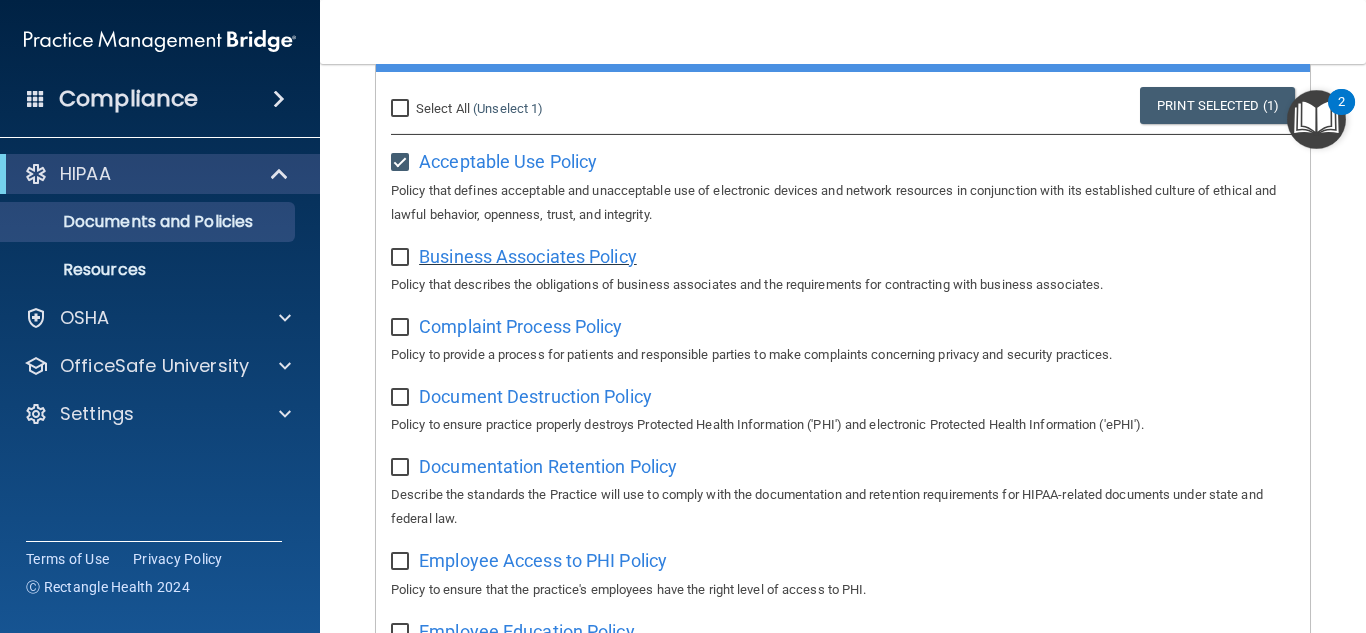 click on "Business Associates Policy" at bounding box center (528, 256) 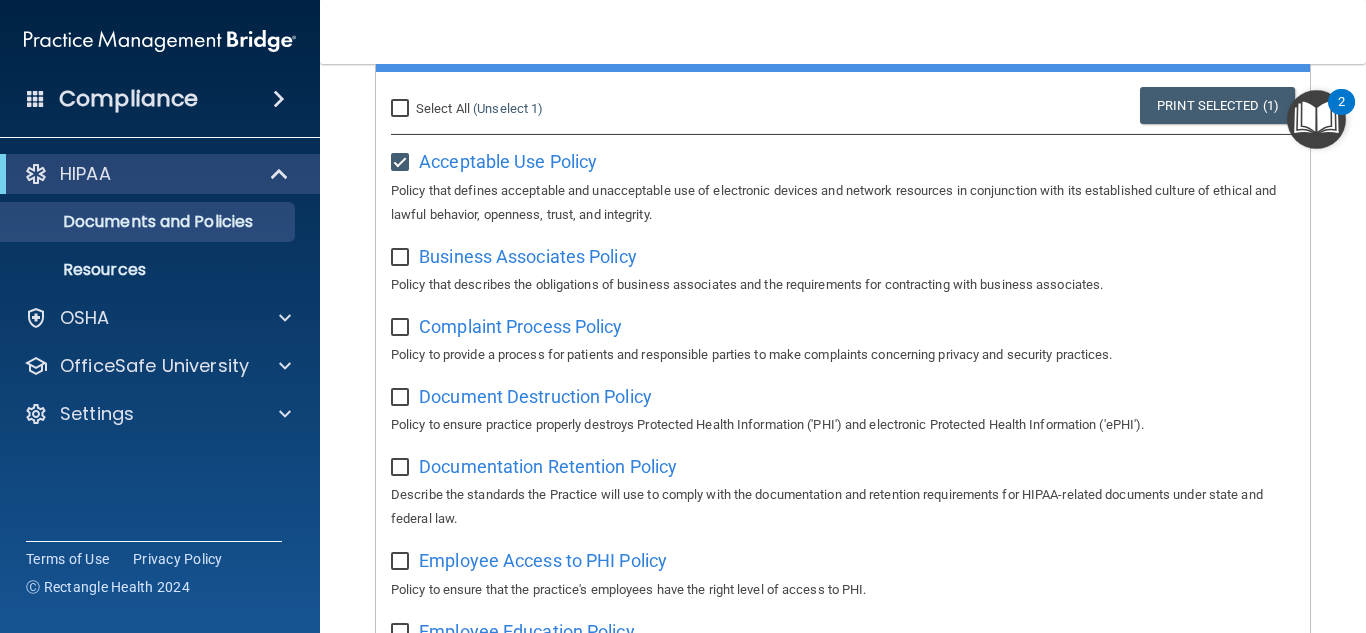 click at bounding box center [402, 258] 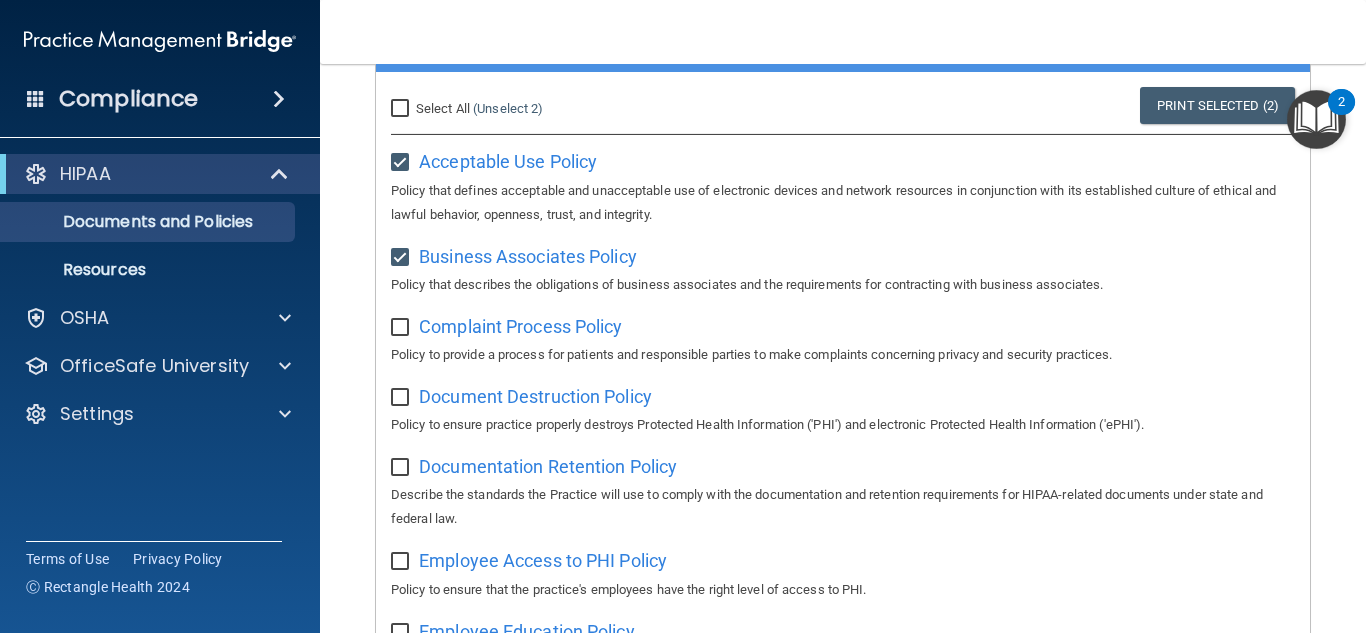 click at bounding box center [402, 328] 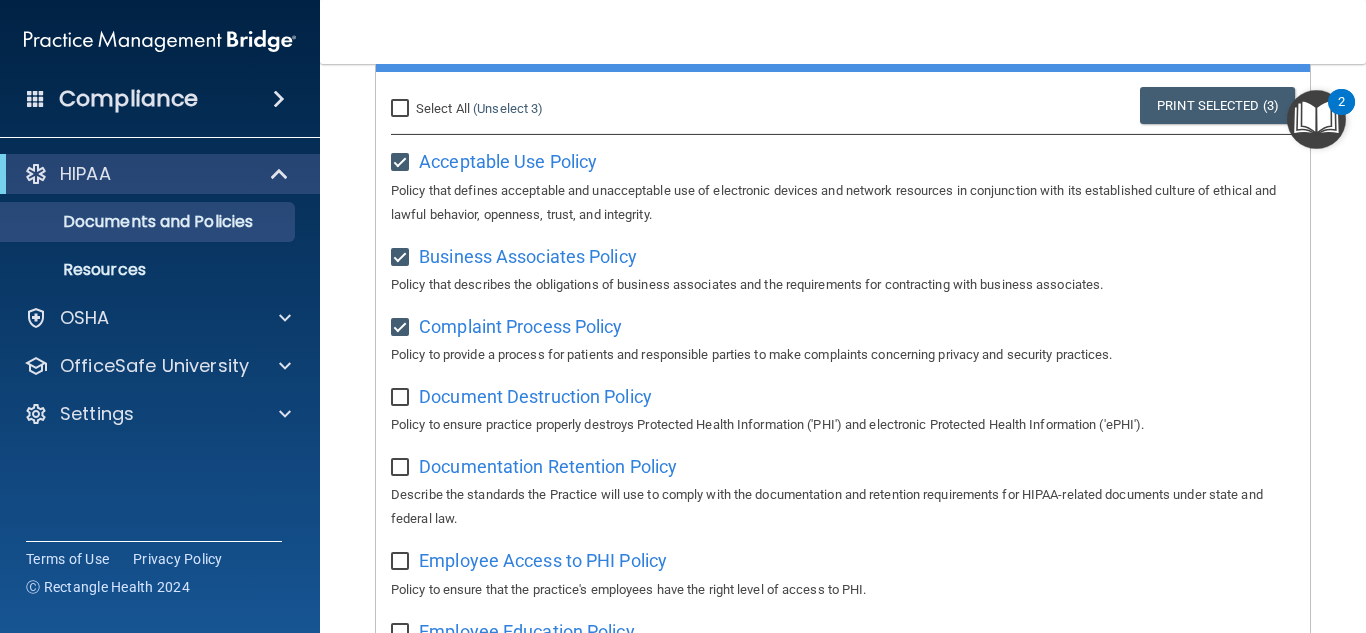 click at bounding box center (402, 398) 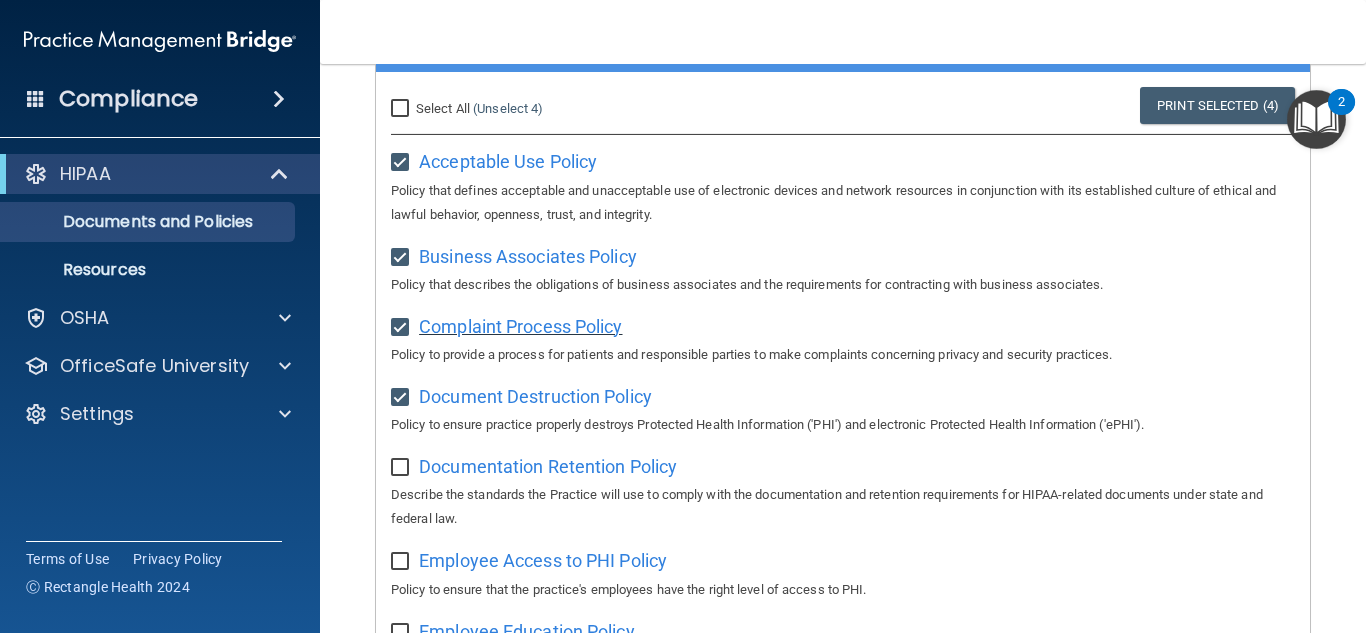 click on "Complaint Process Policy" at bounding box center [520, 326] 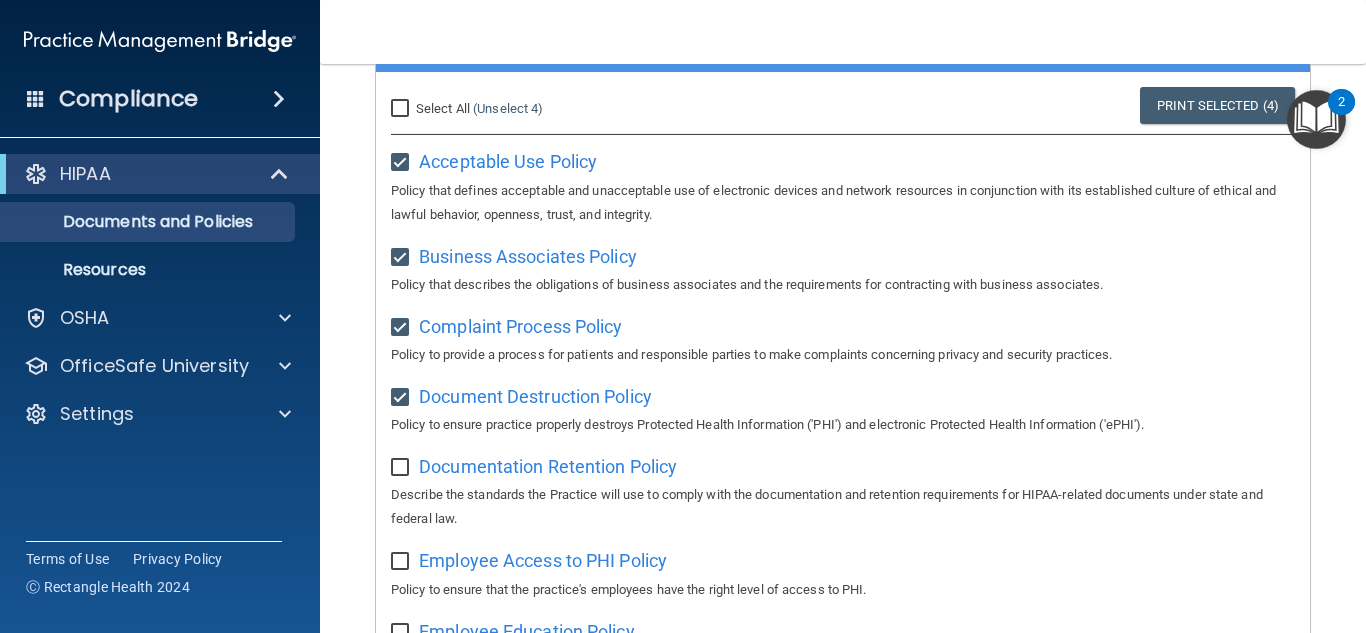 click at bounding box center [402, 468] 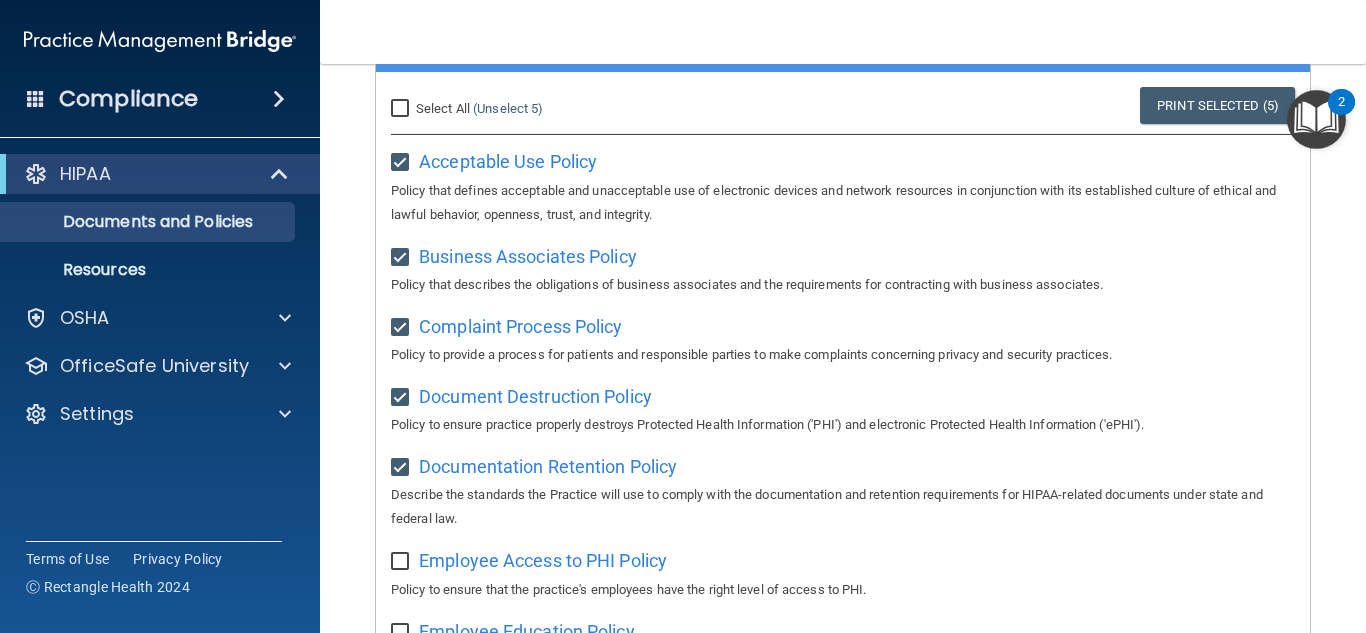 click at bounding box center (402, 562) 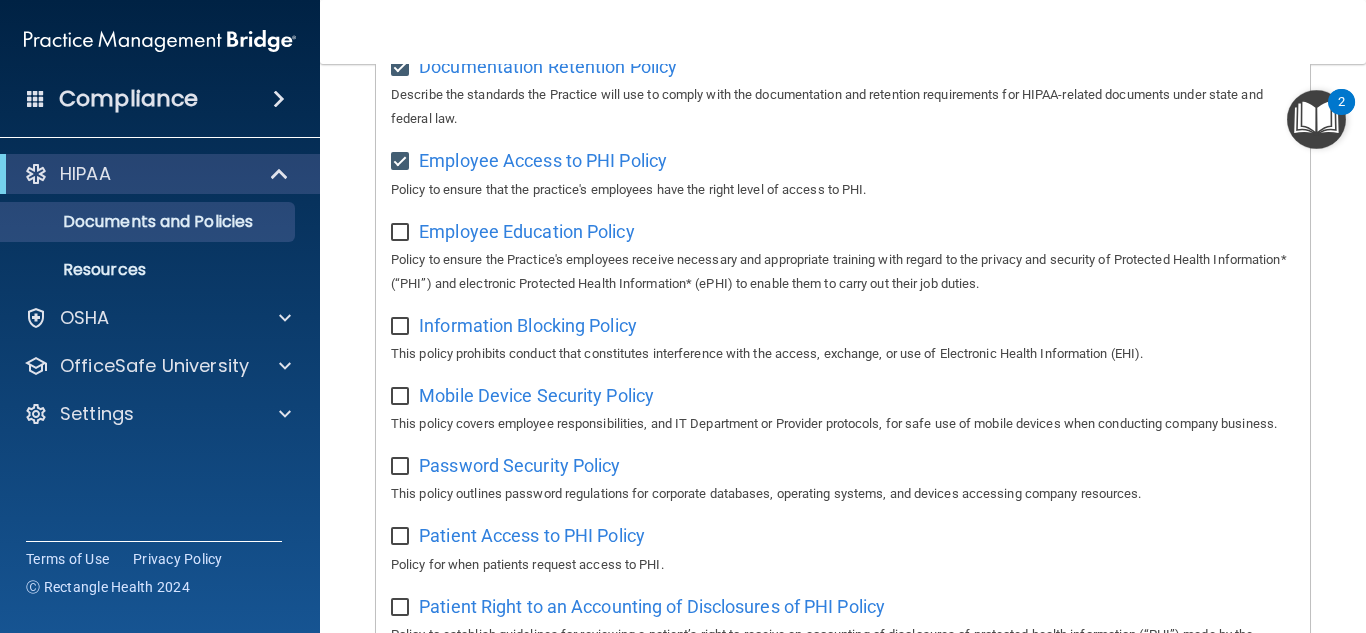 scroll, scrollTop: 595, scrollLeft: 0, axis: vertical 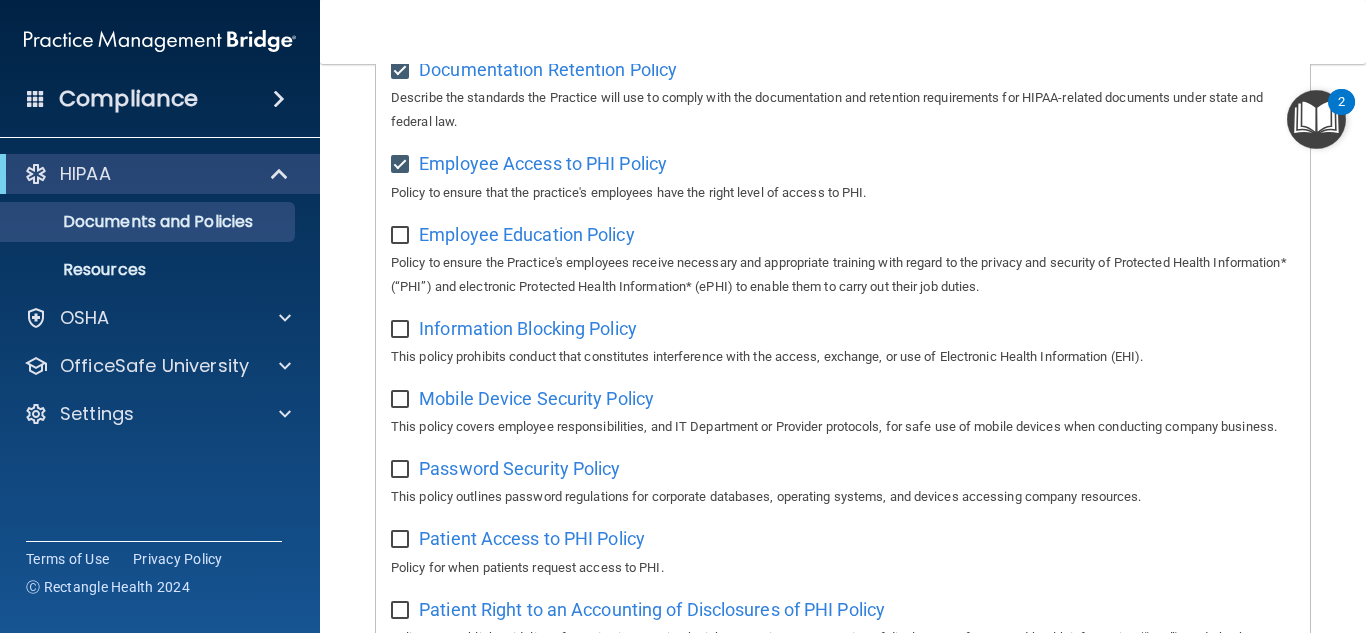 click at bounding box center [402, 236] 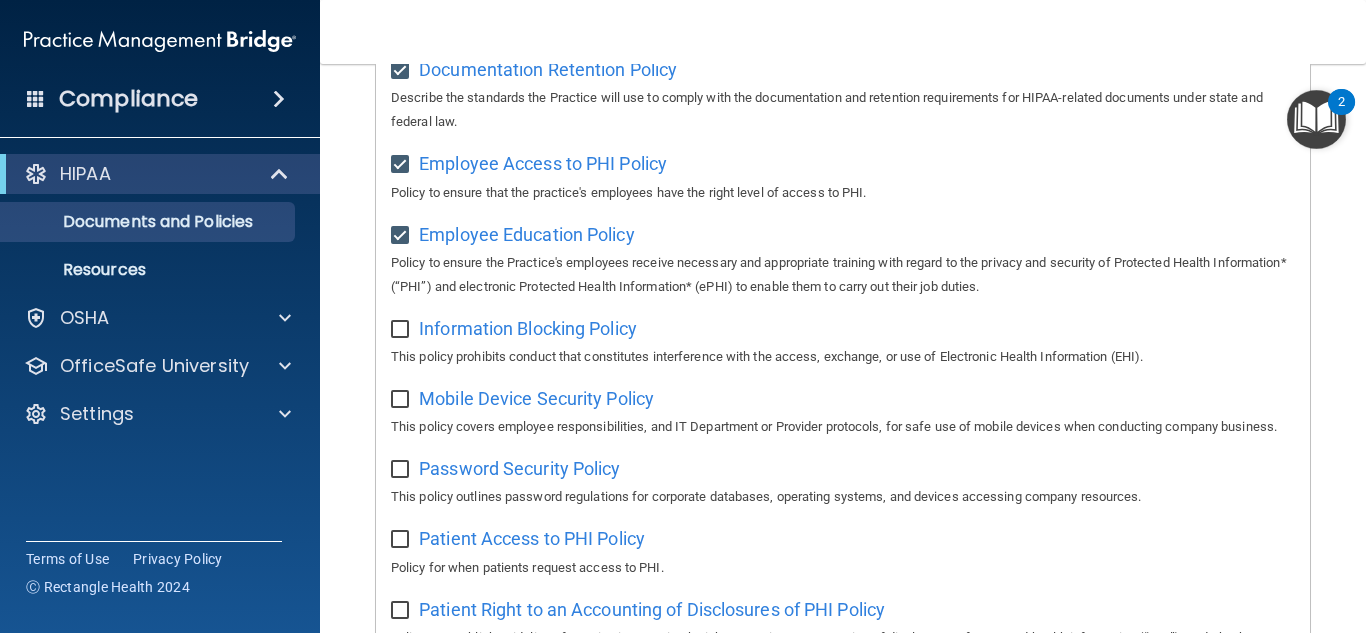 click at bounding box center [402, 330] 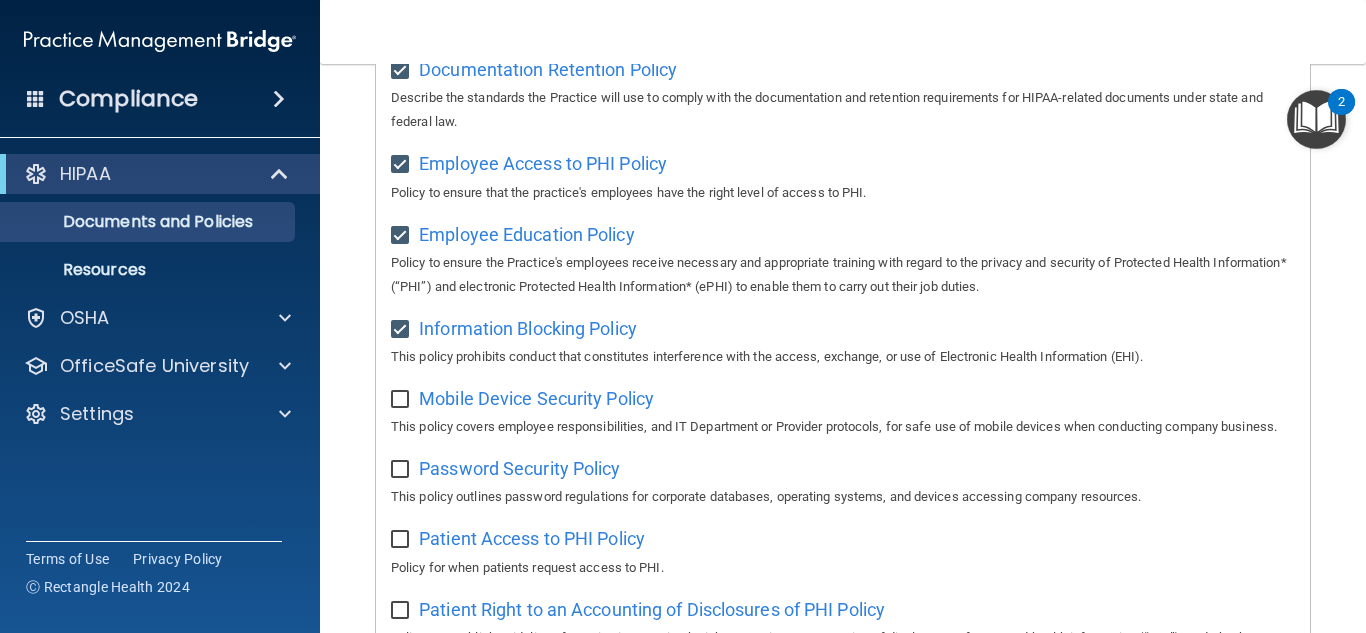 click at bounding box center (402, 400) 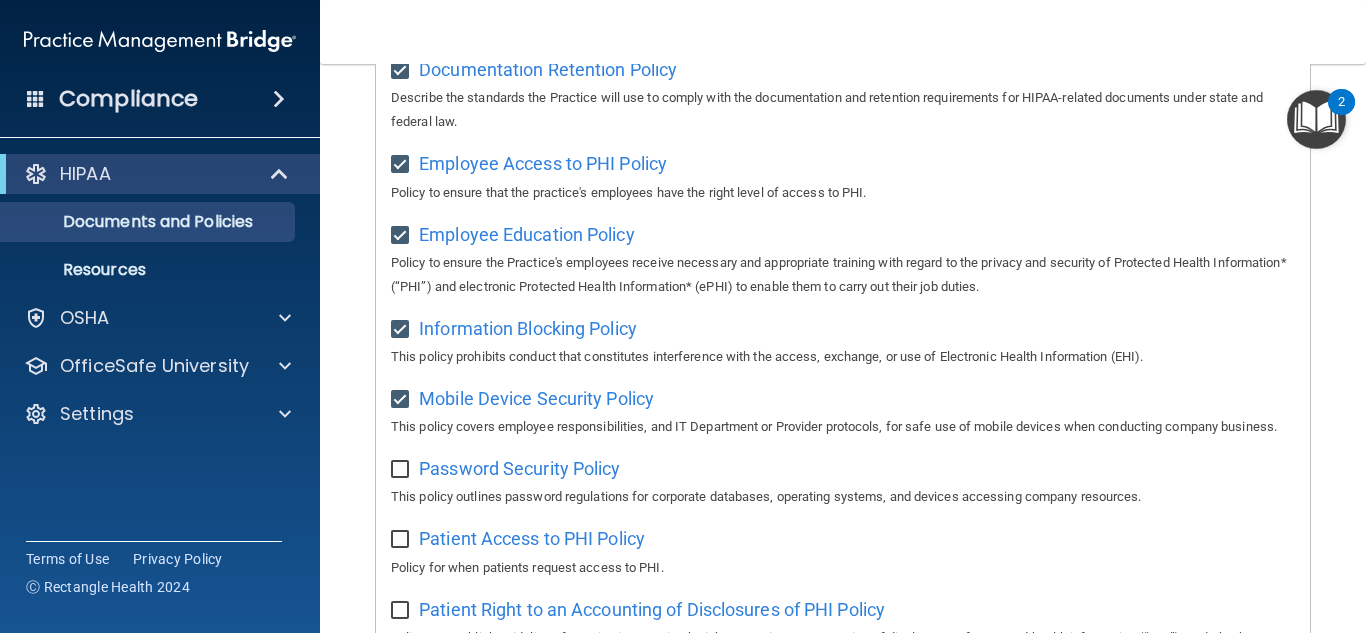 click on "Select All   (Unselect 9)    Unselect All            Print Selected (9)                       Acceptable Use Policy                         Policy that defines acceptable and unacceptable use of electronic devices and network resources in conjunction with its established culture of ethical and lawful behavior, openness, trust, and integrity.                     Business Associates Policy                         Policy that describes the obligations of business associates and the requirements for contracting with business associates.                     Complaint Process Policy                         Policy to provide a process for patients and responsible parties to make complaints concerning privacy and security practices.                     Document Destruction Policy                         Policy to ensure practice properly destroys Protected Health Information ('PHI') and electronic Protected Health Information ('ePHI').                     Documentation Retention Policy" at bounding box center [843, 540] 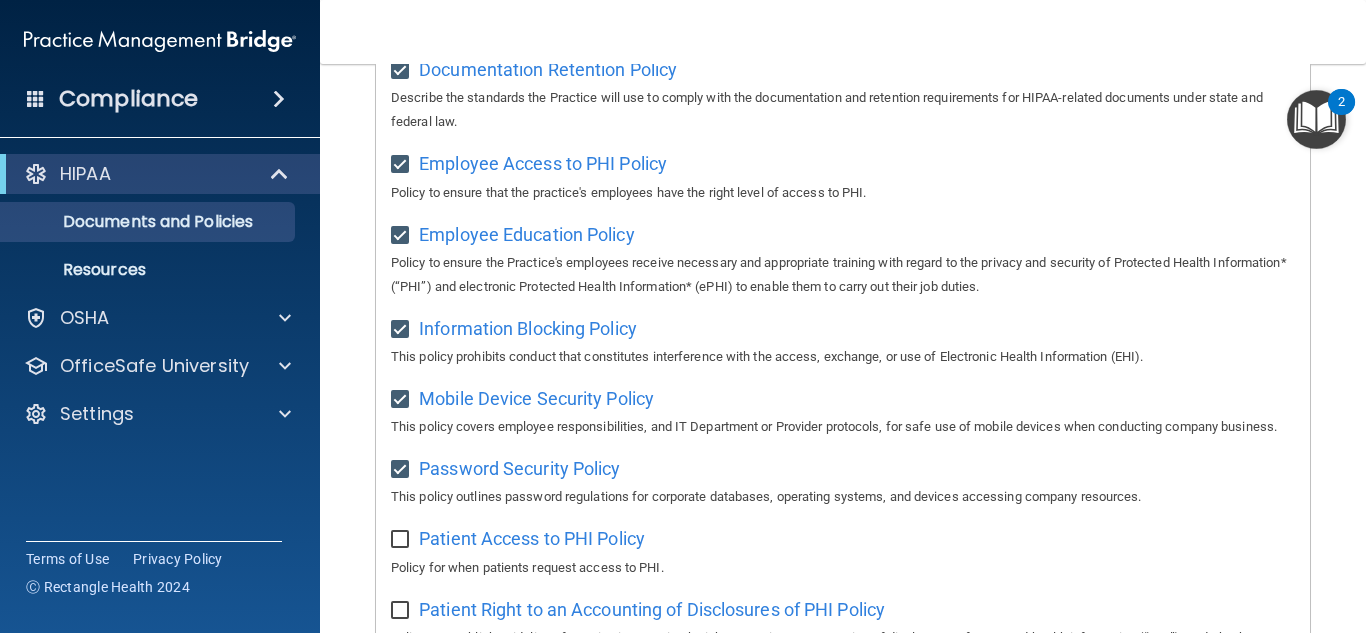 click at bounding box center (402, 540) 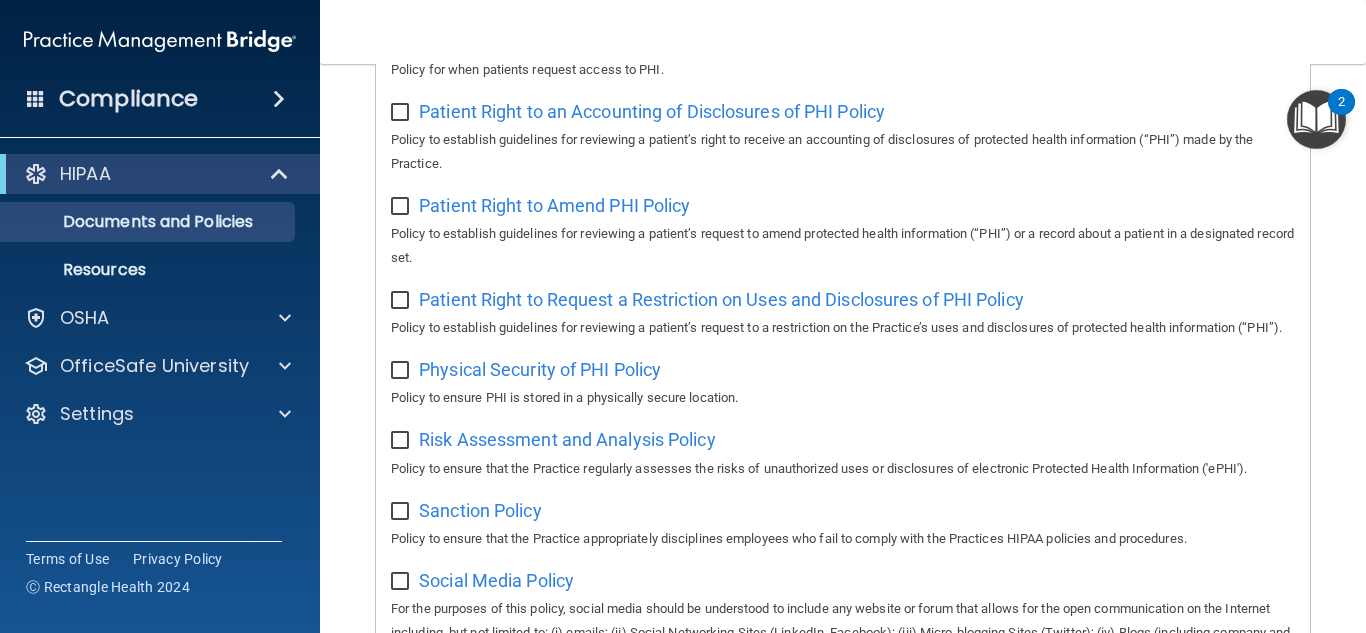 scroll, scrollTop: 1092, scrollLeft: 0, axis: vertical 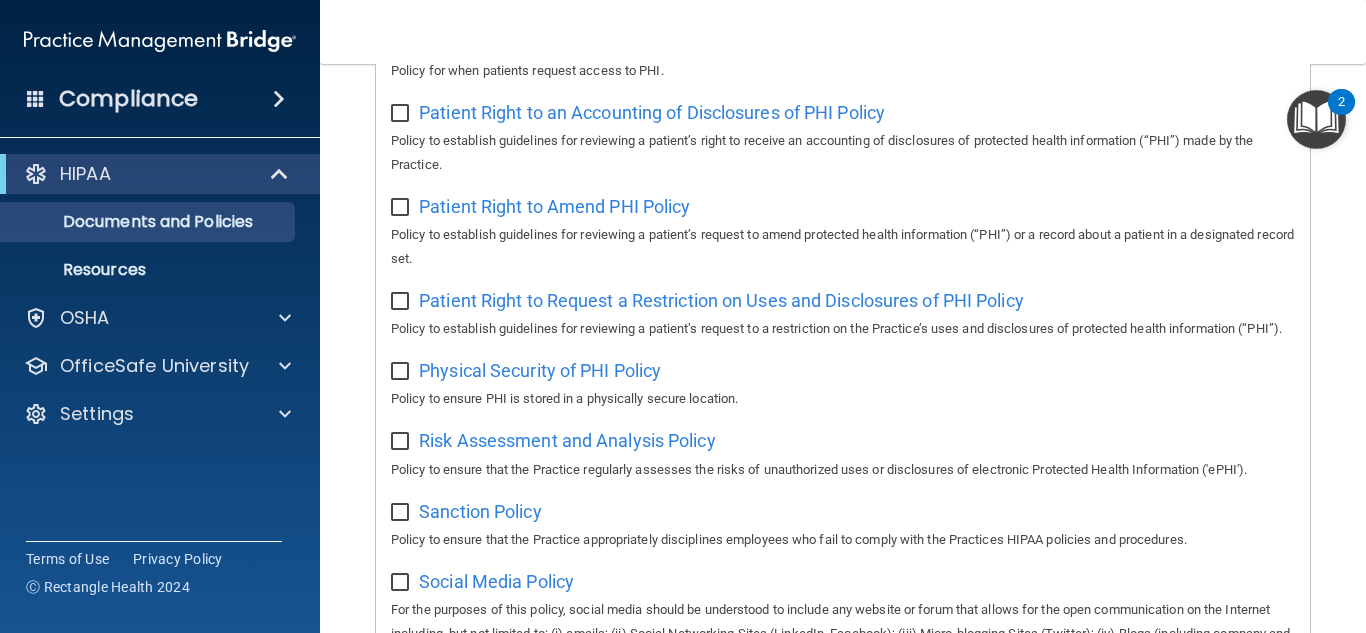 click at bounding box center [402, 513] 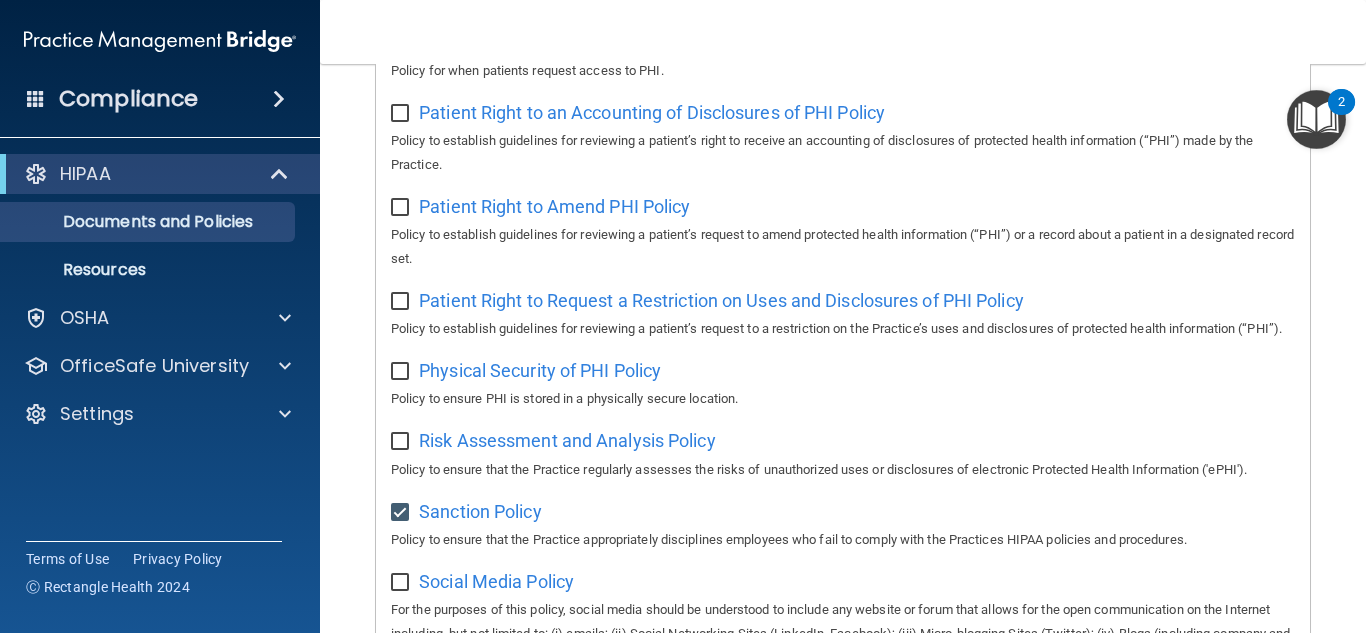 click on "Policy to ensure that the Practice regularly assesses the risks of unauthorized uses or disclosures of electronic Protected Health Information ('ePHI')." at bounding box center (843, 470) 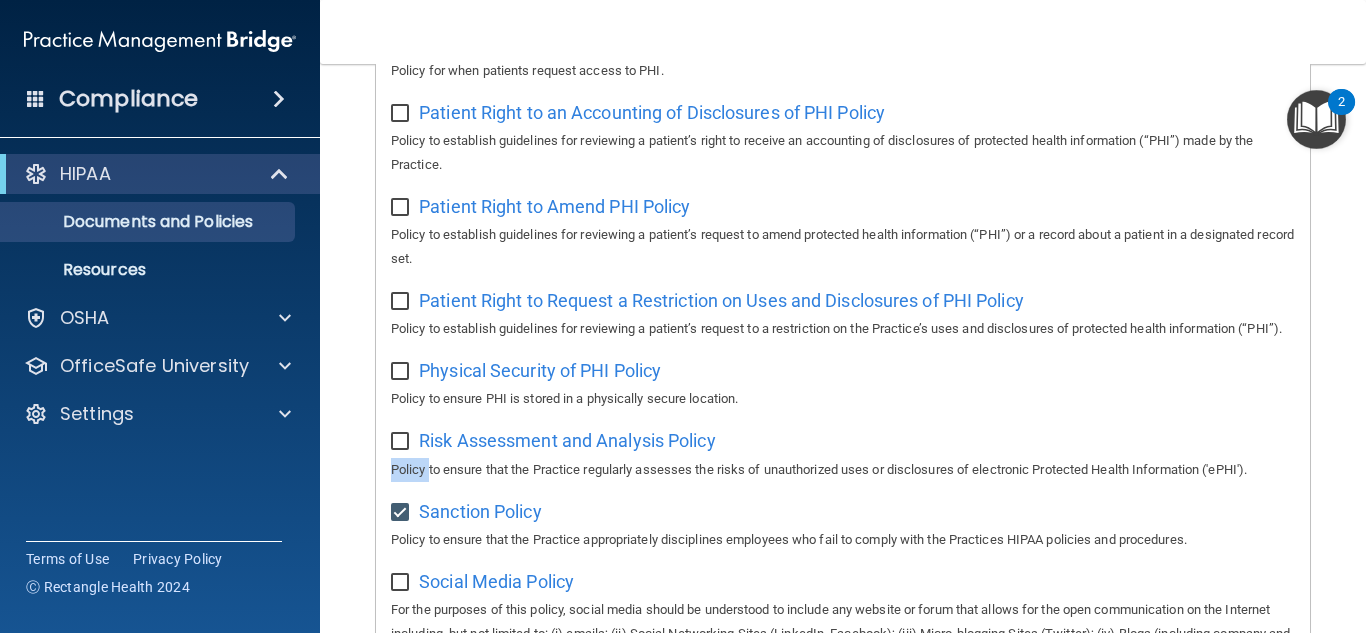 click on "Policy to ensure that the Practice regularly assesses the risks of unauthorized uses or disclosures of electronic Protected Health Information ('ePHI')." at bounding box center (843, 470) 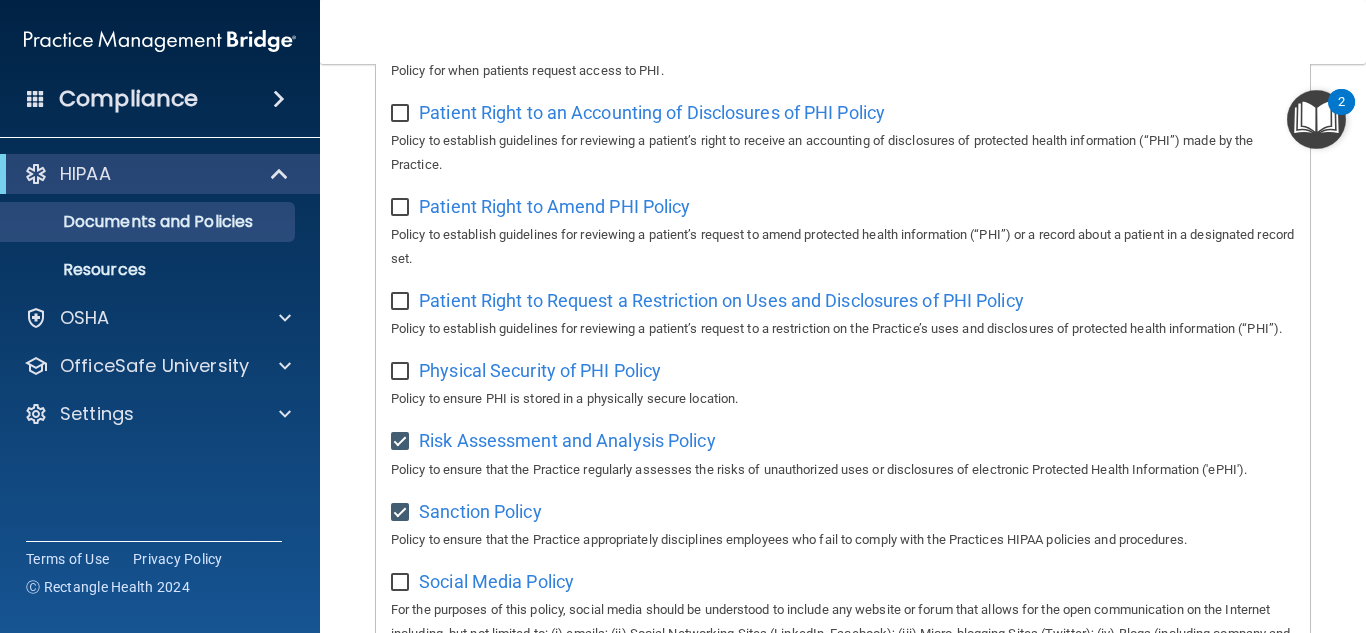 click at bounding box center (403, 365) 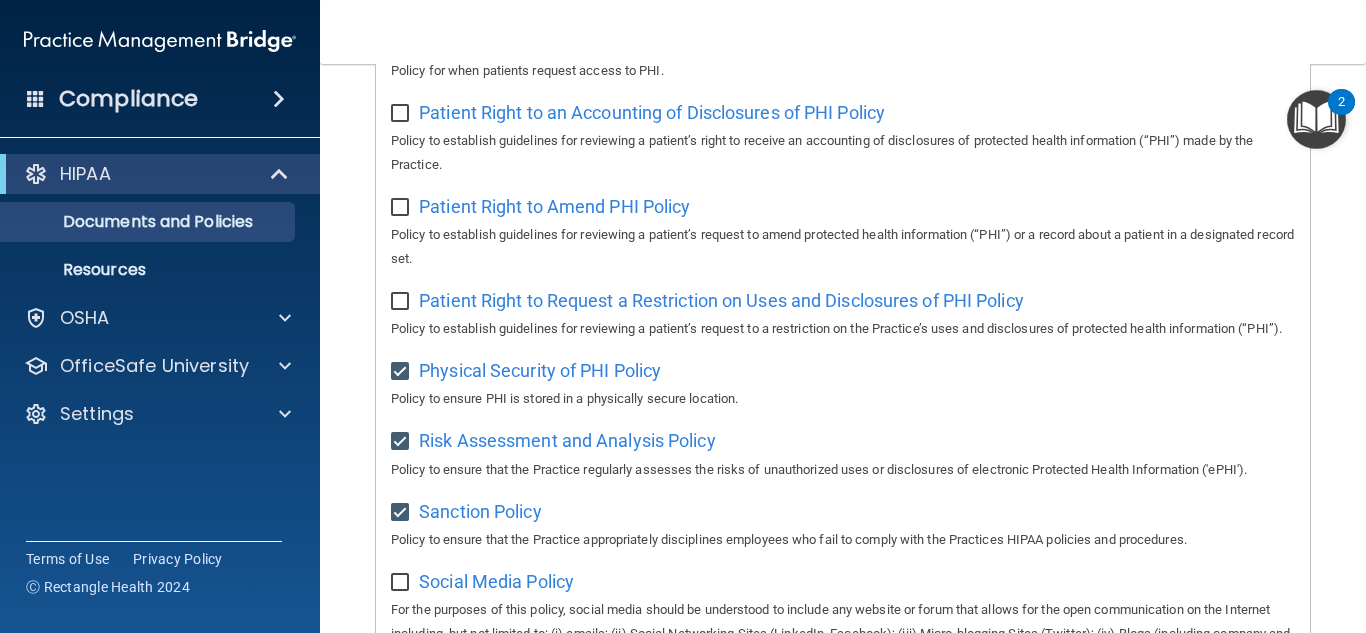 click at bounding box center (402, 302) 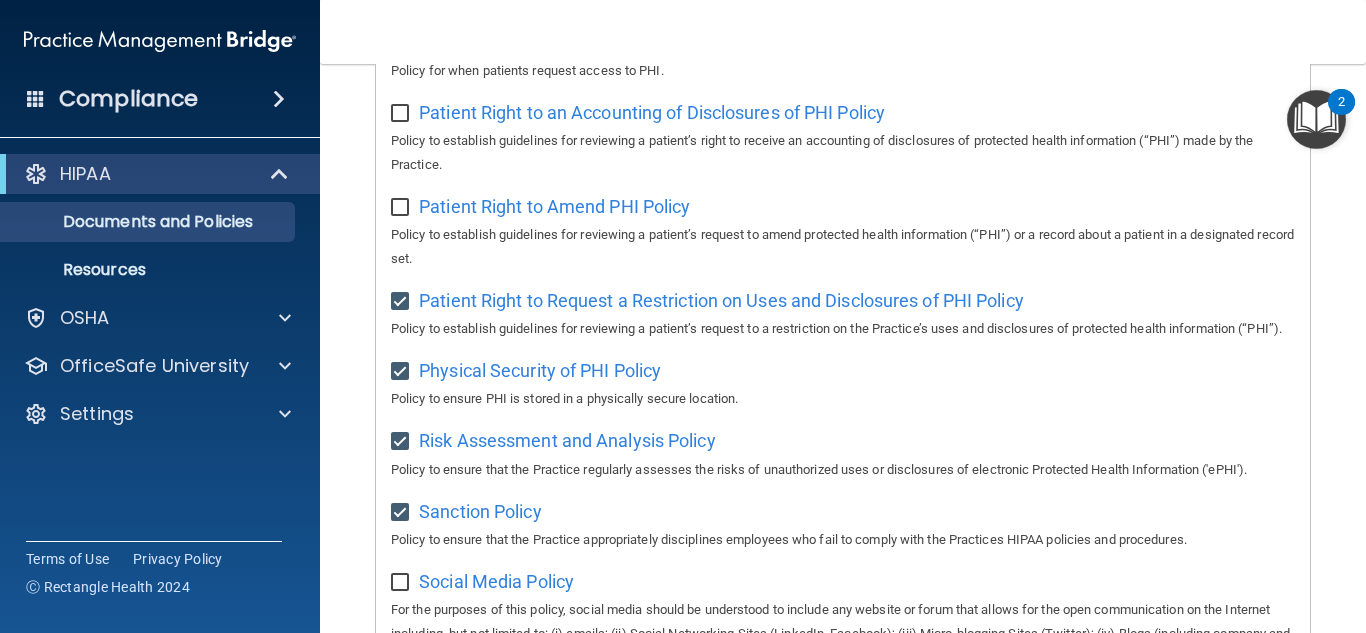 click at bounding box center [402, 302] 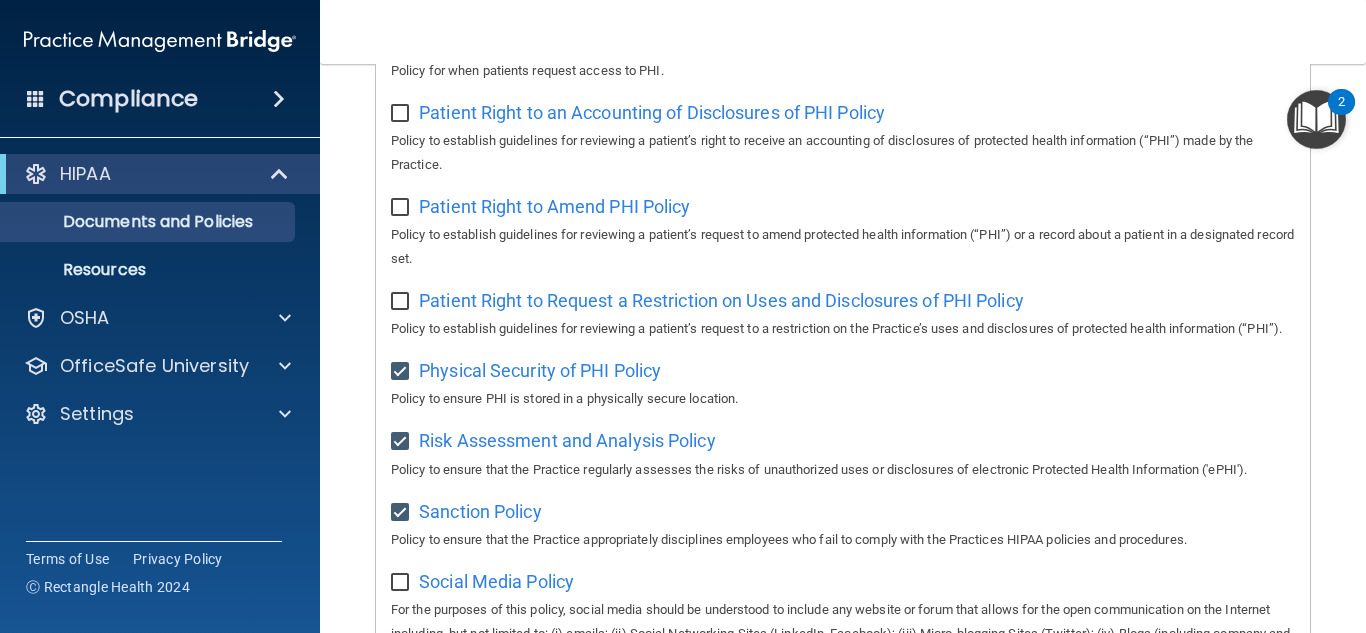 click at bounding box center [403, 201] 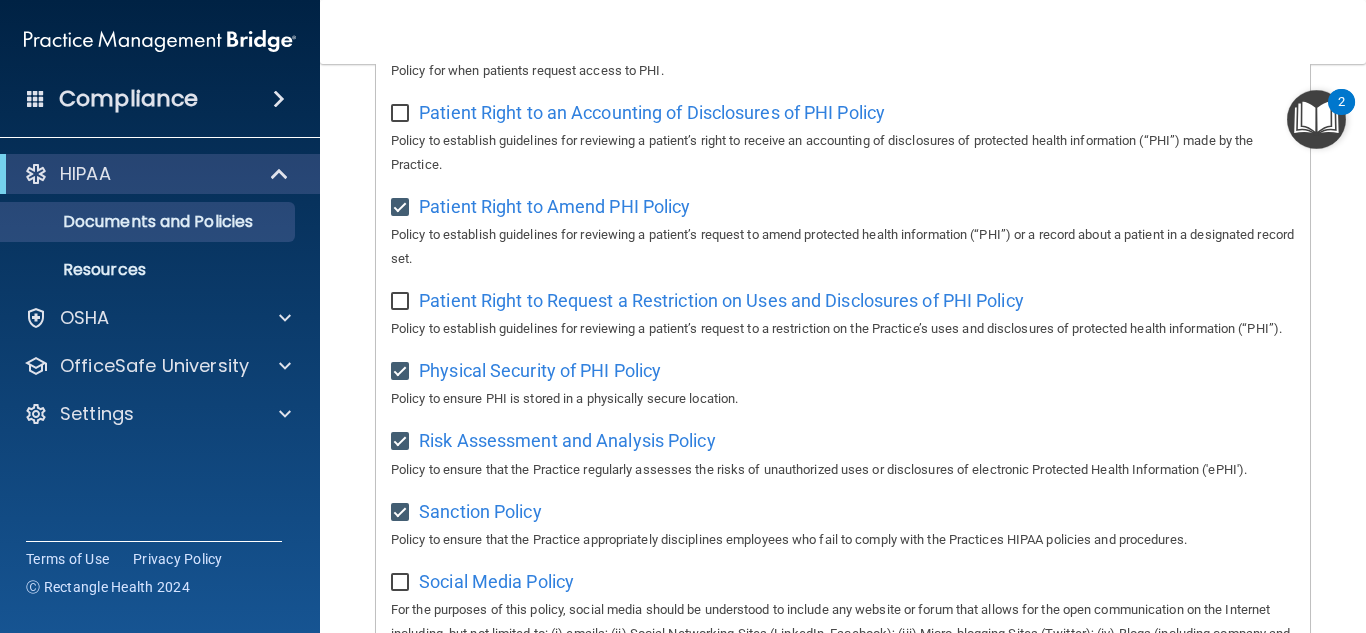 click at bounding box center (402, 114) 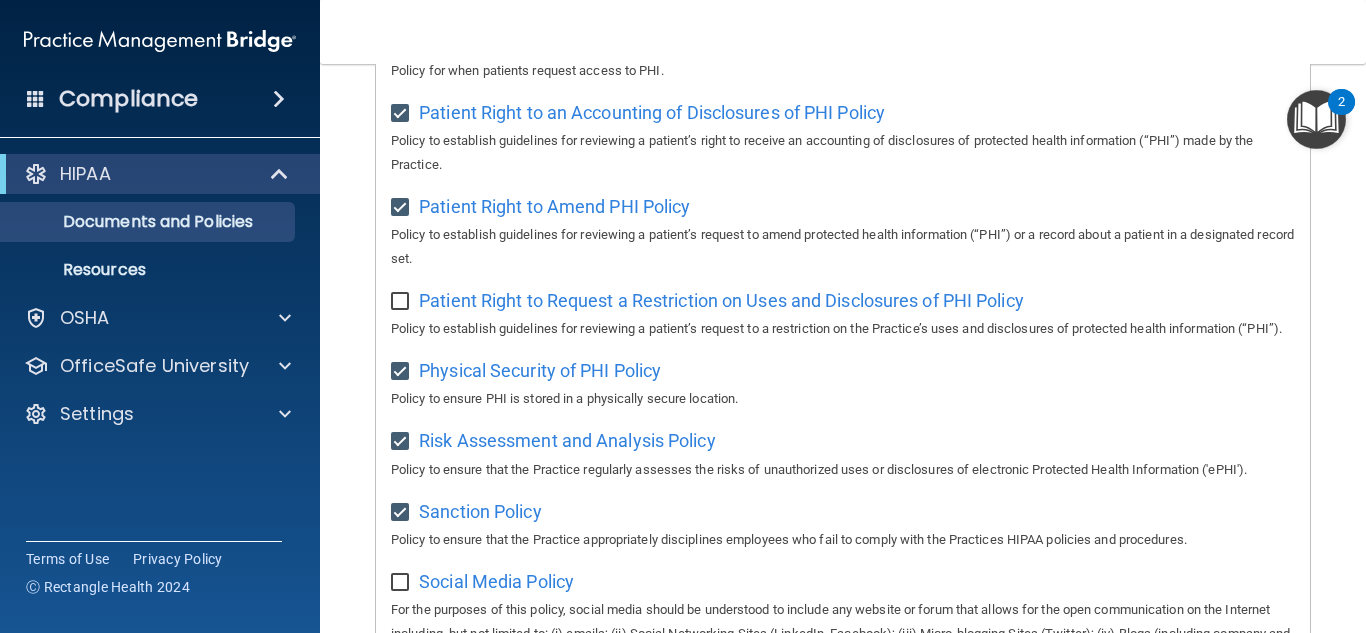 click at bounding box center (402, 302) 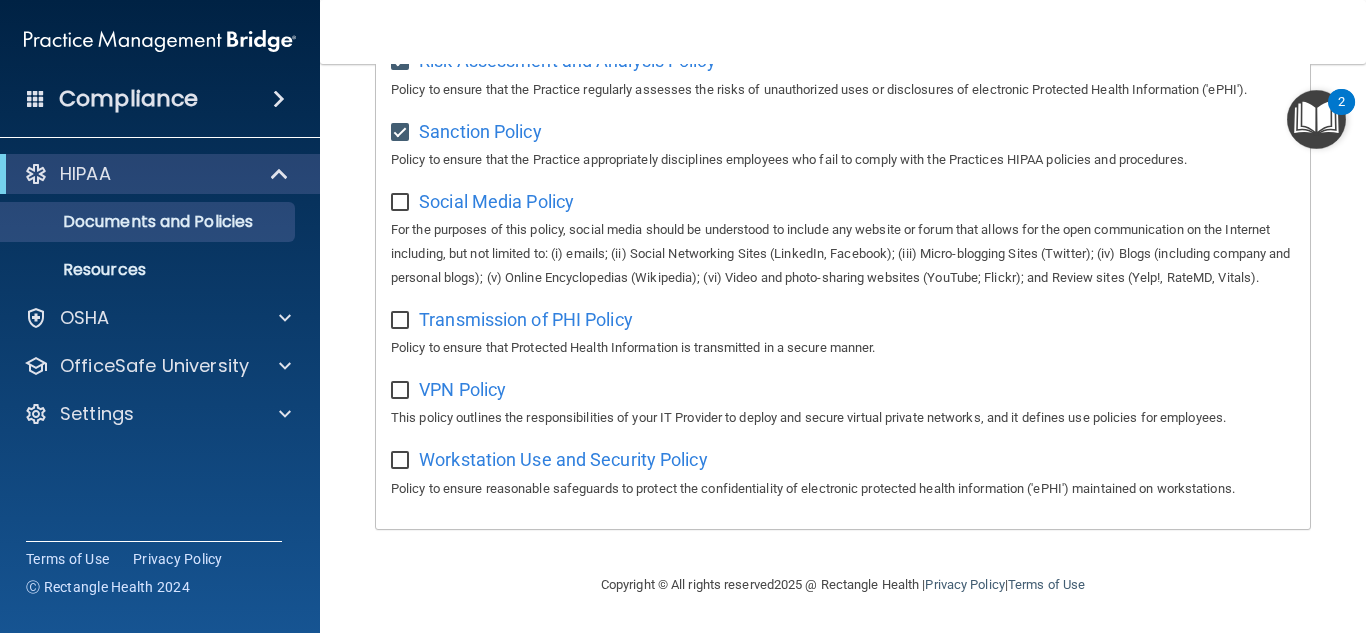 scroll, scrollTop: 1555, scrollLeft: 0, axis: vertical 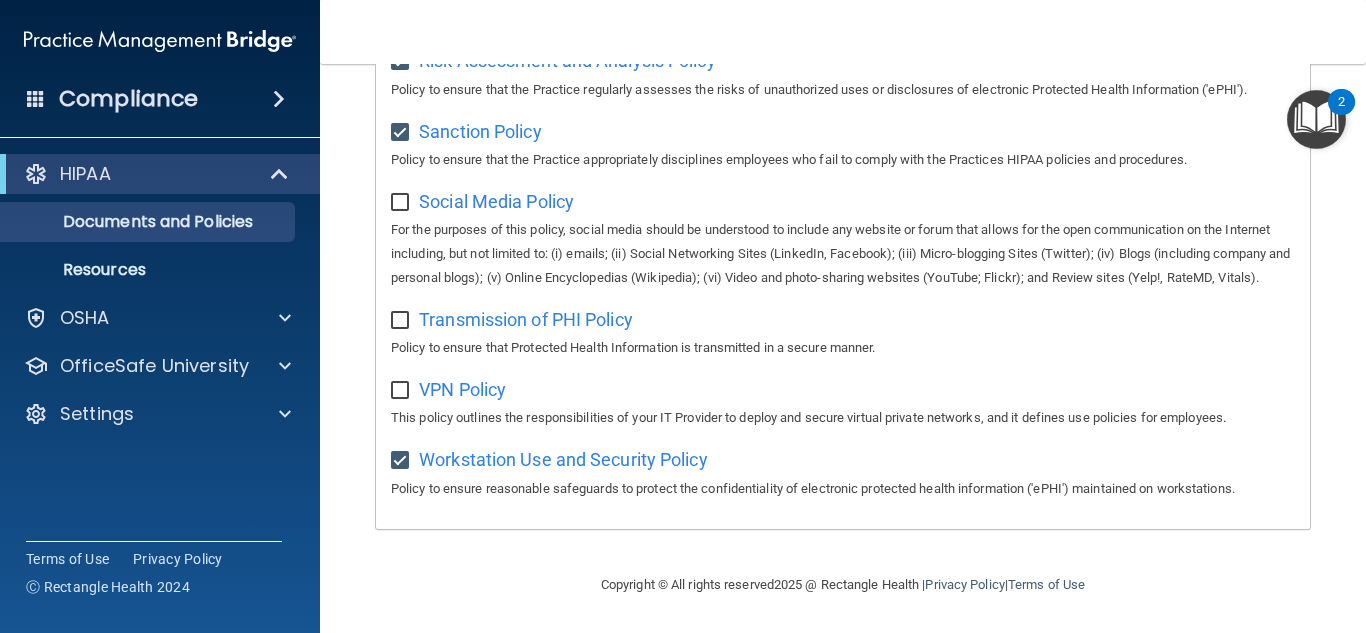 click at bounding box center [402, 391] 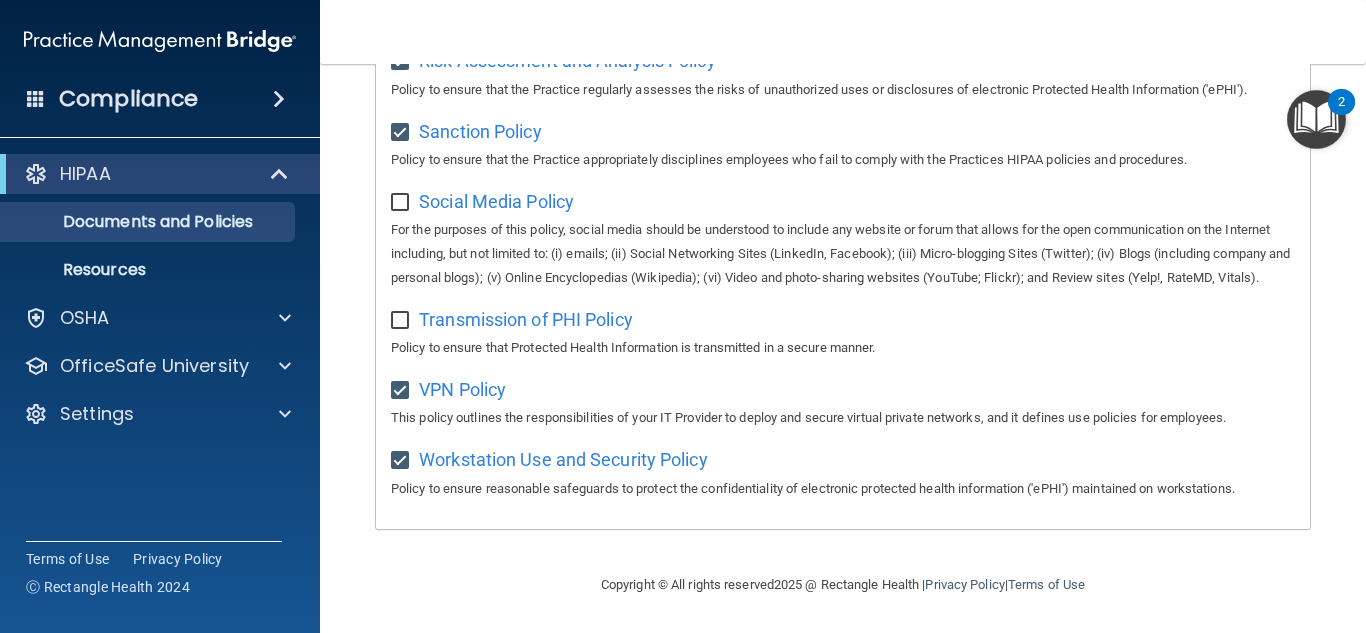 click at bounding box center [402, 321] 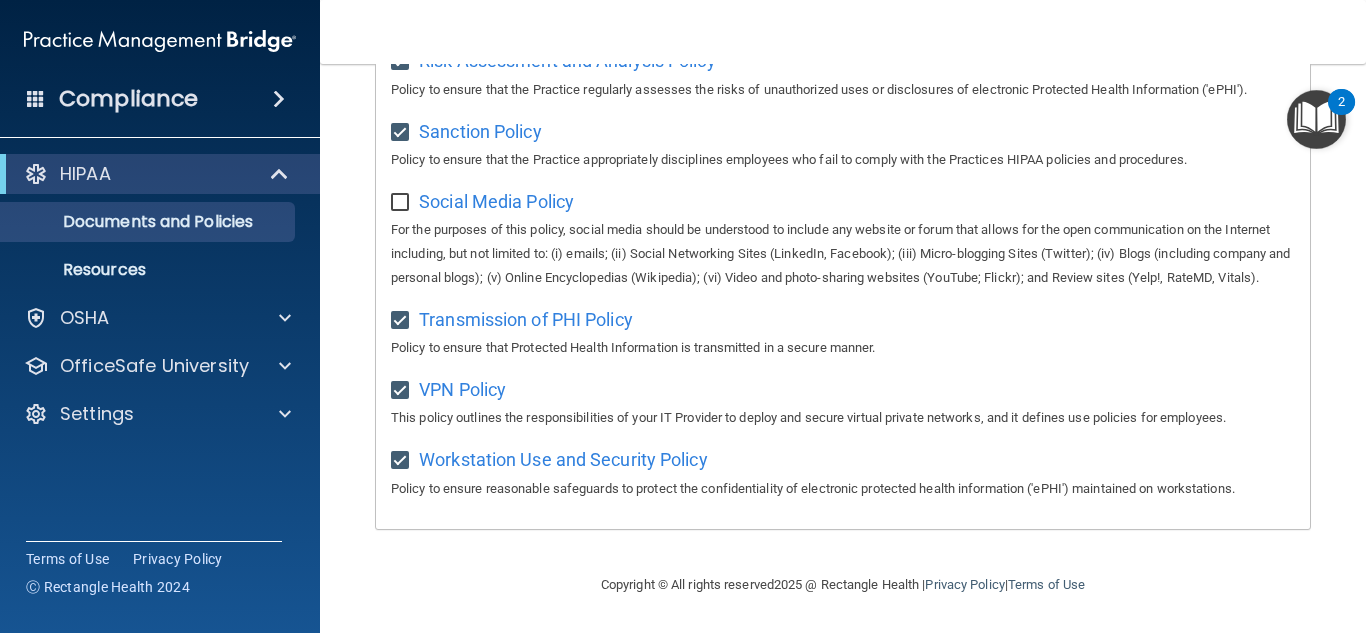 click on "For the purposes of this policy, social media should be understood to include any website or forum that allows for the open communication on the Internet including, but not limited to: (i) emails; (ii) Social Networking Sites (LinkedIn, Facebook); (iii) Micro-blogging Sites (Twitter); (iv) Blogs (including company and personal blogs); (v) Online Encyclopedias (Wikipedia); (vi) Video and photo-sharing websites (YouTube; Flickr); and Review sites (Yelp!, RateMD, Vitals)." at bounding box center (843, 254) 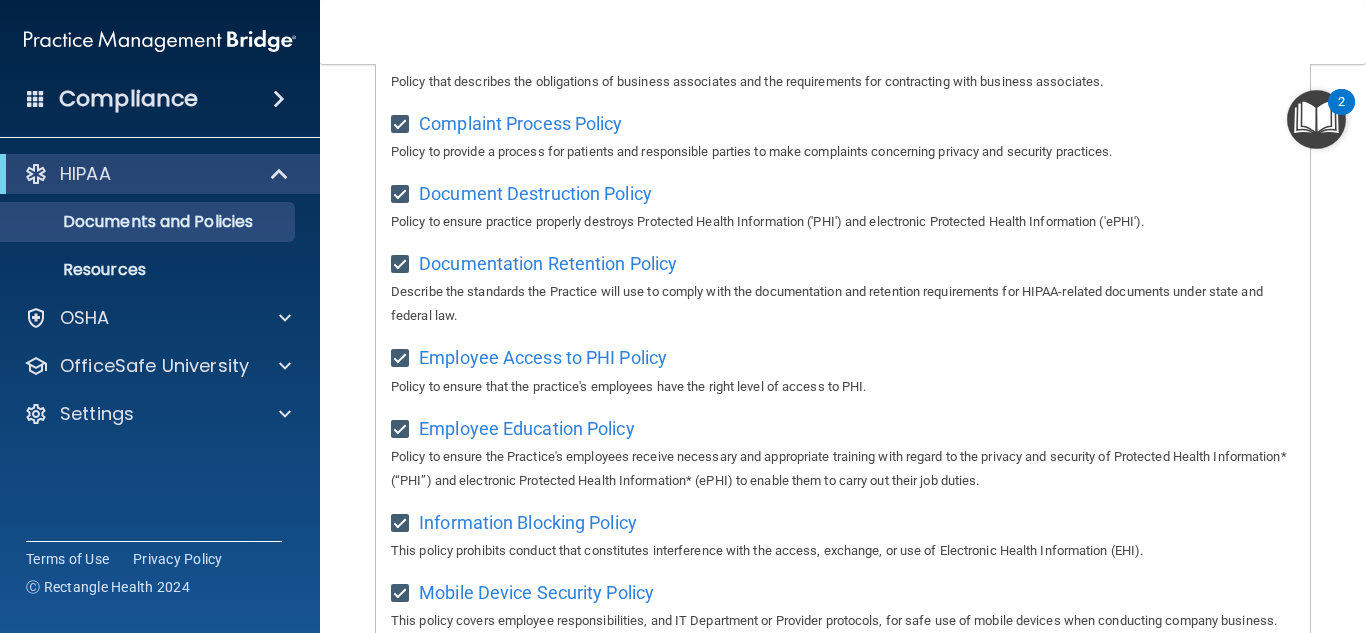 scroll, scrollTop: 0, scrollLeft: 0, axis: both 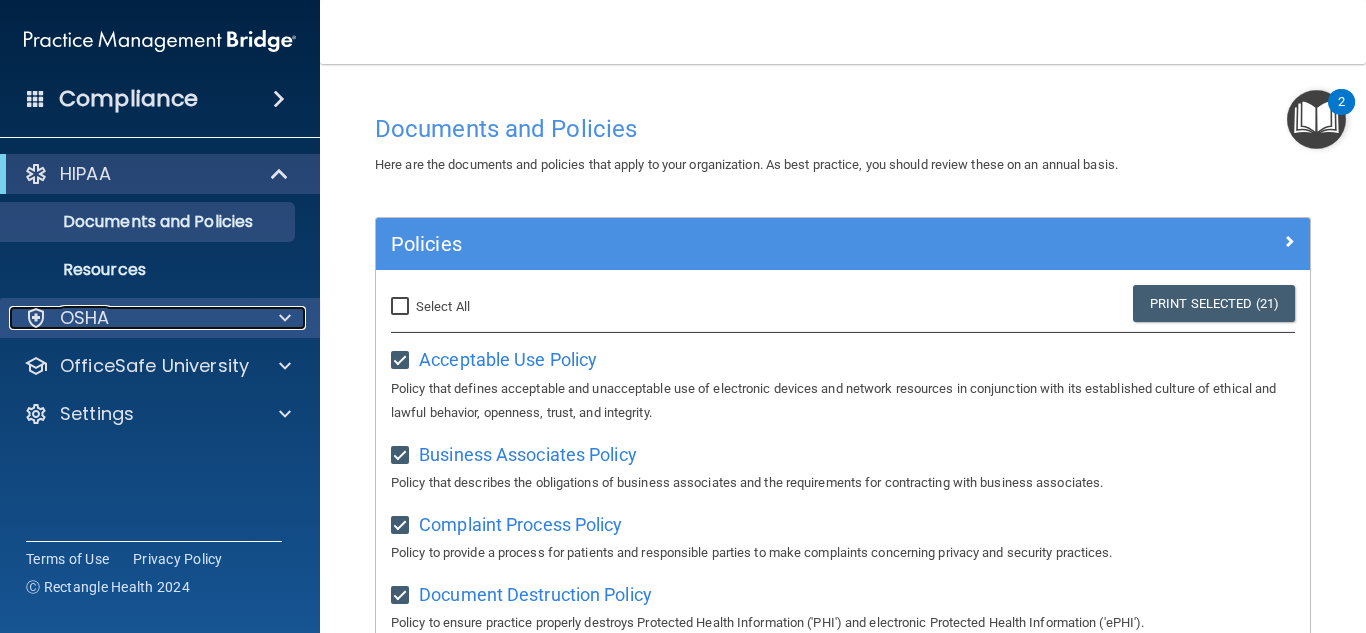 click at bounding box center [285, 318] 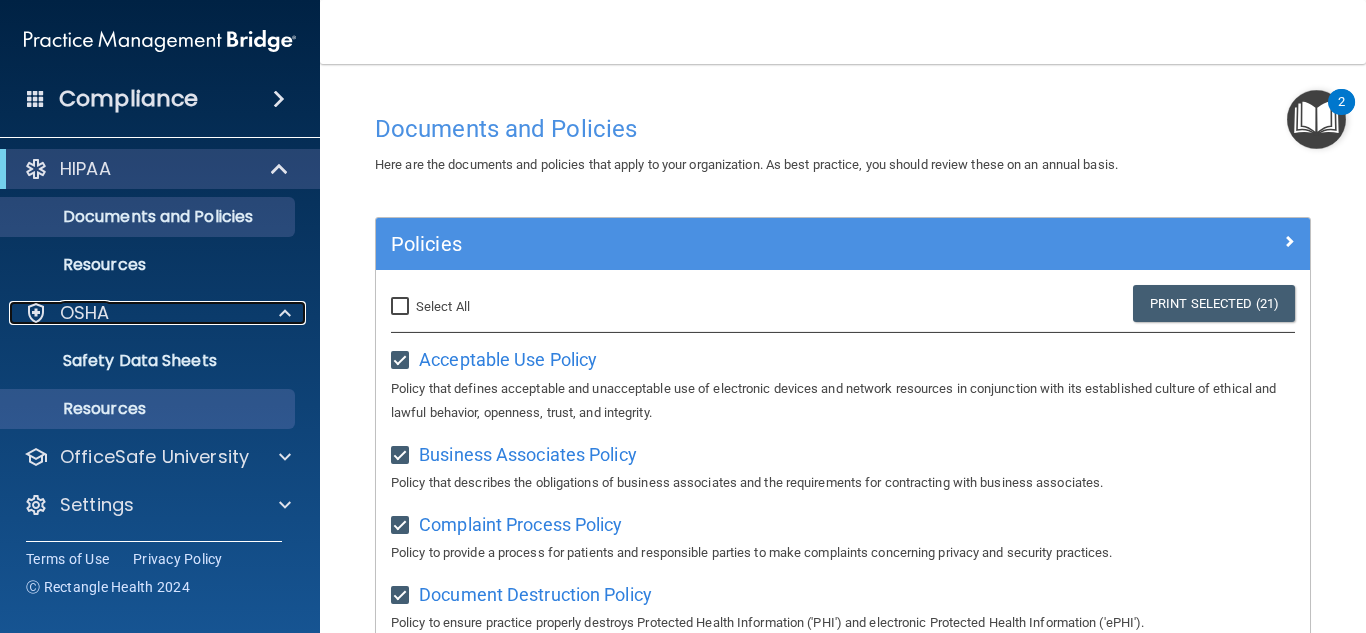 scroll, scrollTop: 3, scrollLeft: 0, axis: vertical 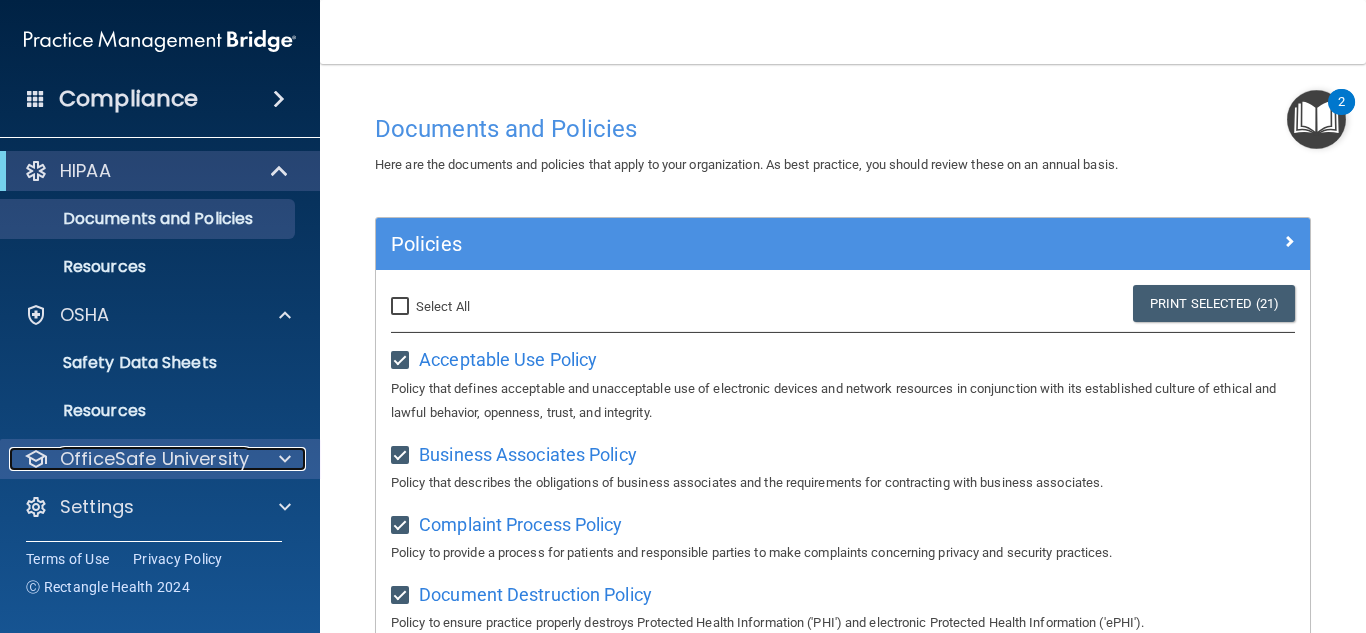 click on "OfficeSafe University" at bounding box center [154, 459] 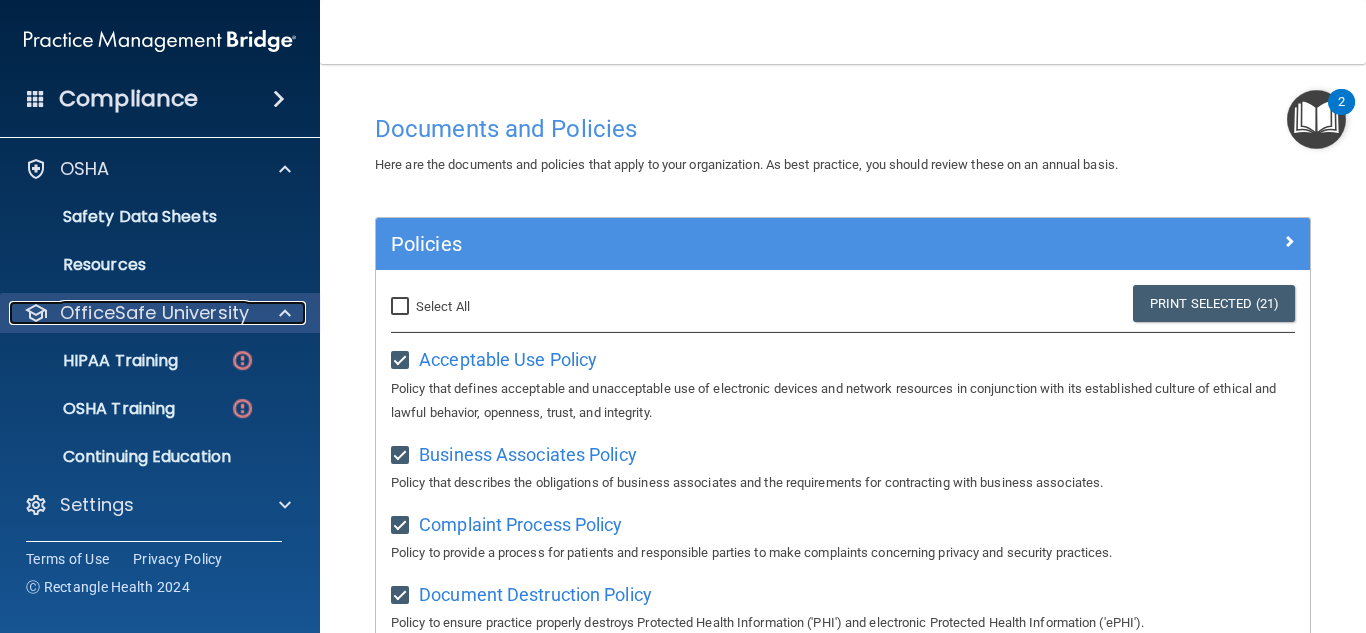 scroll, scrollTop: 148, scrollLeft: 0, axis: vertical 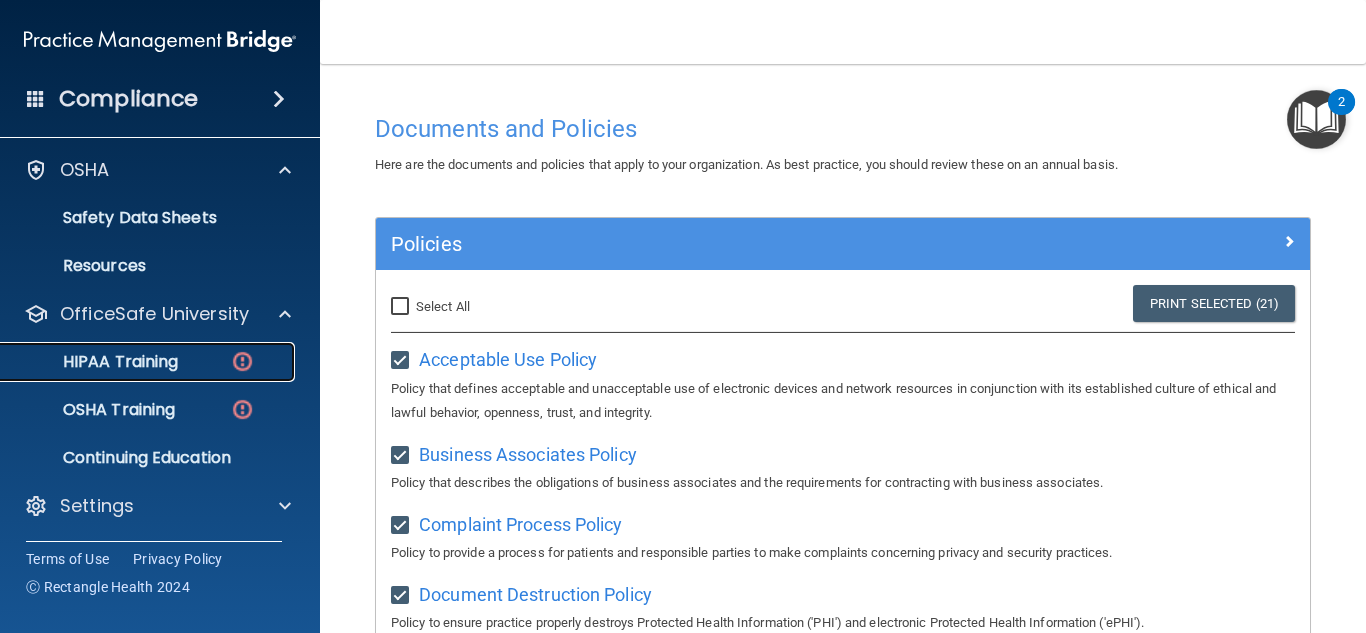 click at bounding box center (242, 361) 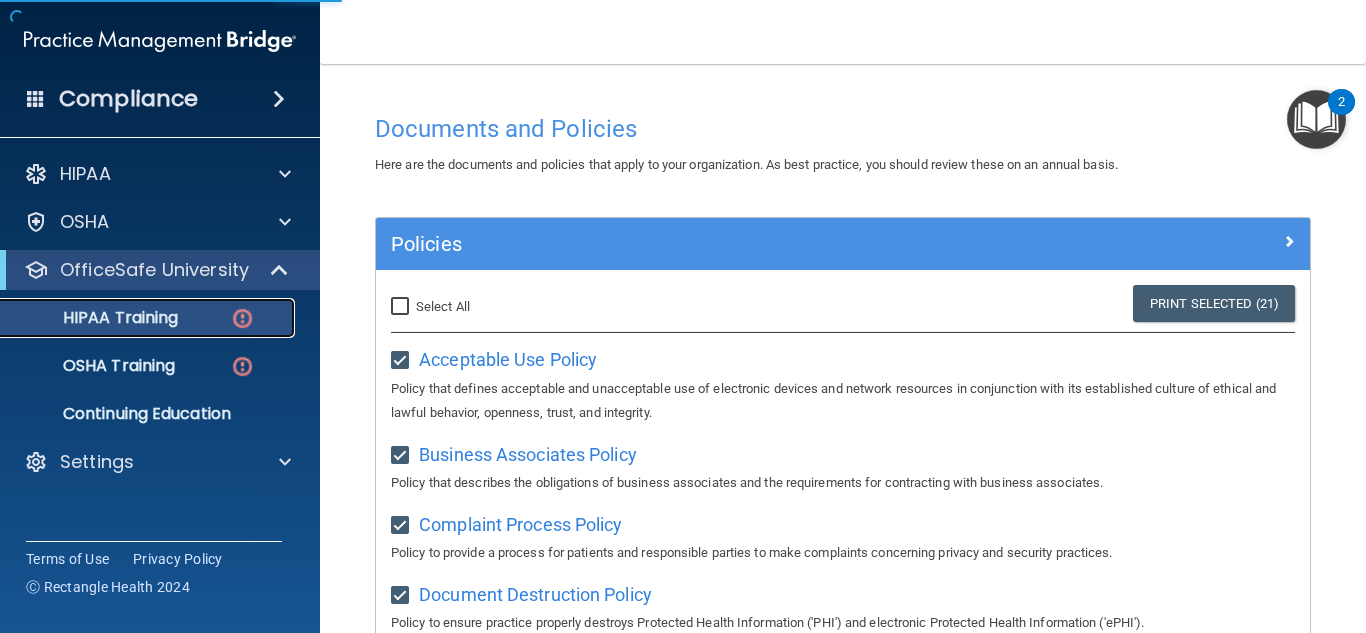 scroll, scrollTop: 0, scrollLeft: 0, axis: both 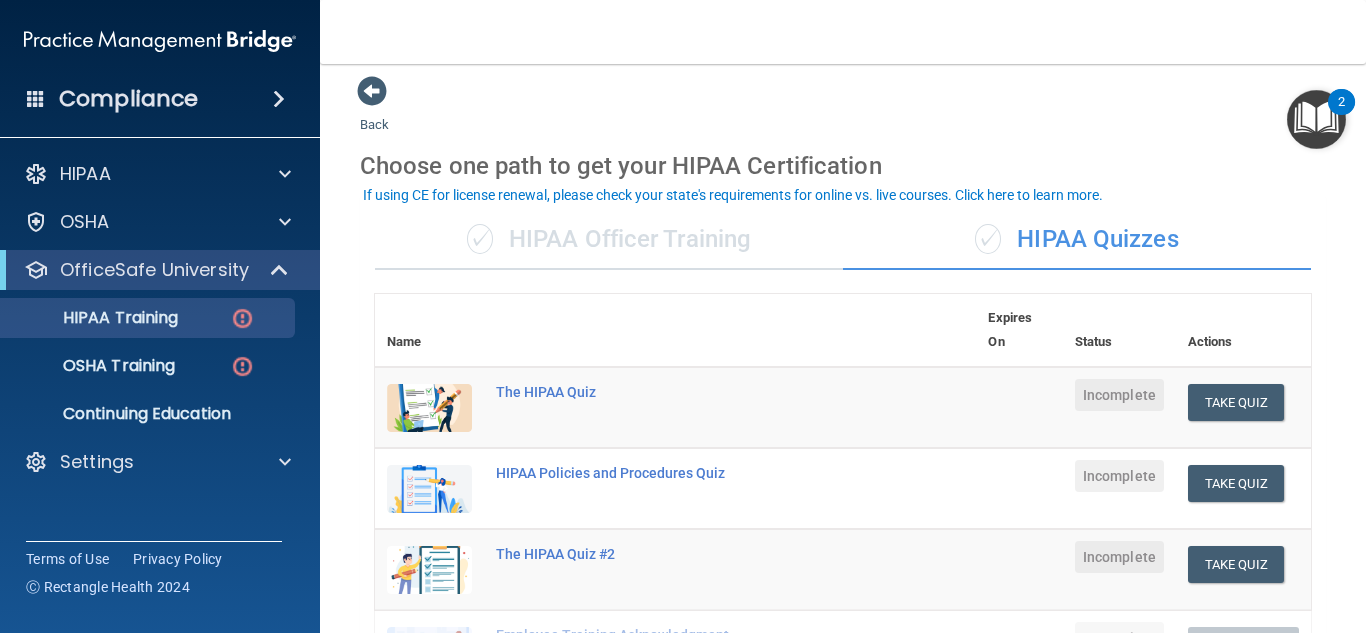 click on "✓   HIPAA Officer Training" at bounding box center [609, 240] 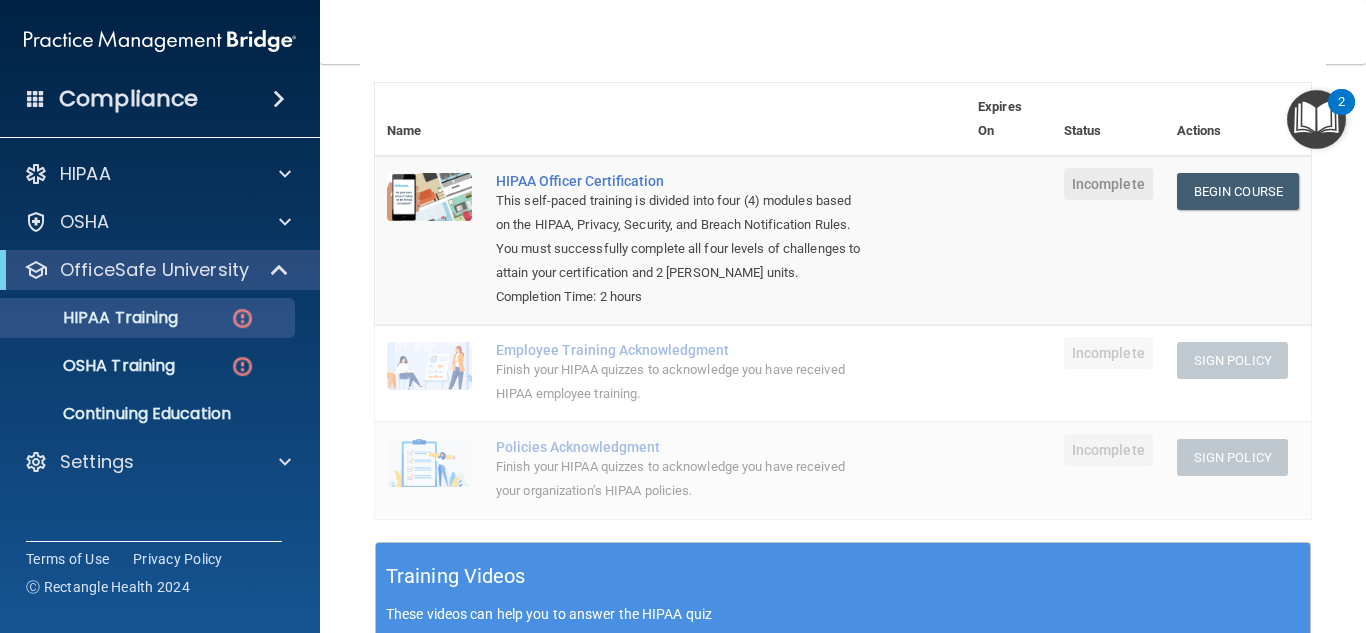 scroll, scrollTop: 219, scrollLeft: 0, axis: vertical 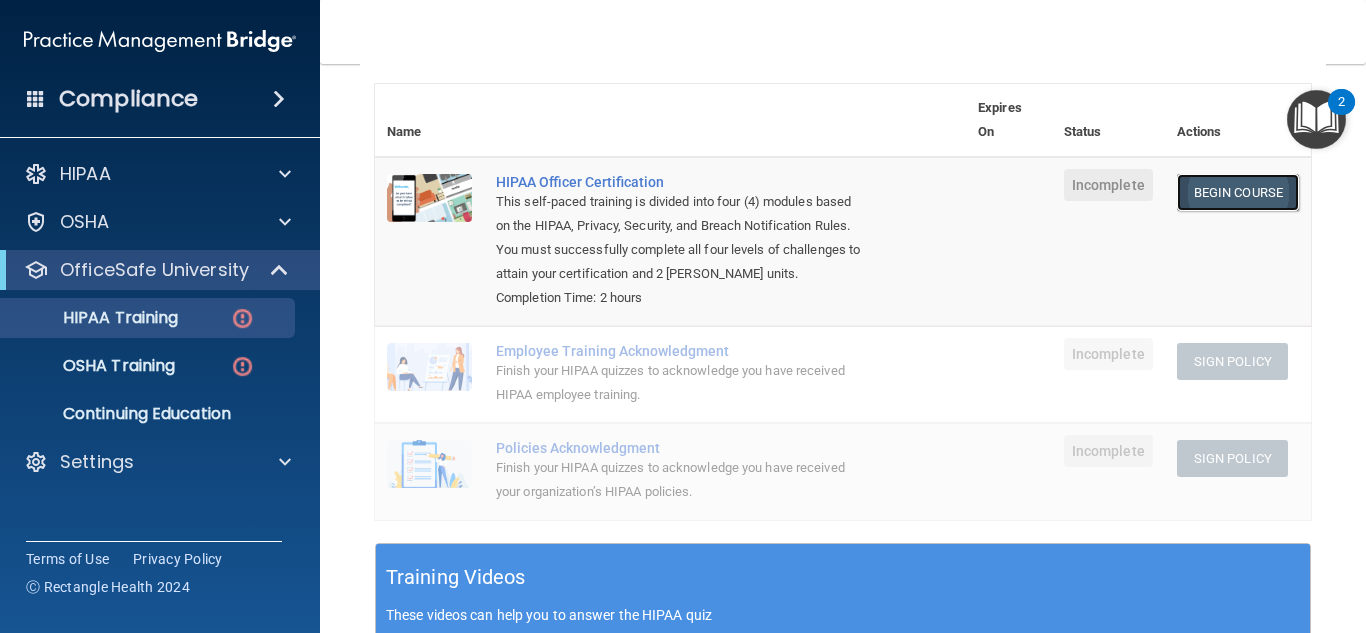 click on "Begin Course" at bounding box center (1238, 192) 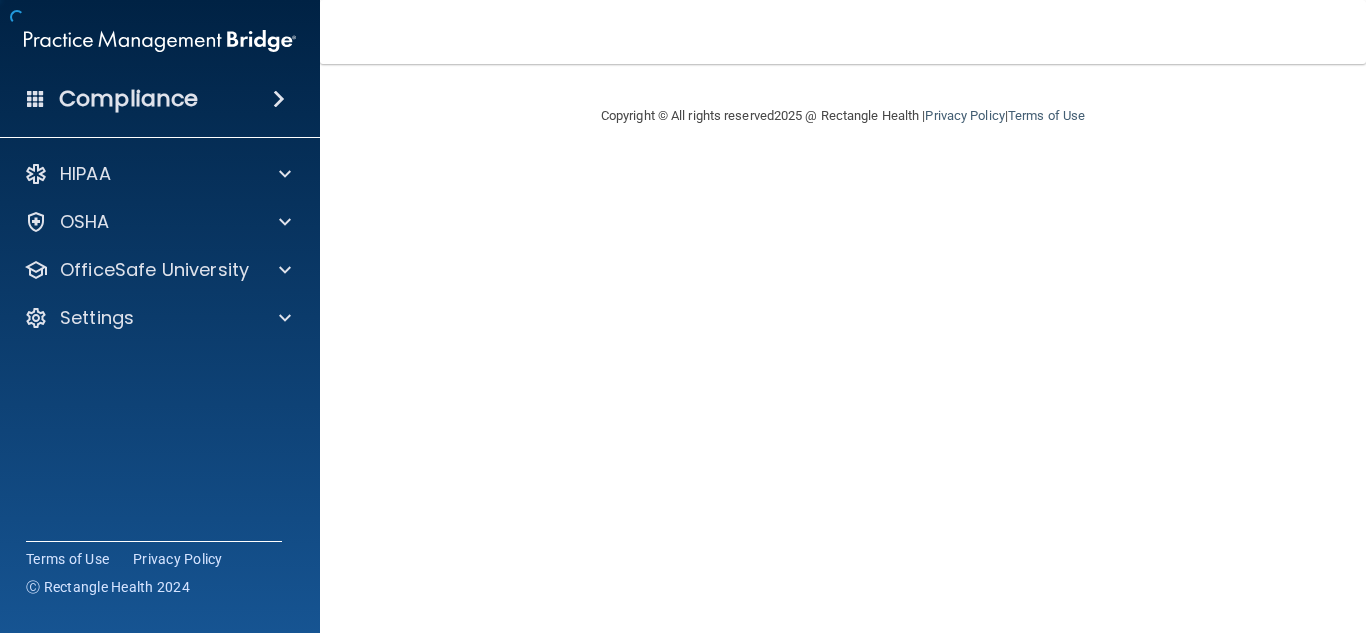 scroll, scrollTop: 0, scrollLeft: 0, axis: both 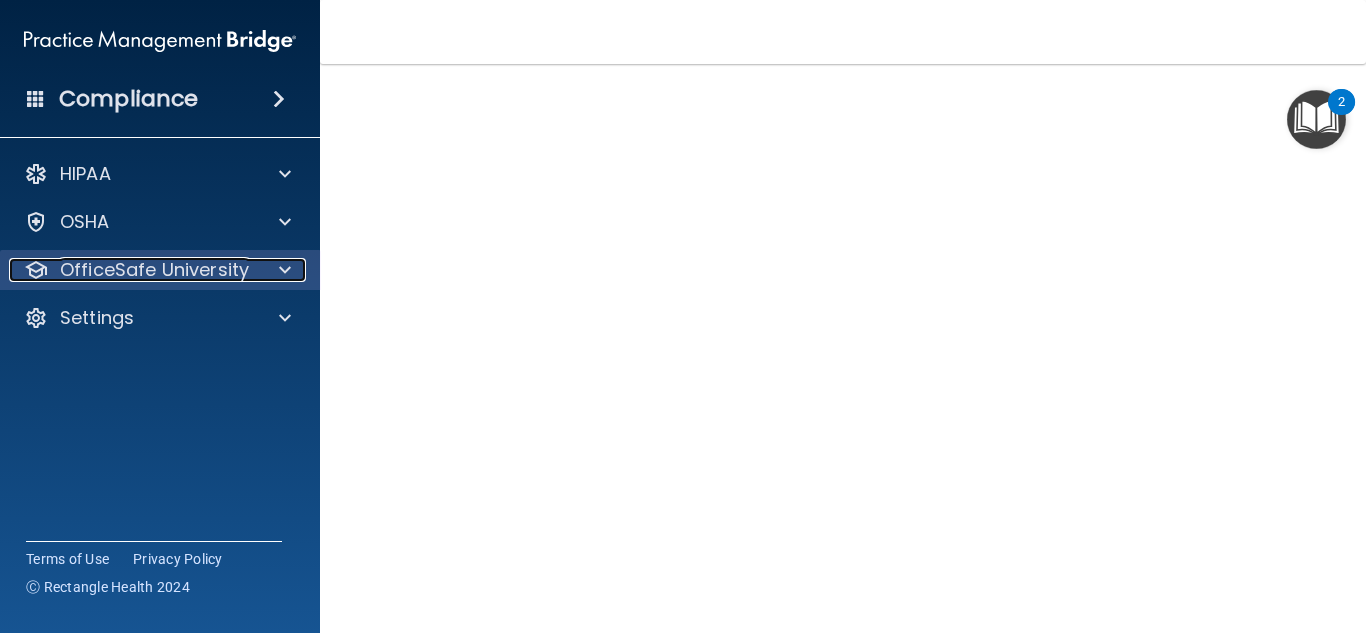 click on "OfficeSafe University" at bounding box center [154, 270] 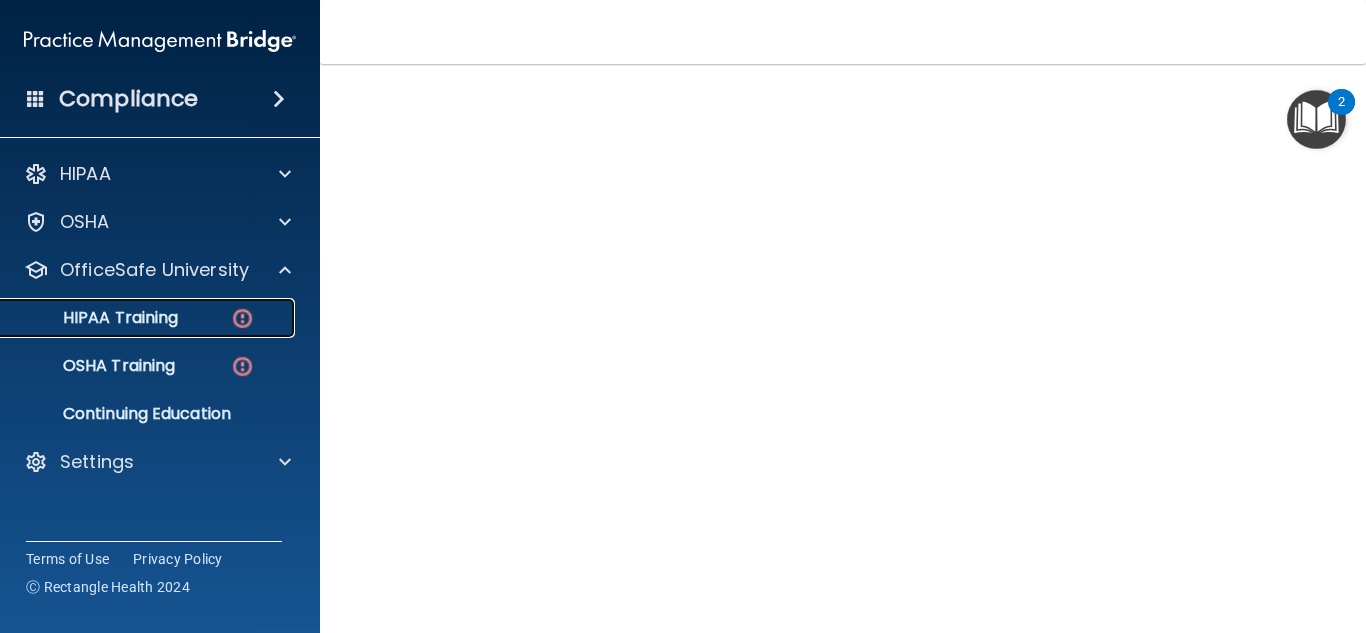 click on "HIPAA Training" at bounding box center (149, 318) 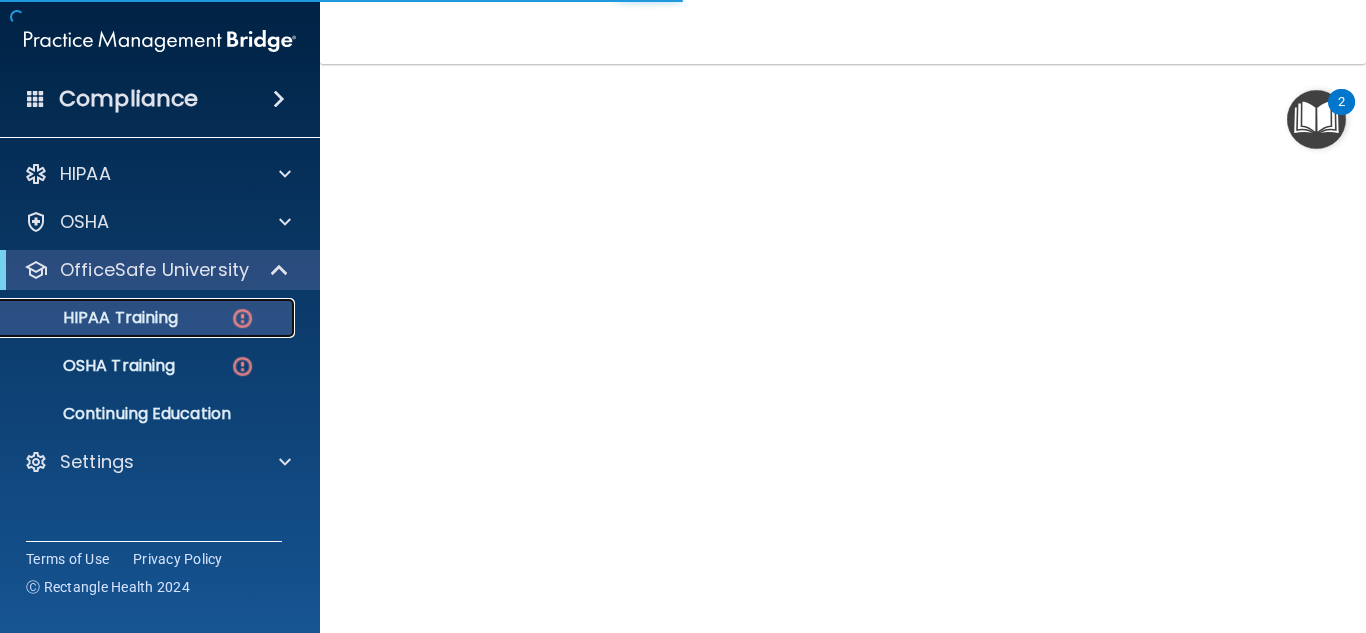 click at bounding box center [242, 318] 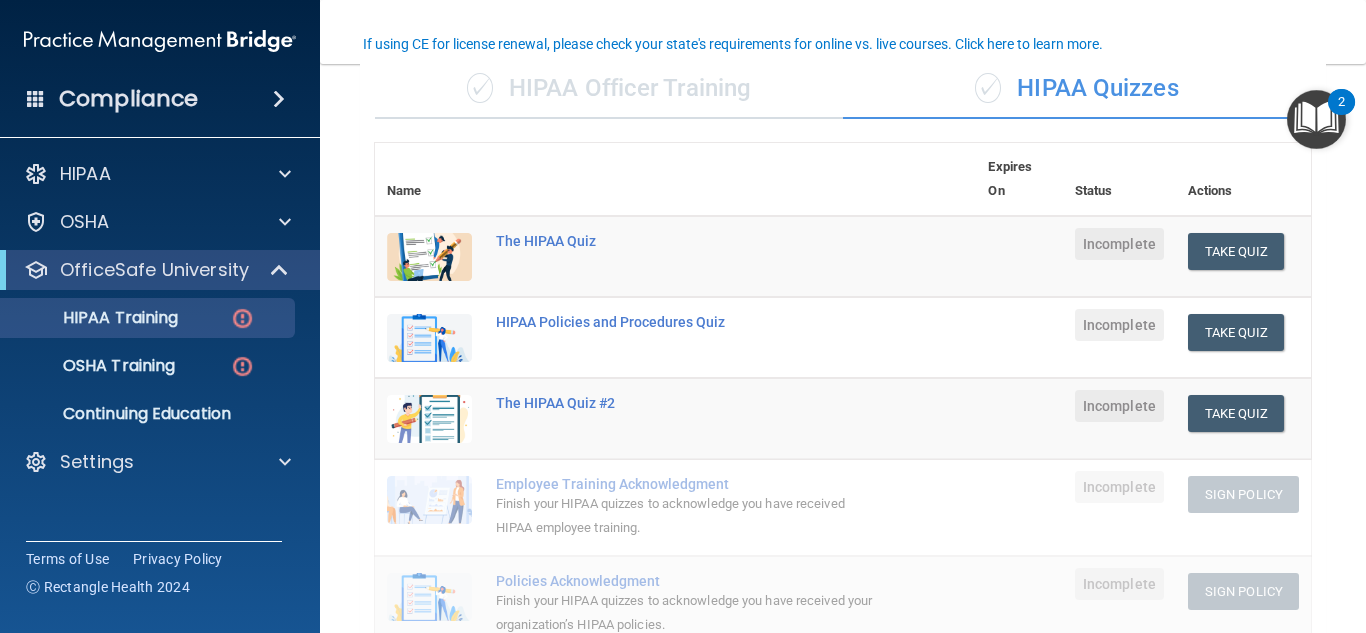 click on "✓   HIPAA Officer Training" at bounding box center [609, 89] 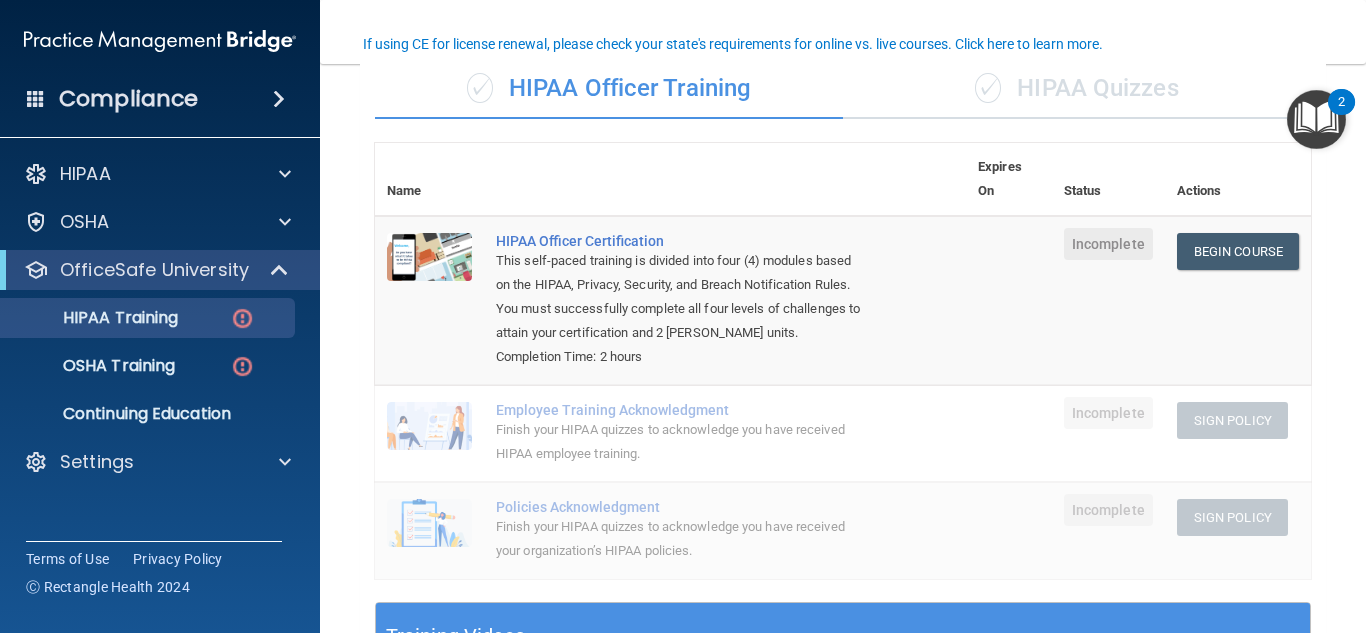 click on "✓   HIPAA Quizzes" at bounding box center (1077, 89) 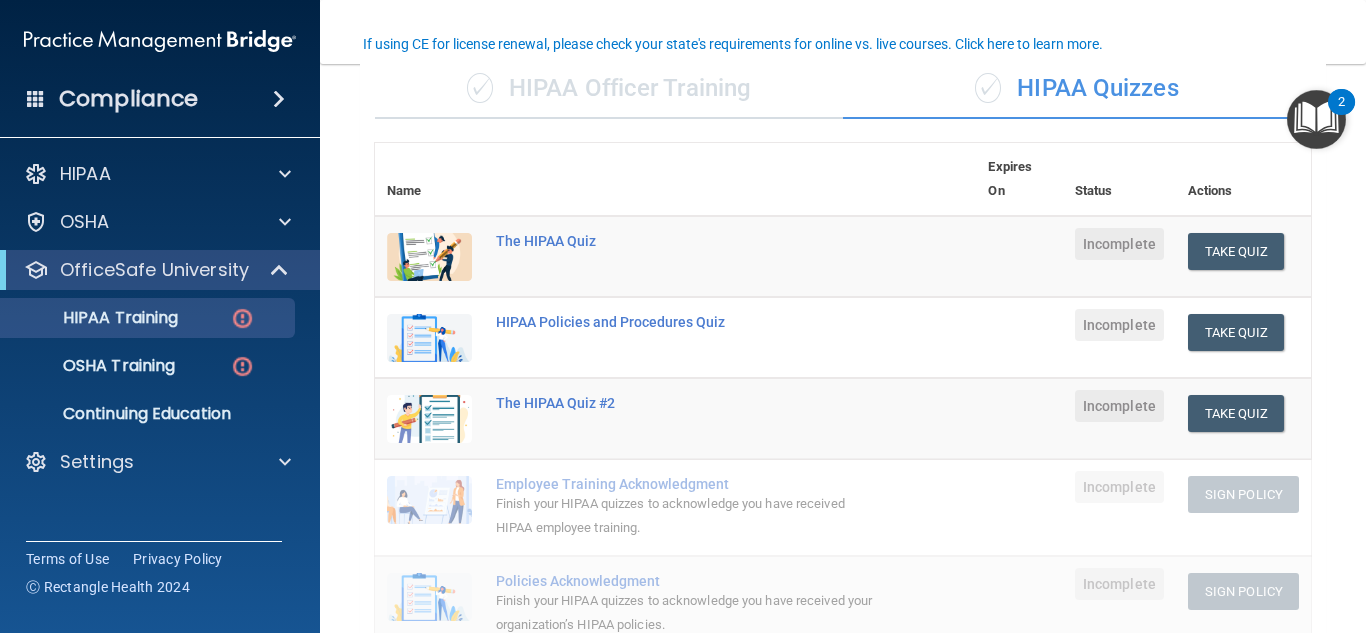 click on "✓   HIPAA Officer Training" at bounding box center (609, 89) 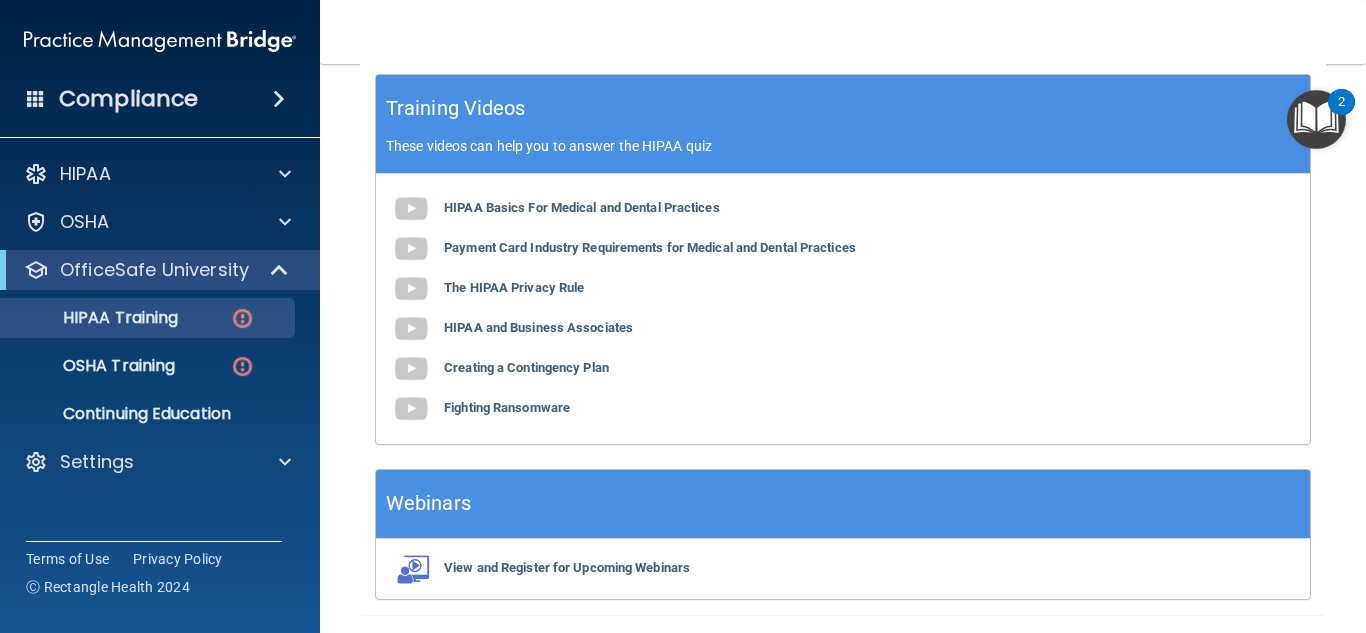 scroll, scrollTop: 689, scrollLeft: 0, axis: vertical 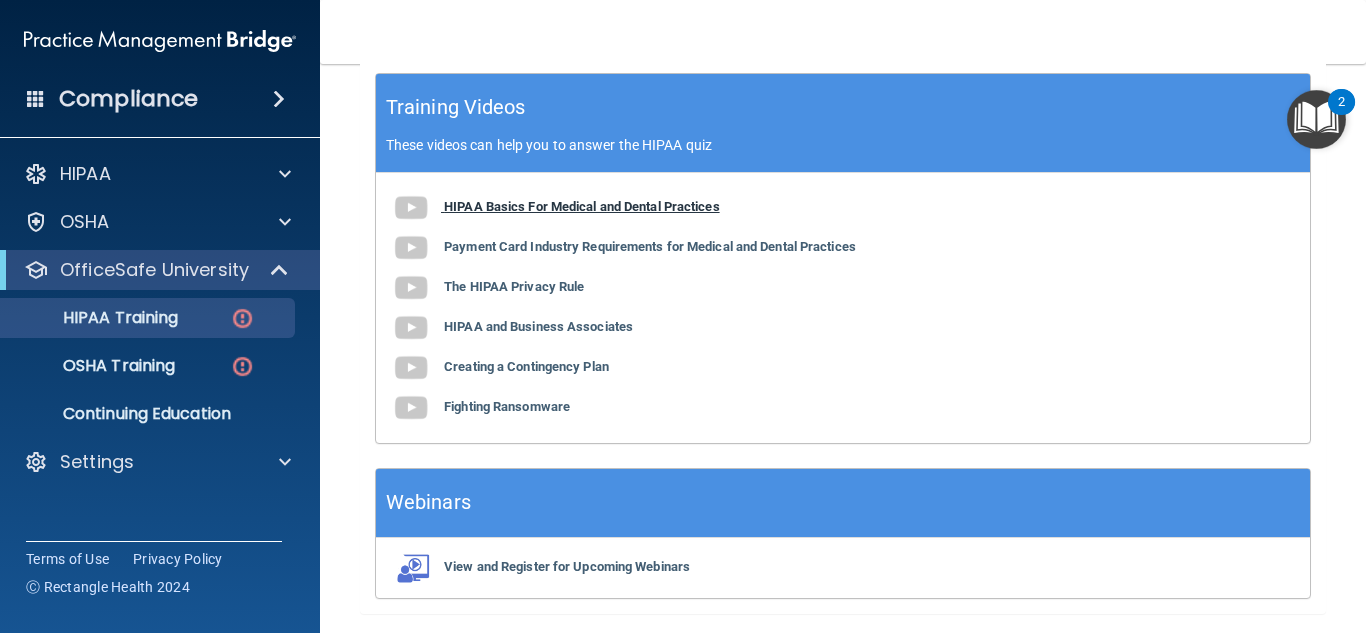 click on "HIPAA Basics For Medical and Dental Practices" at bounding box center [582, 206] 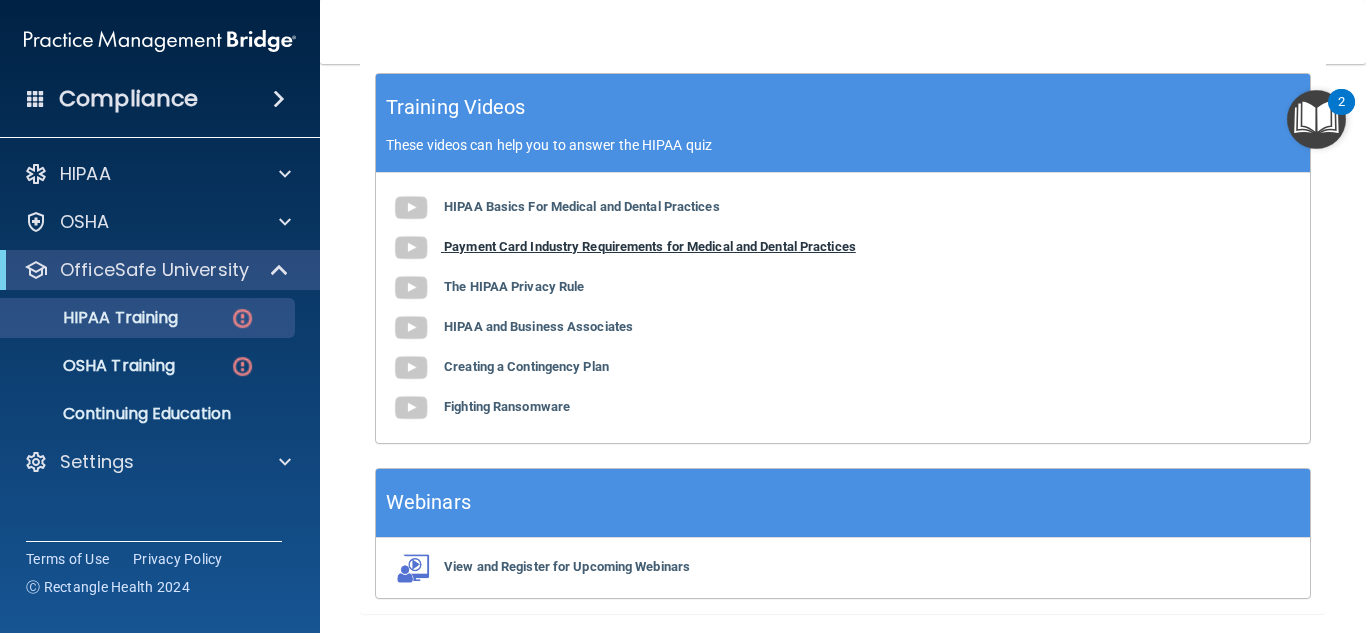click on "Payment Card Industry Requirements for Medical and Dental Practices" at bounding box center [650, 246] 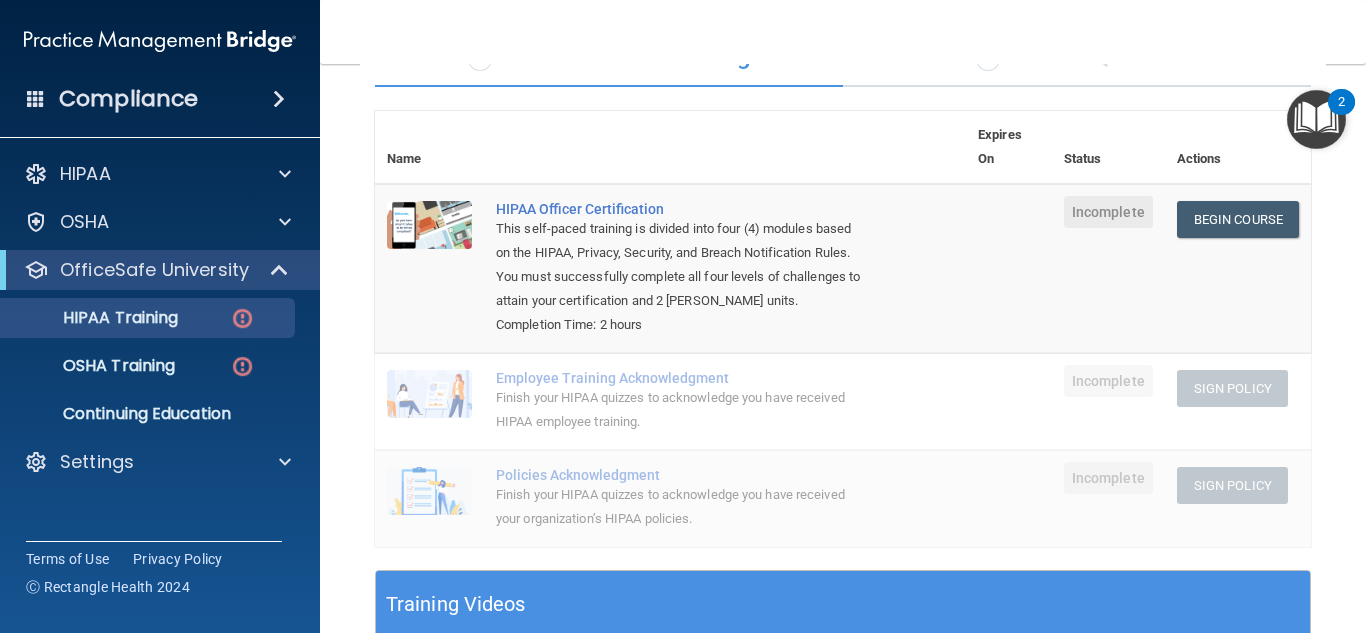 scroll, scrollTop: 151, scrollLeft: 0, axis: vertical 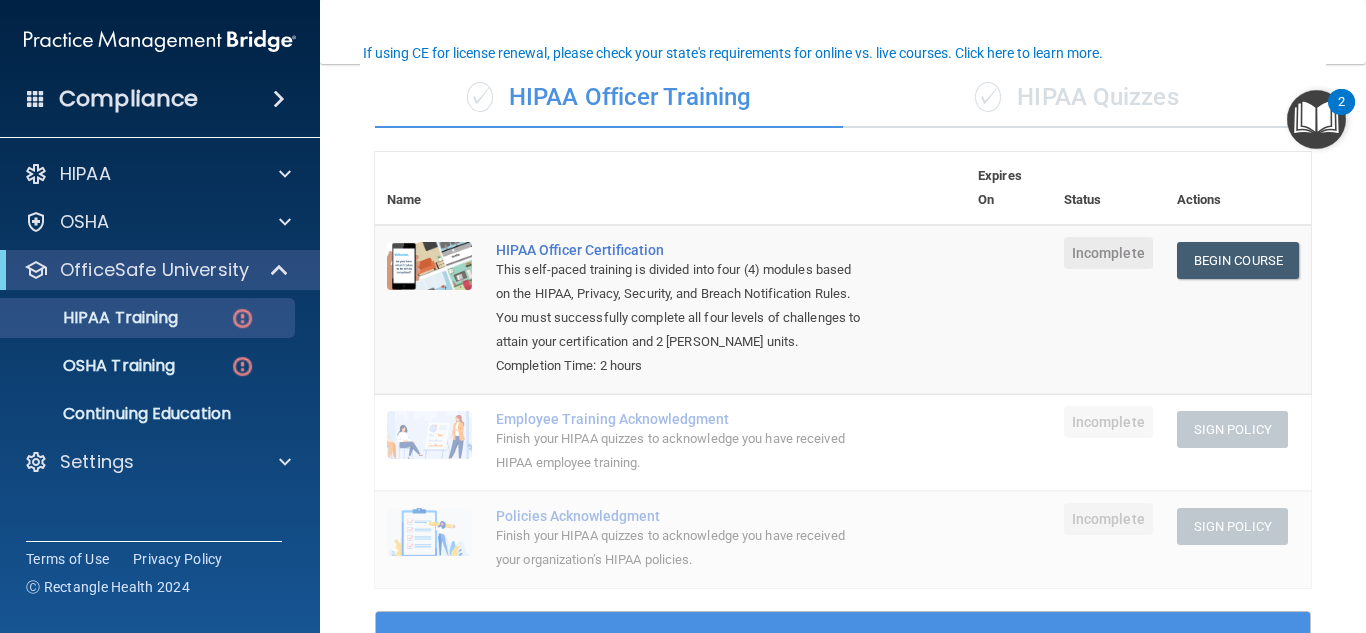 click on "✓   HIPAA Quizzes" at bounding box center [1077, 98] 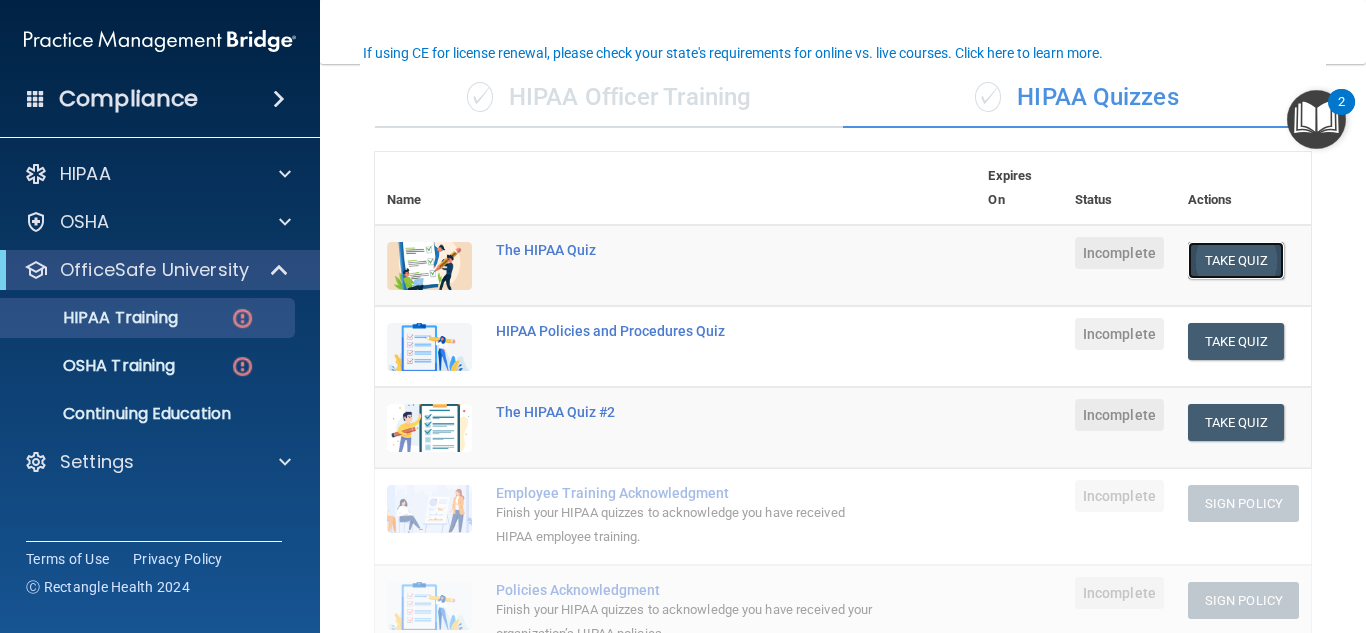 click on "Take Quiz" at bounding box center [1236, 260] 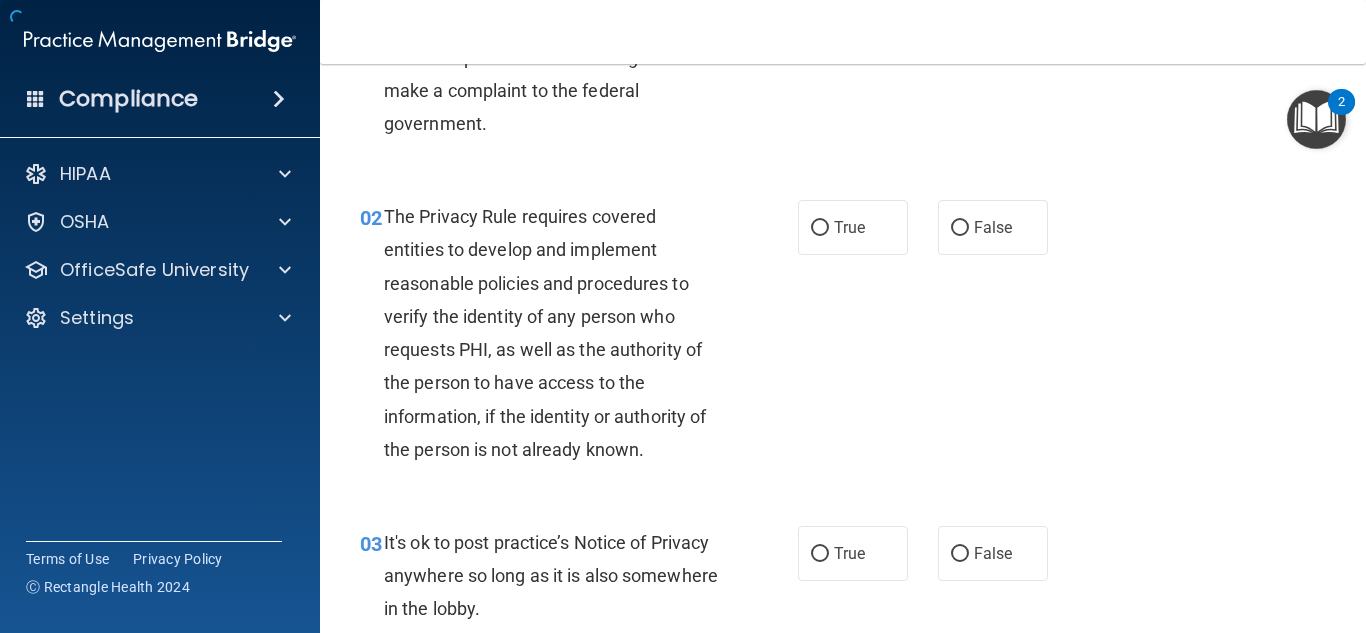 scroll, scrollTop: 0, scrollLeft: 0, axis: both 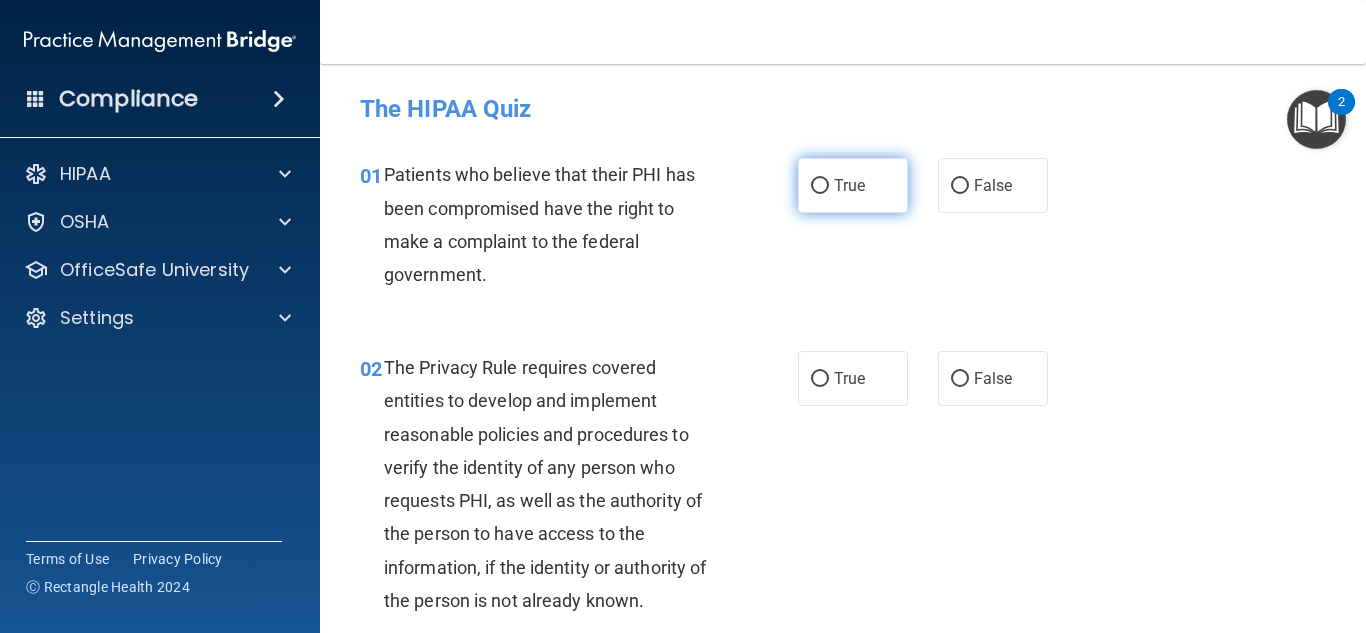 click on "True" at bounding box center (853, 185) 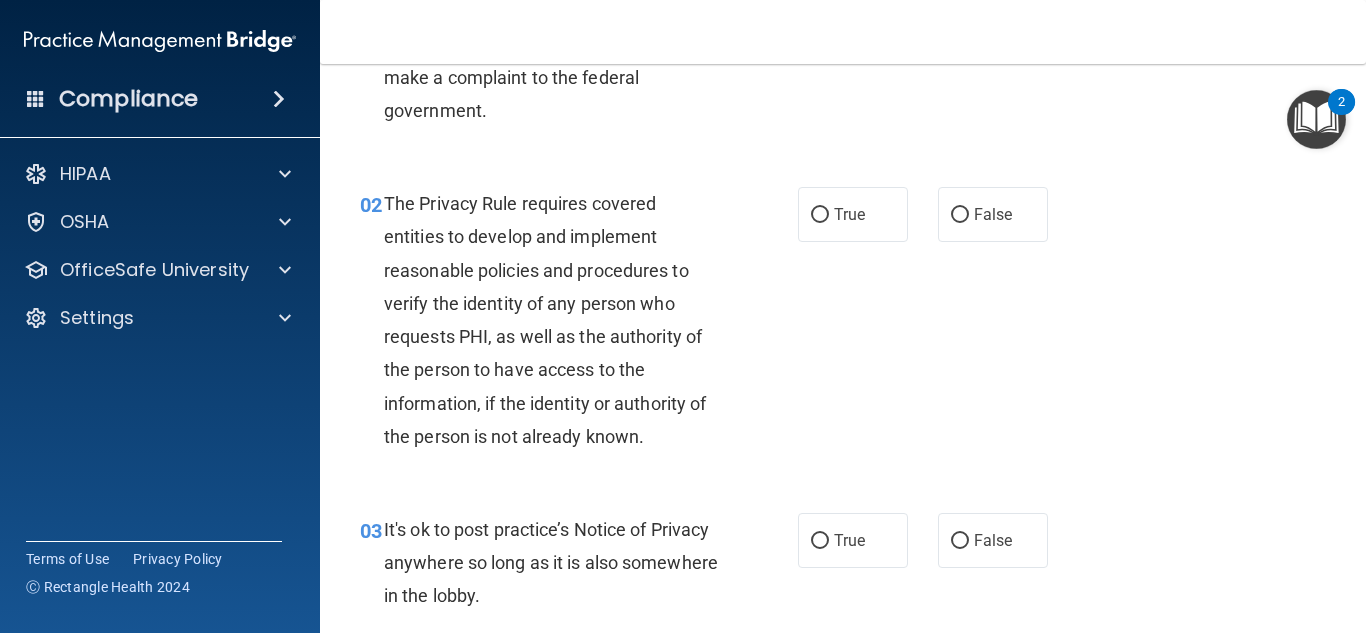 scroll, scrollTop: 164, scrollLeft: 0, axis: vertical 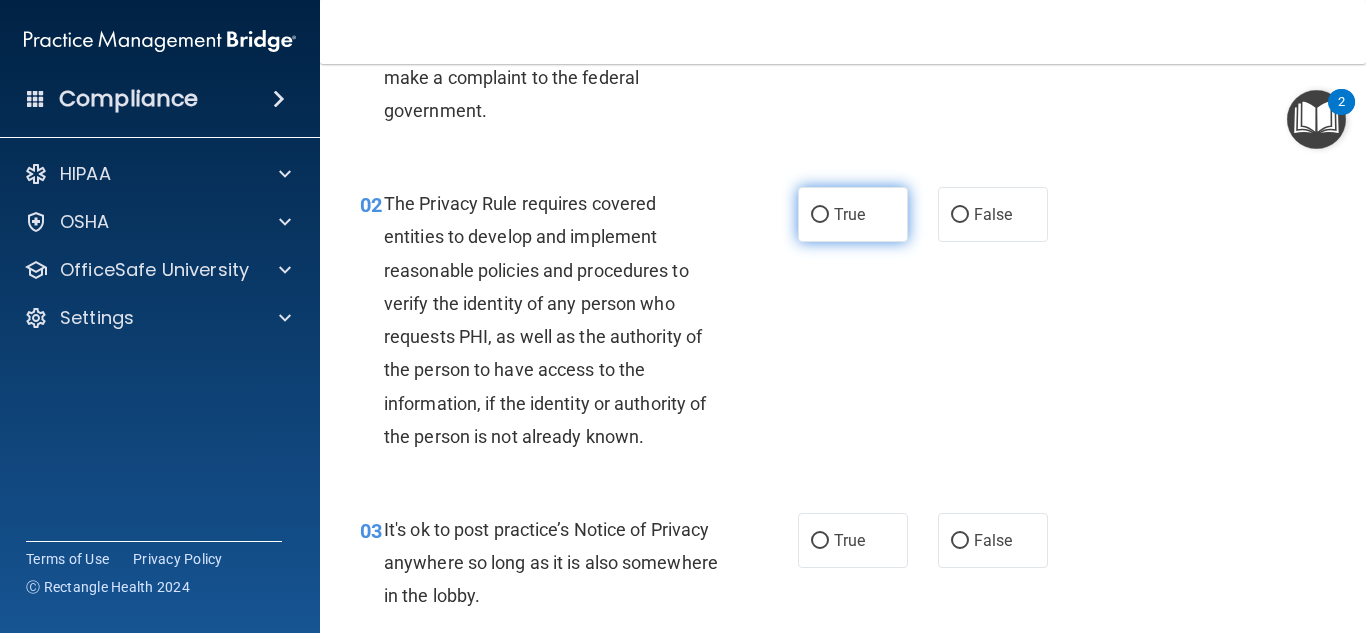 click on "True" at bounding box center (820, 215) 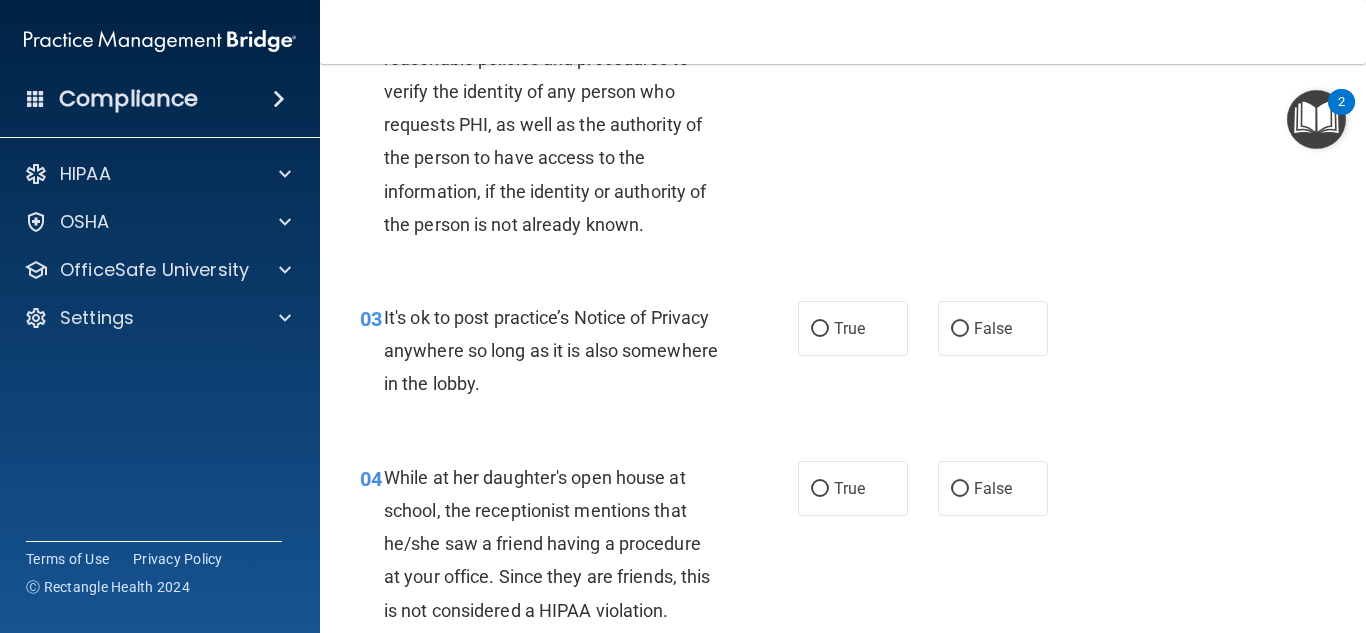 scroll, scrollTop: 377, scrollLeft: 0, axis: vertical 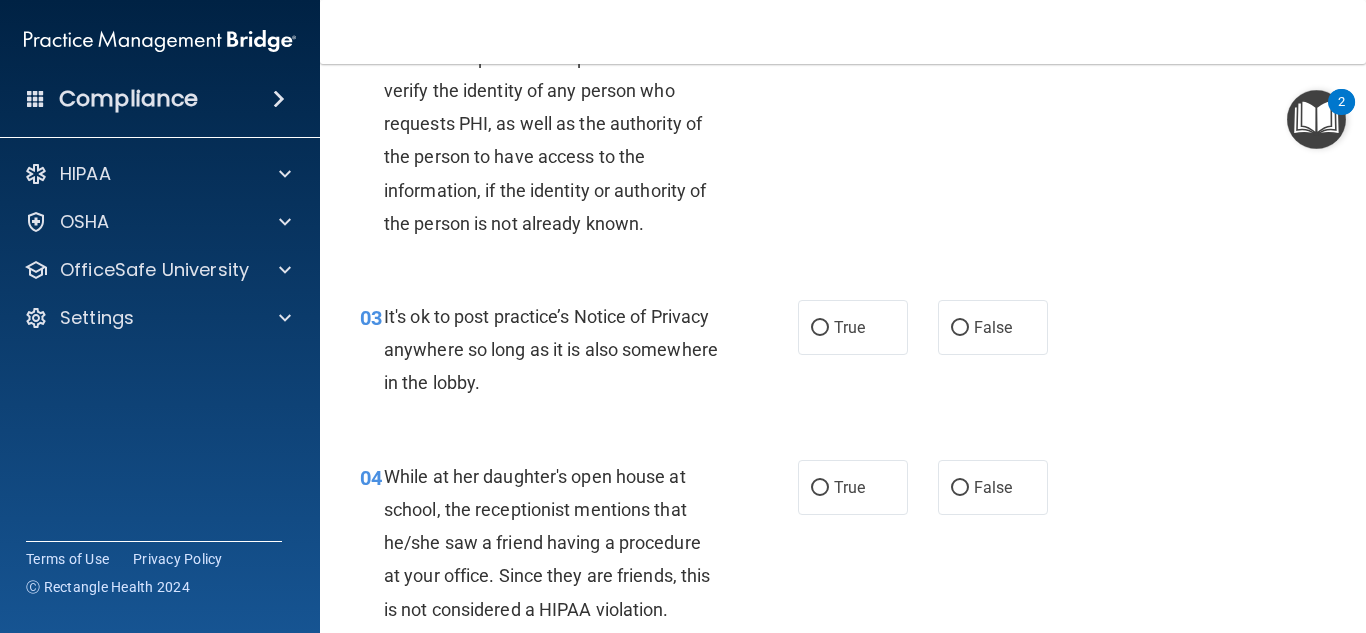click on "It's ok to post  practice’s Notice of Privacy anywhere so long as it is also somewhere in the lobby." at bounding box center (551, 349) 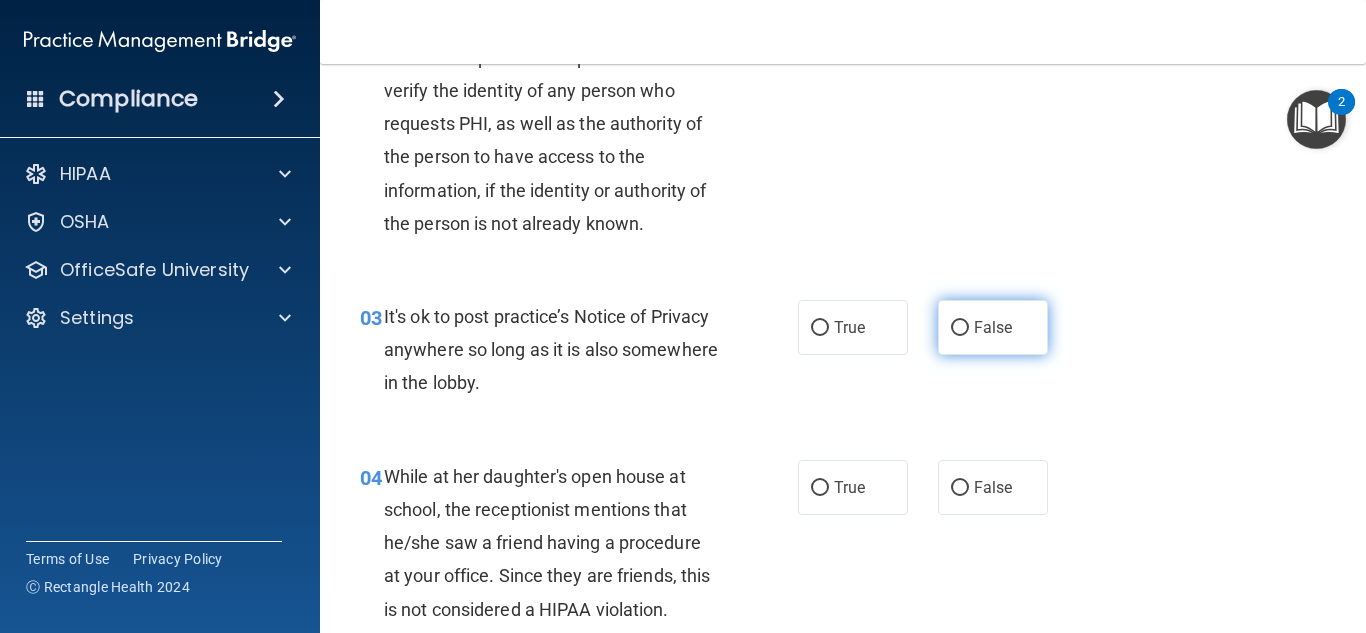 click on "False" at bounding box center [960, 328] 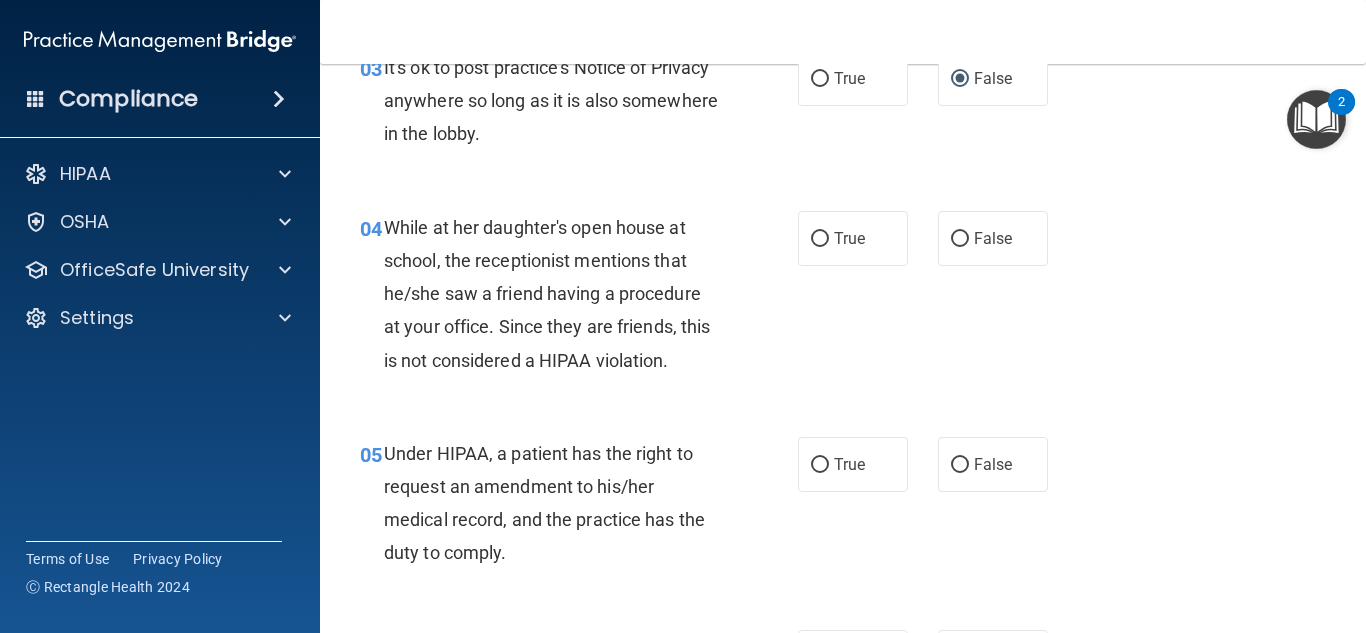 scroll, scrollTop: 631, scrollLeft: 0, axis: vertical 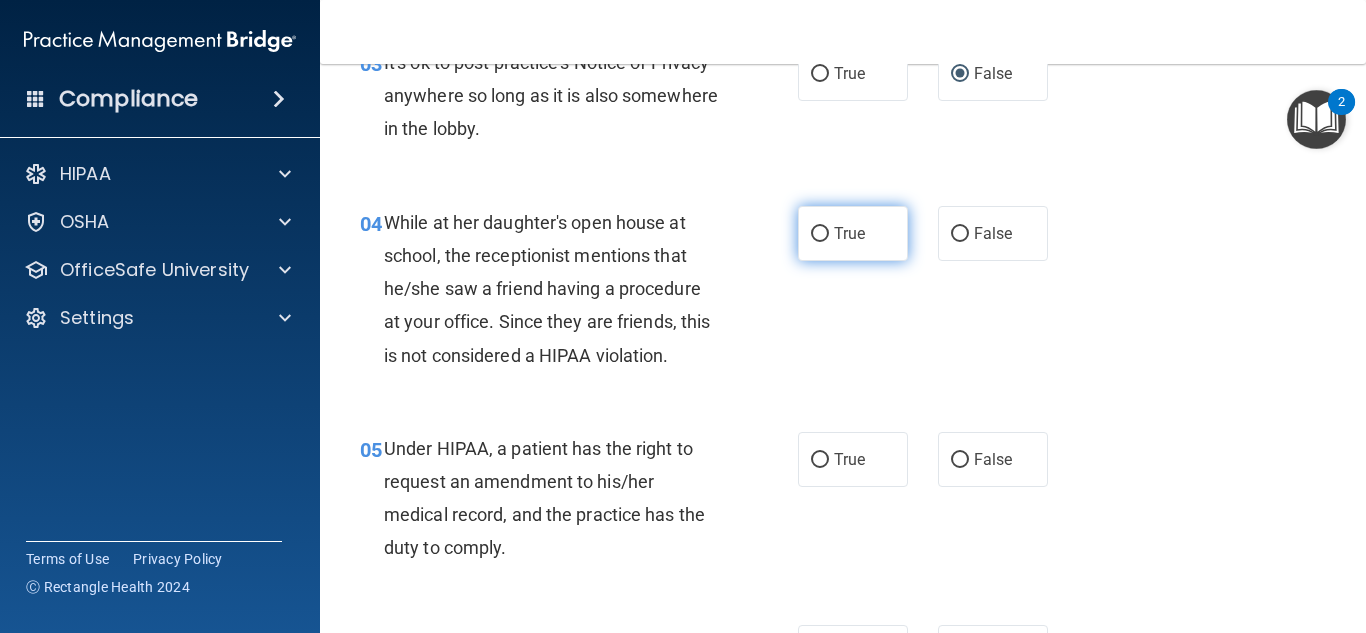 click on "True" at bounding box center [820, 234] 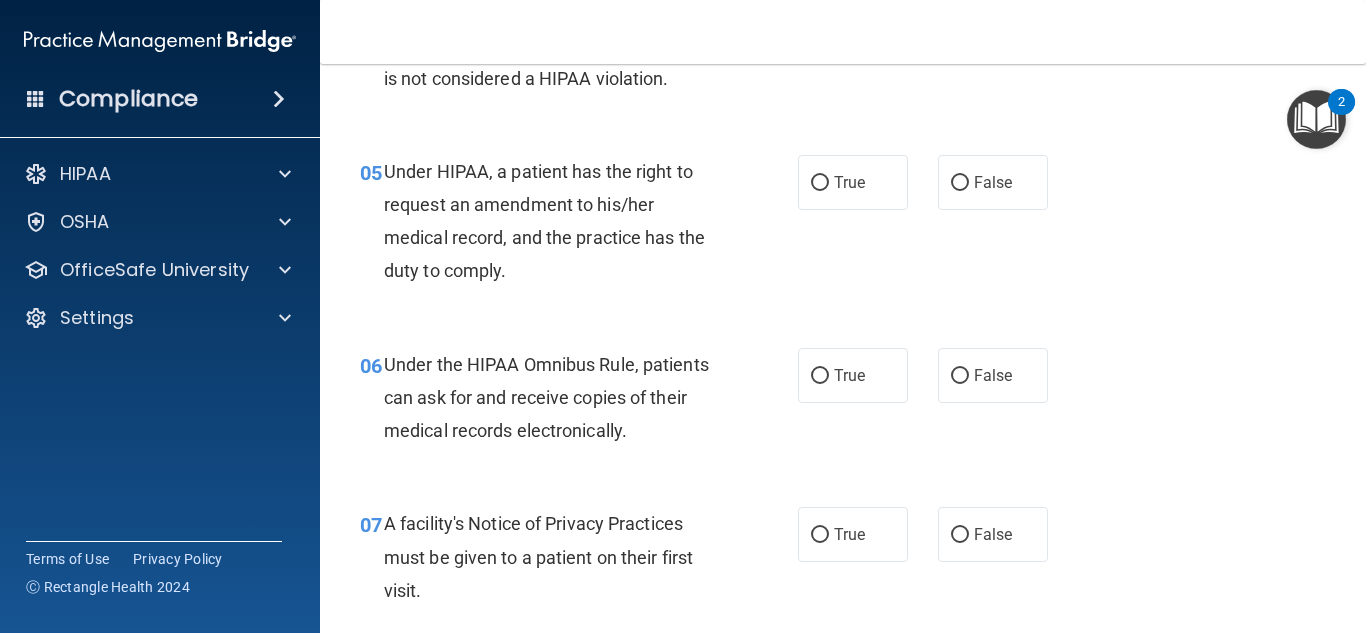 scroll, scrollTop: 907, scrollLeft: 0, axis: vertical 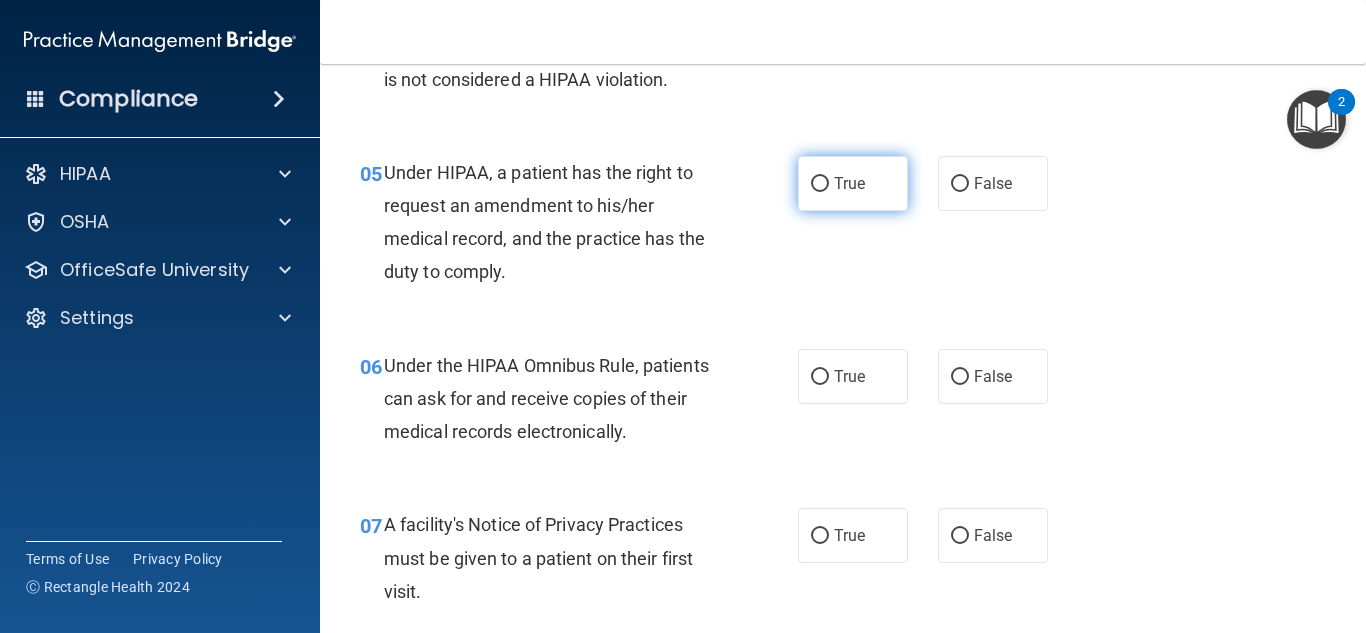 click on "True" at bounding box center (820, 184) 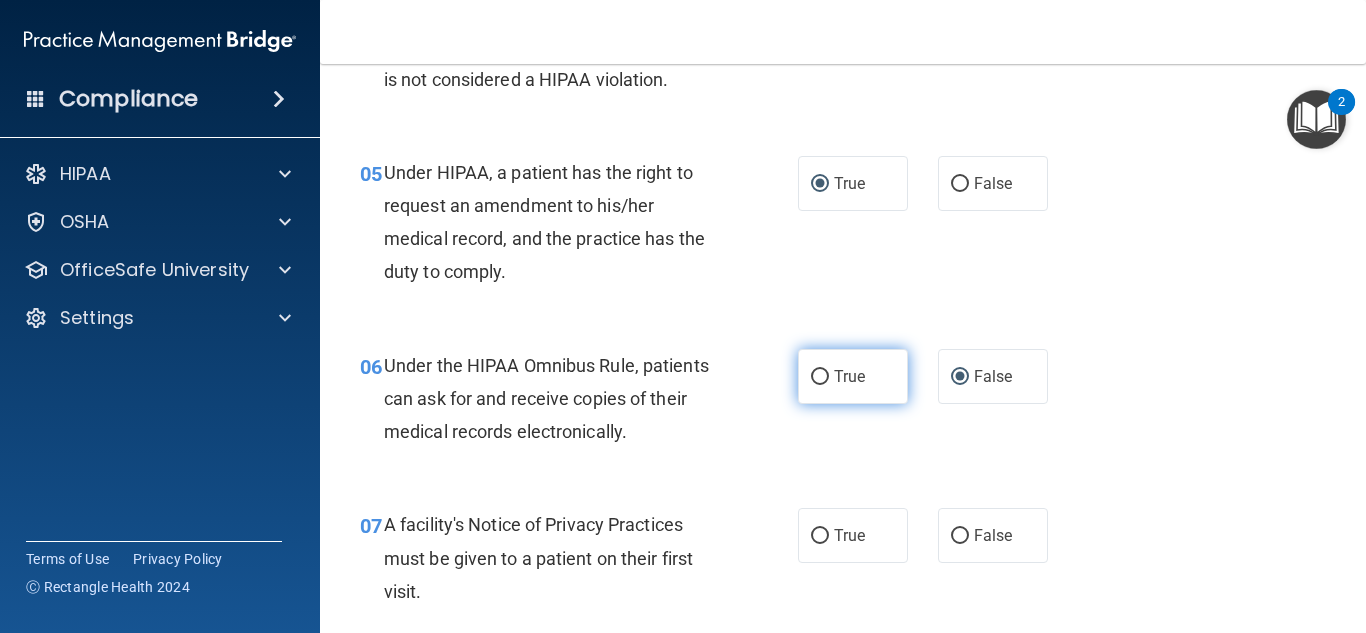 click on "True" at bounding box center [820, 377] 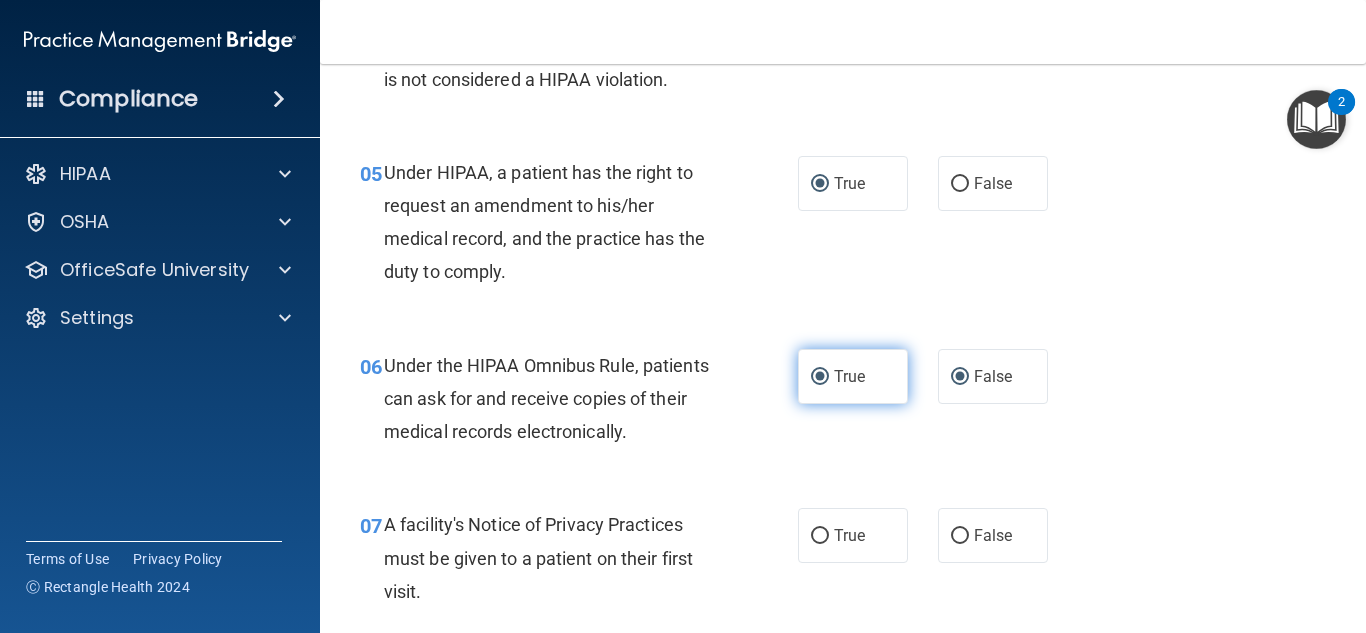 radio on "false" 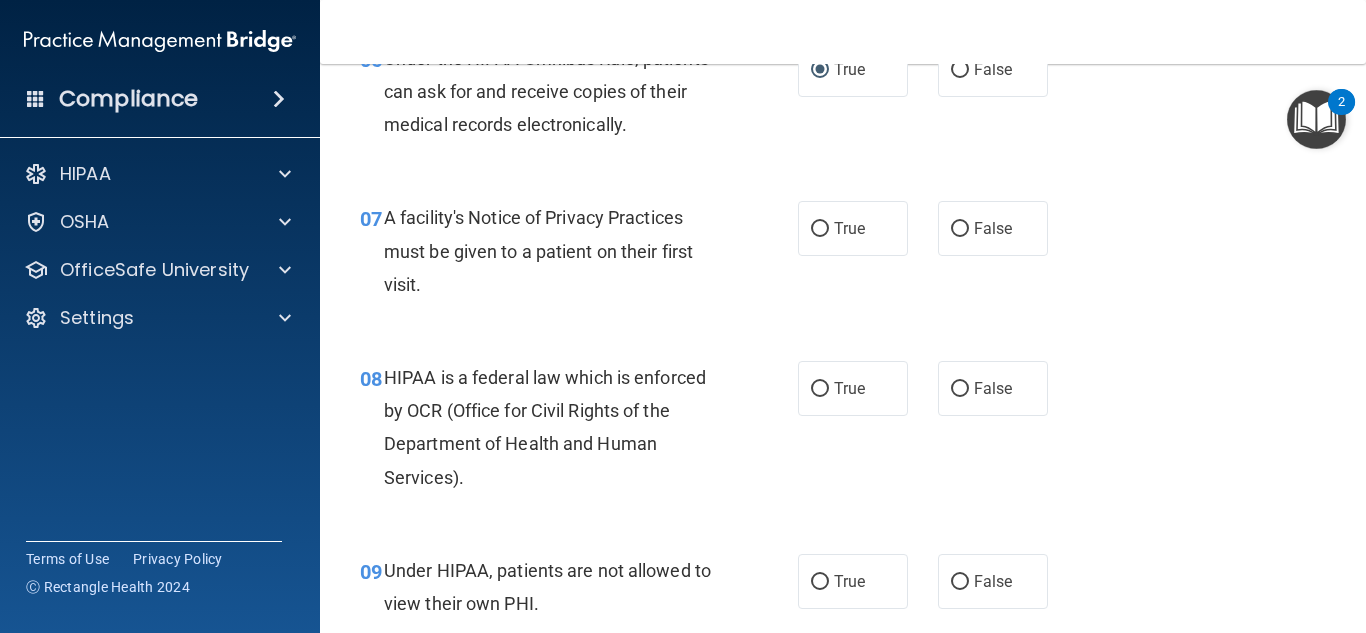 scroll, scrollTop: 1223, scrollLeft: 0, axis: vertical 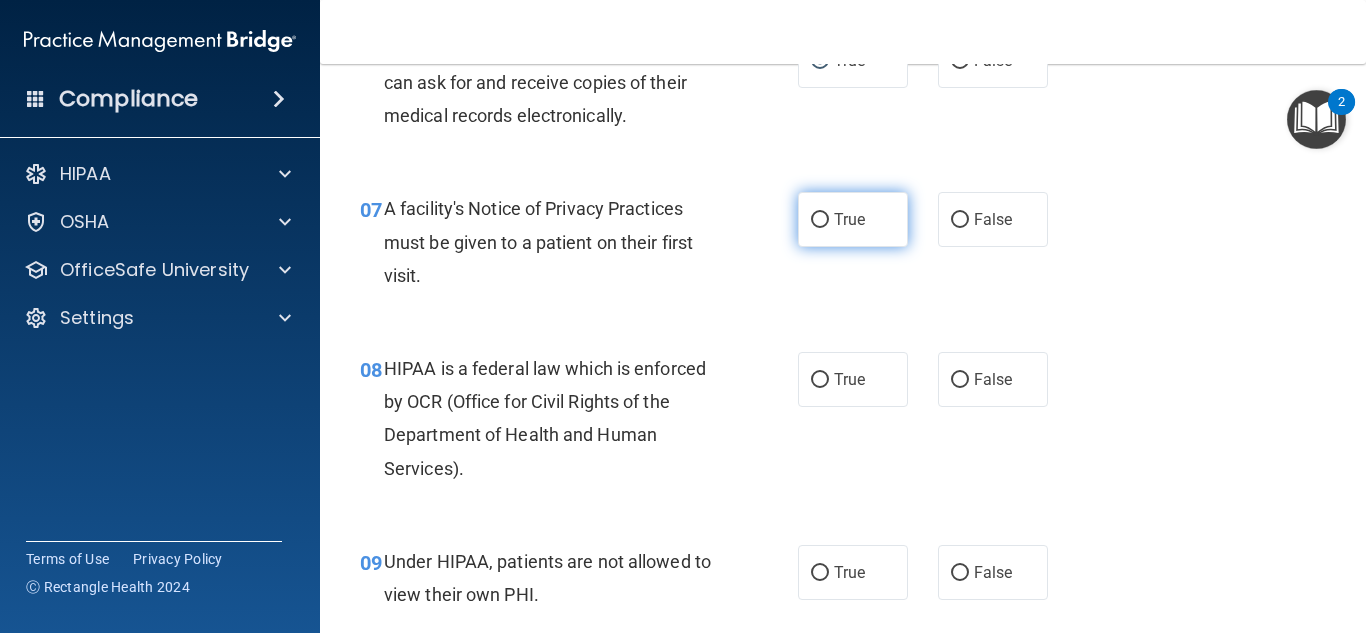 click on "True" at bounding box center [820, 220] 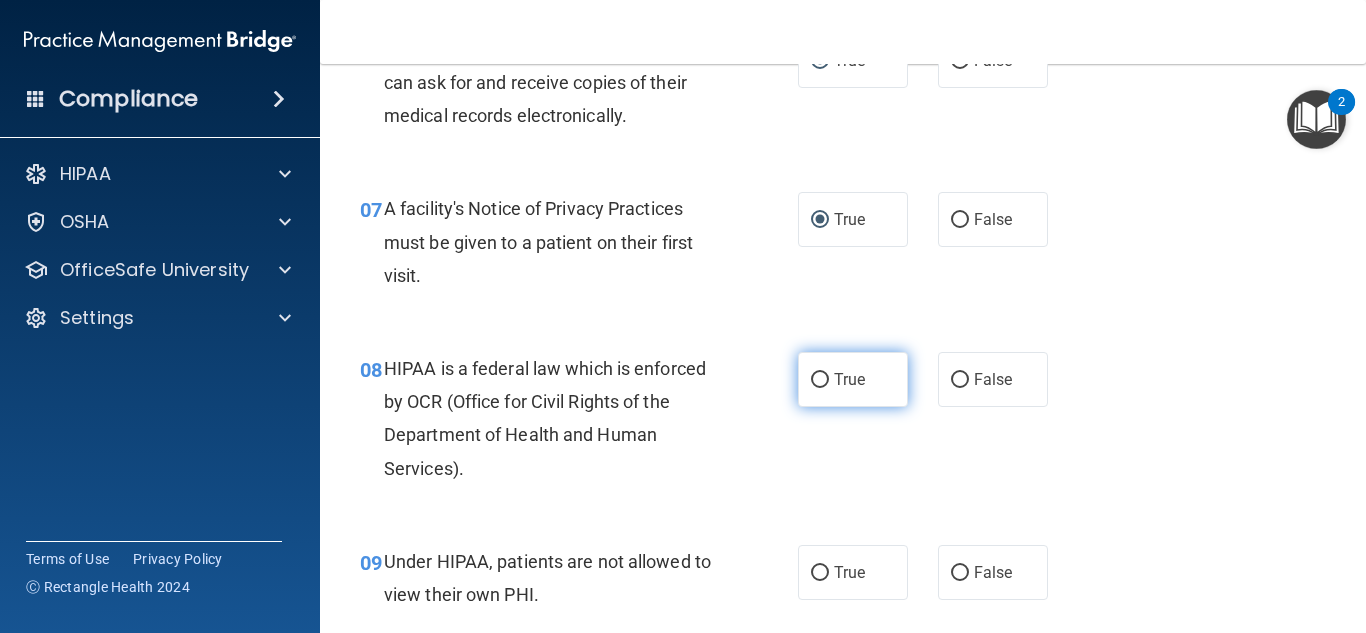 click on "True" at bounding box center (820, 380) 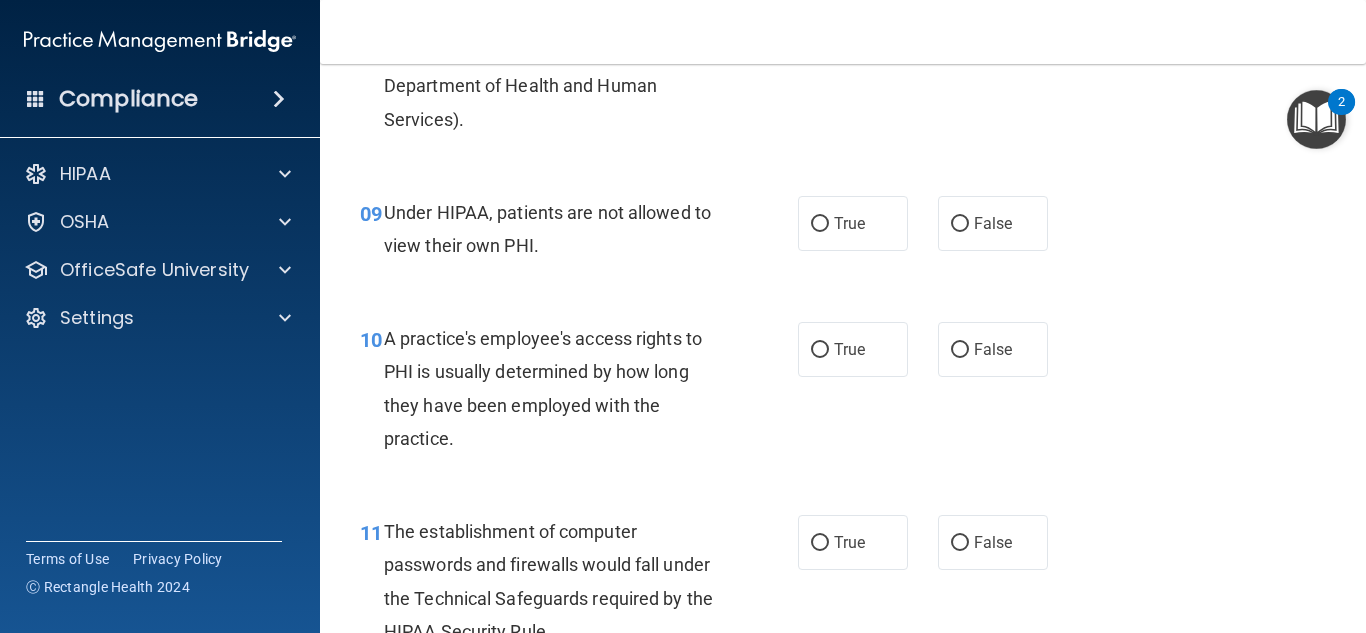 scroll, scrollTop: 1576, scrollLeft: 0, axis: vertical 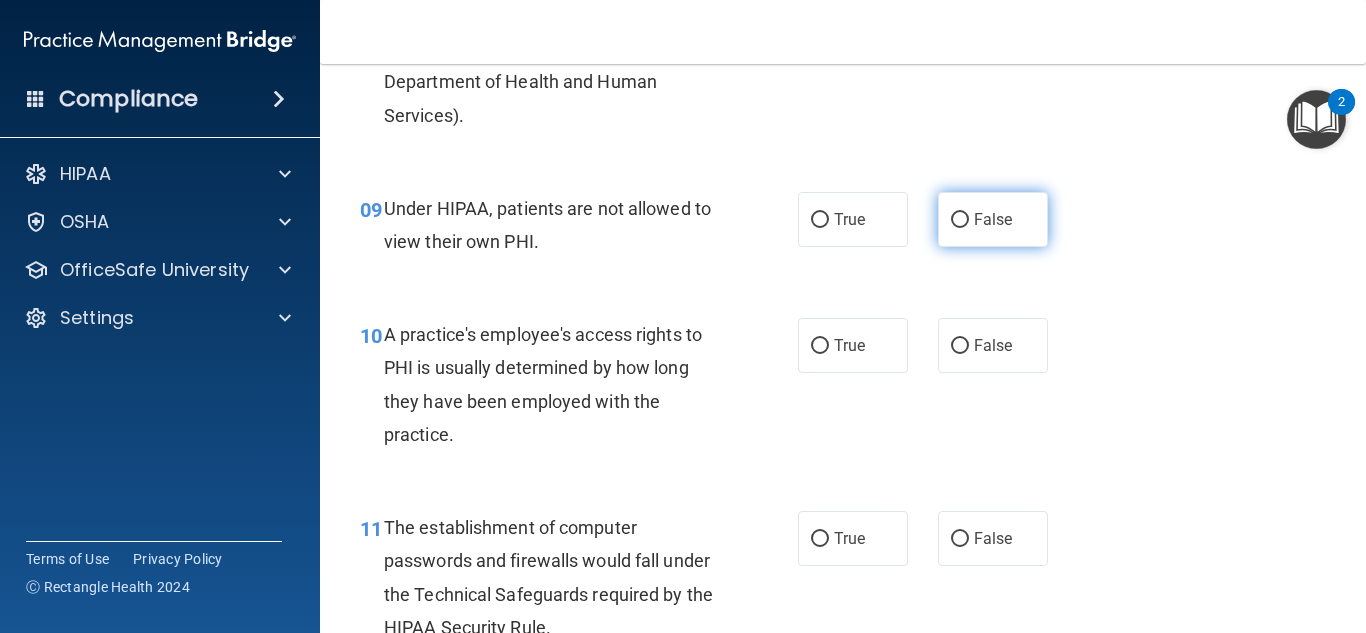click on "False" at bounding box center (960, 220) 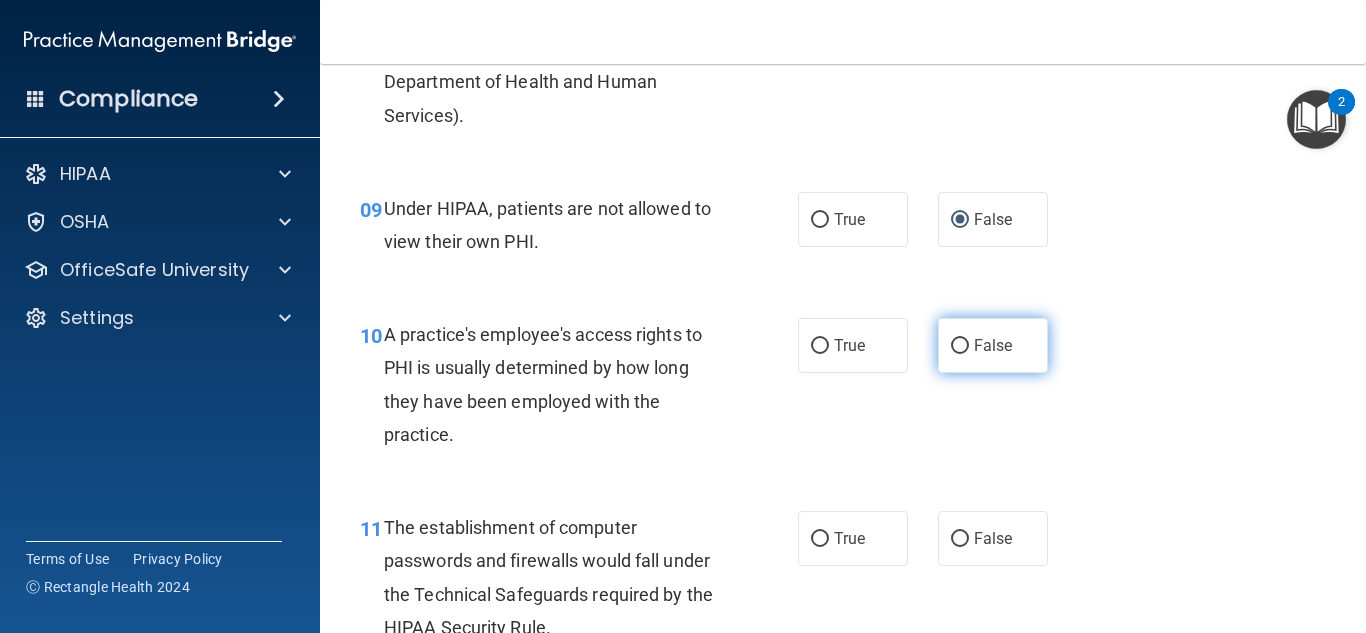 click on "False" at bounding box center [960, 346] 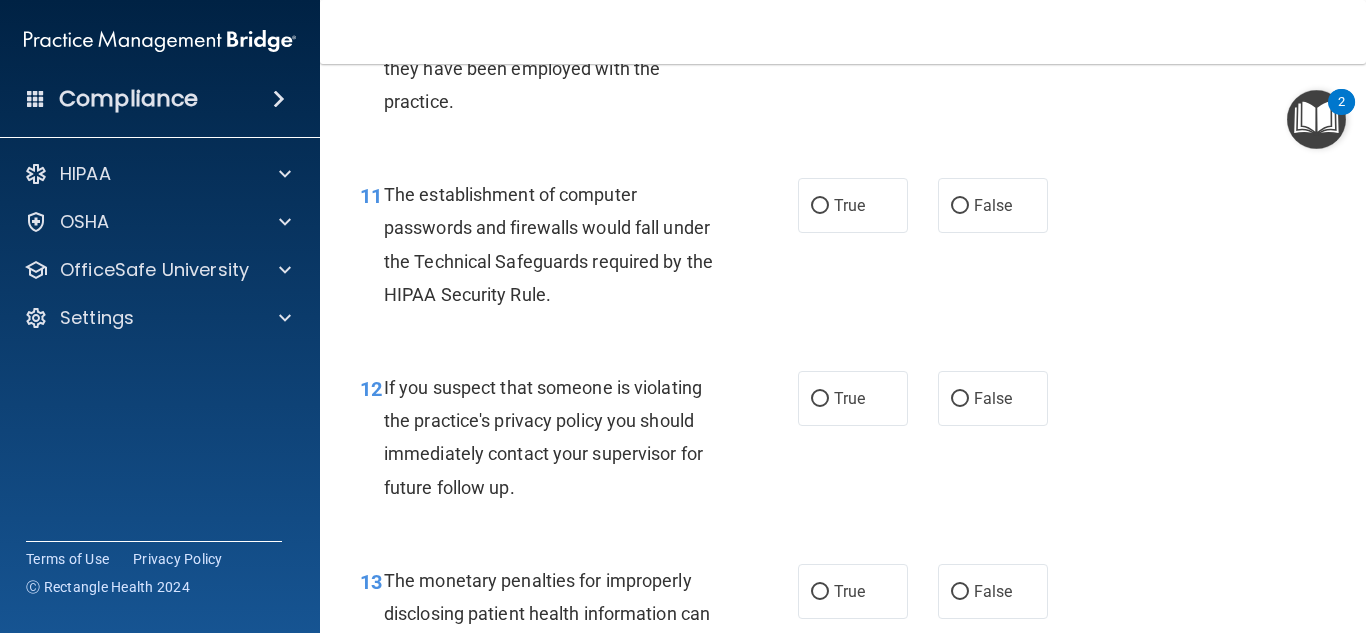 scroll, scrollTop: 1906, scrollLeft: 0, axis: vertical 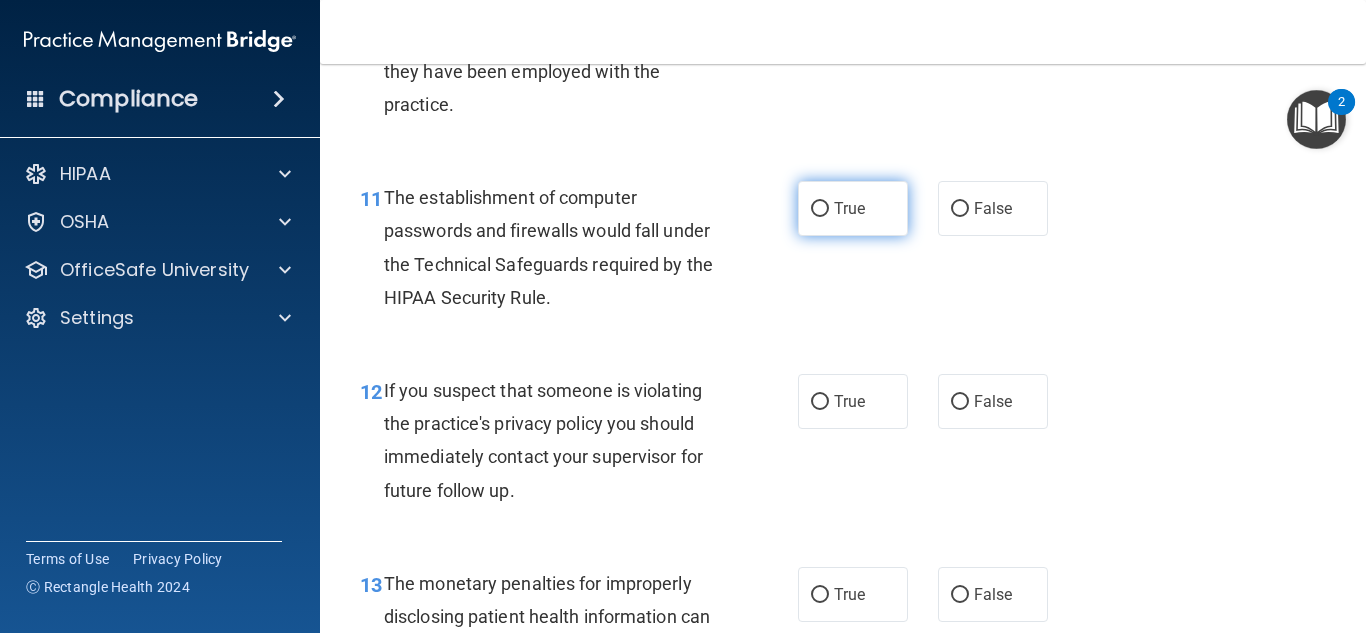 click on "True" at bounding box center (820, 209) 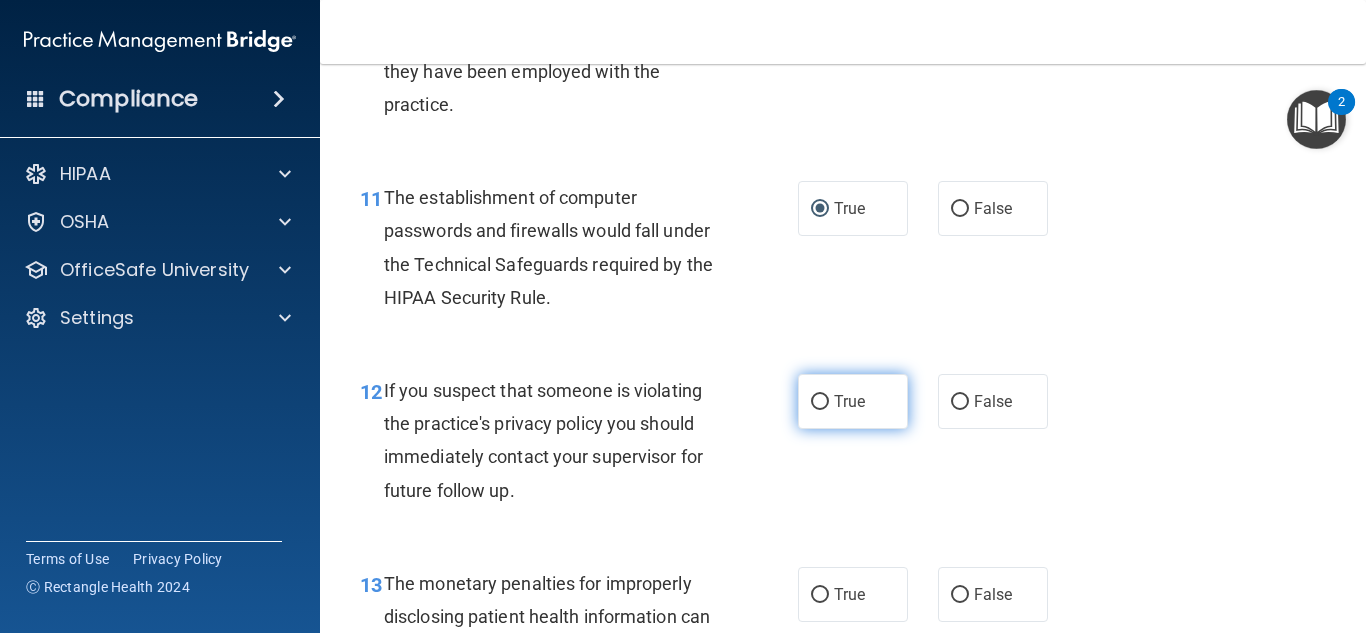 click on "True" at bounding box center (820, 402) 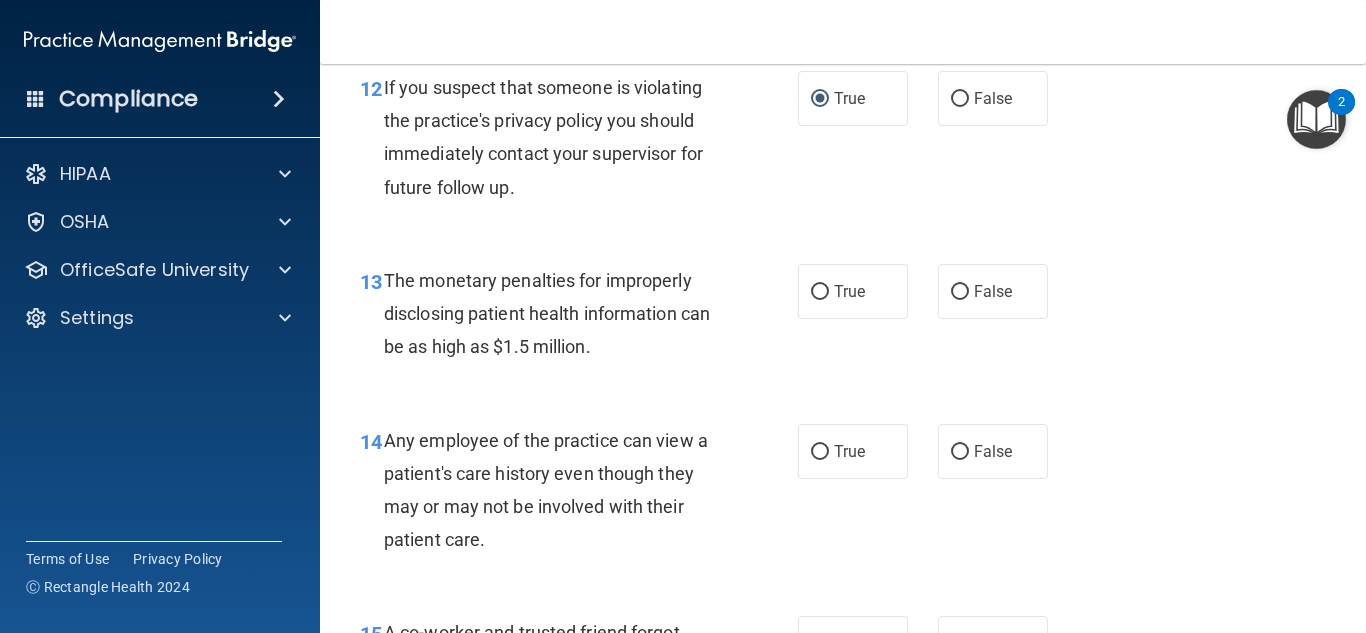 scroll, scrollTop: 2211, scrollLeft: 0, axis: vertical 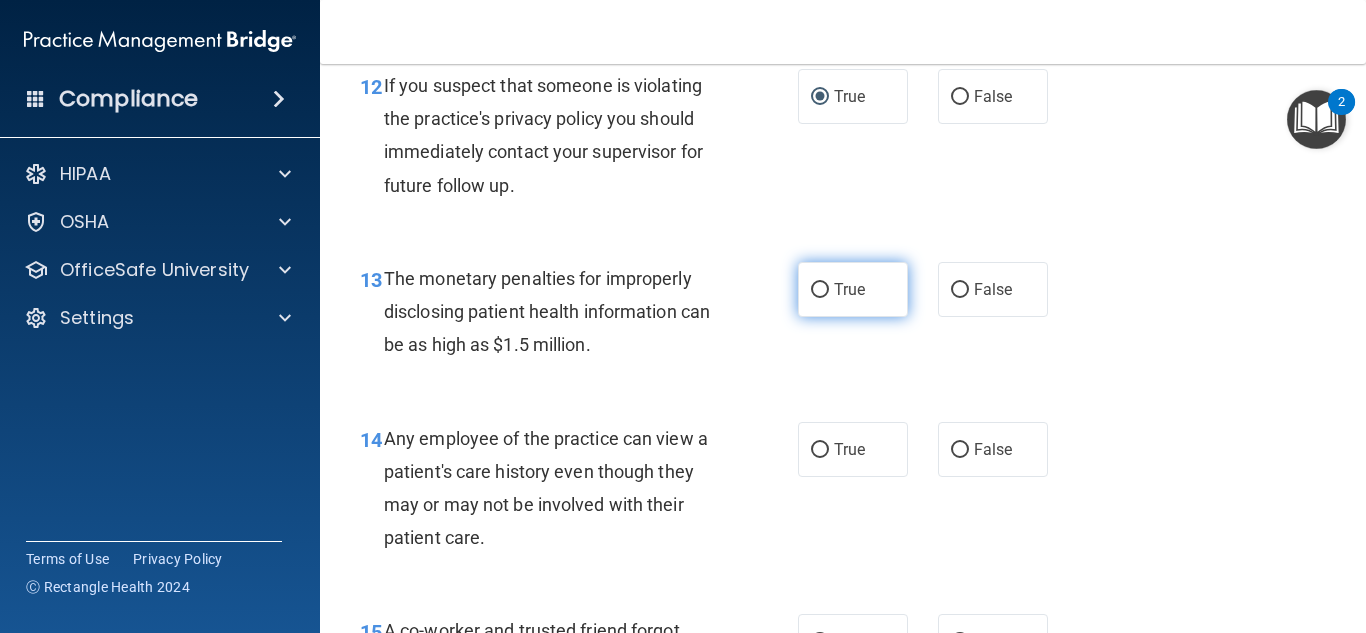 click on "True" at bounding box center [820, 290] 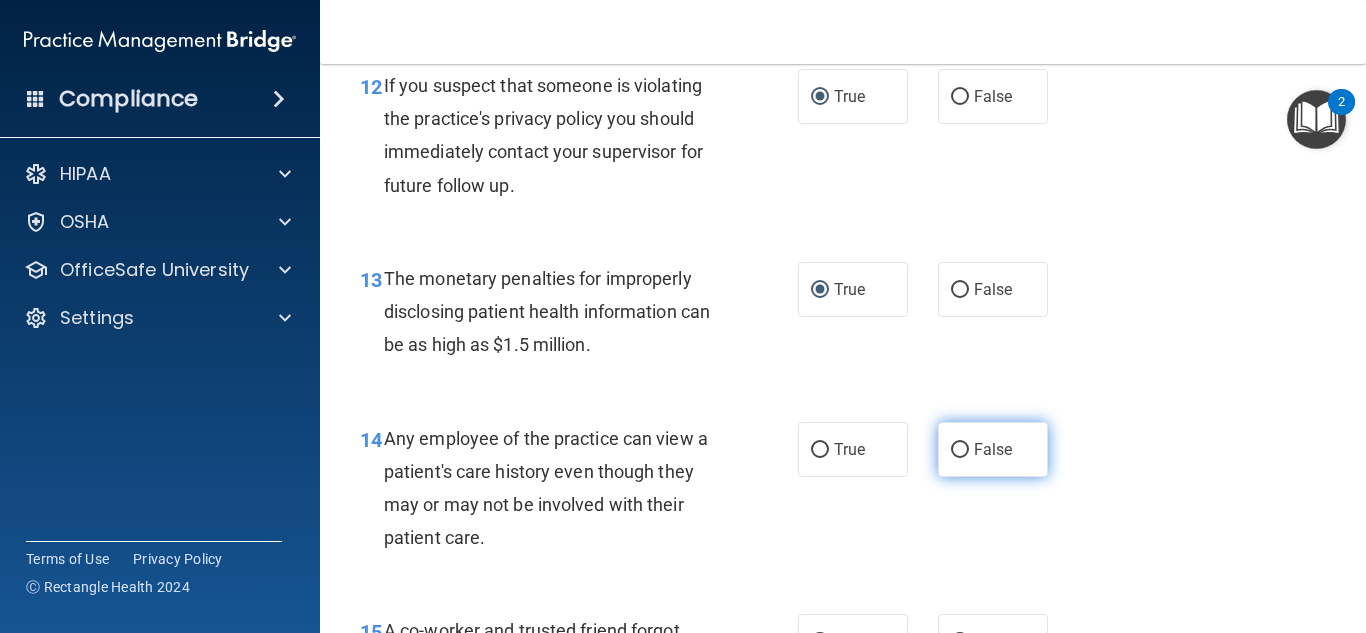 click on "False" at bounding box center (993, 449) 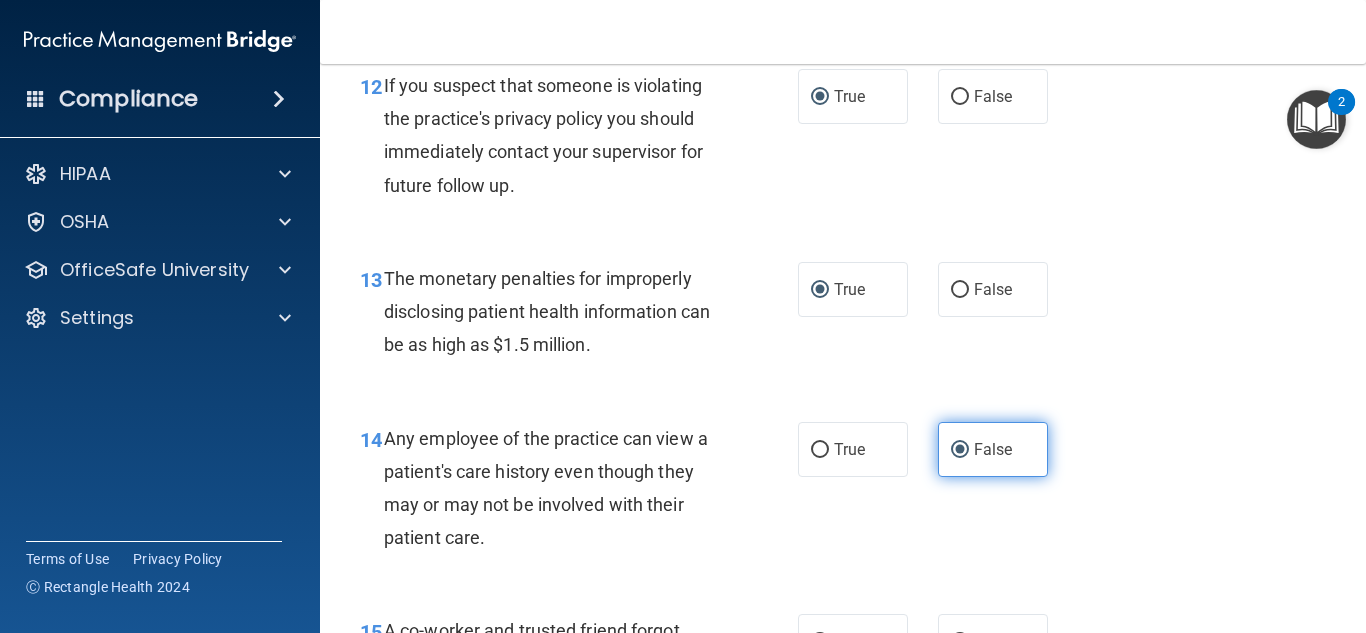 click on "False" at bounding box center [960, 450] 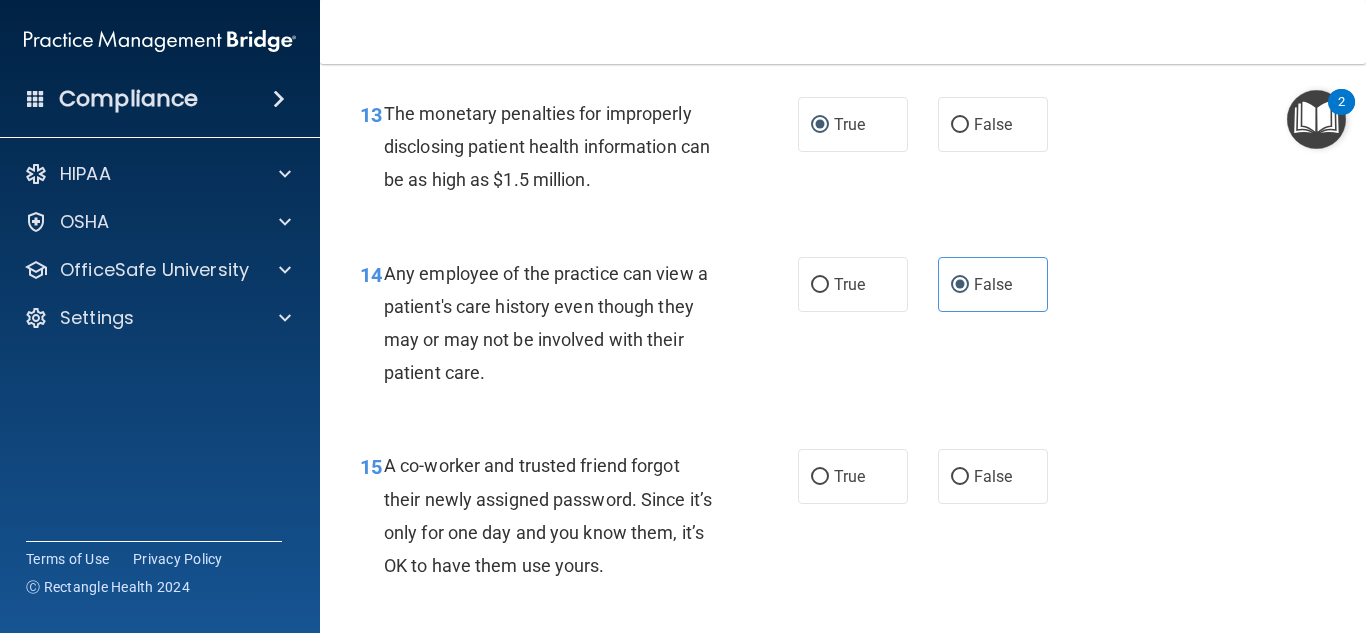 scroll, scrollTop: 2377, scrollLeft: 0, axis: vertical 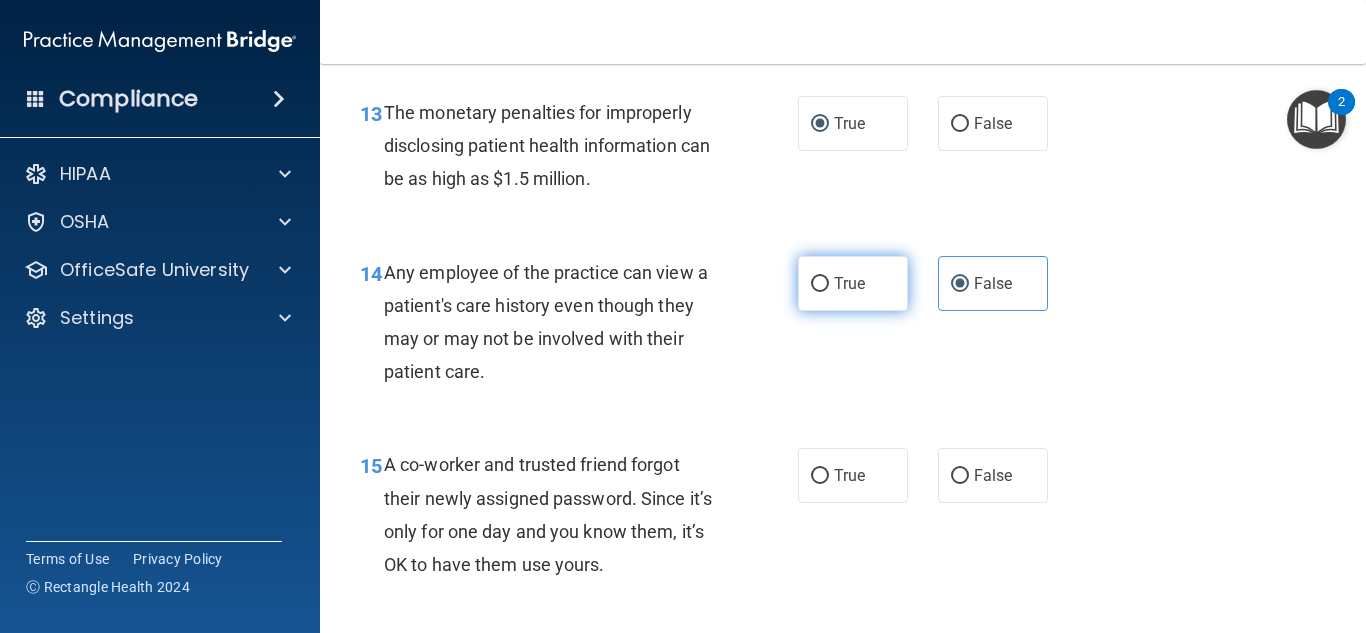 click on "True" at bounding box center [853, 283] 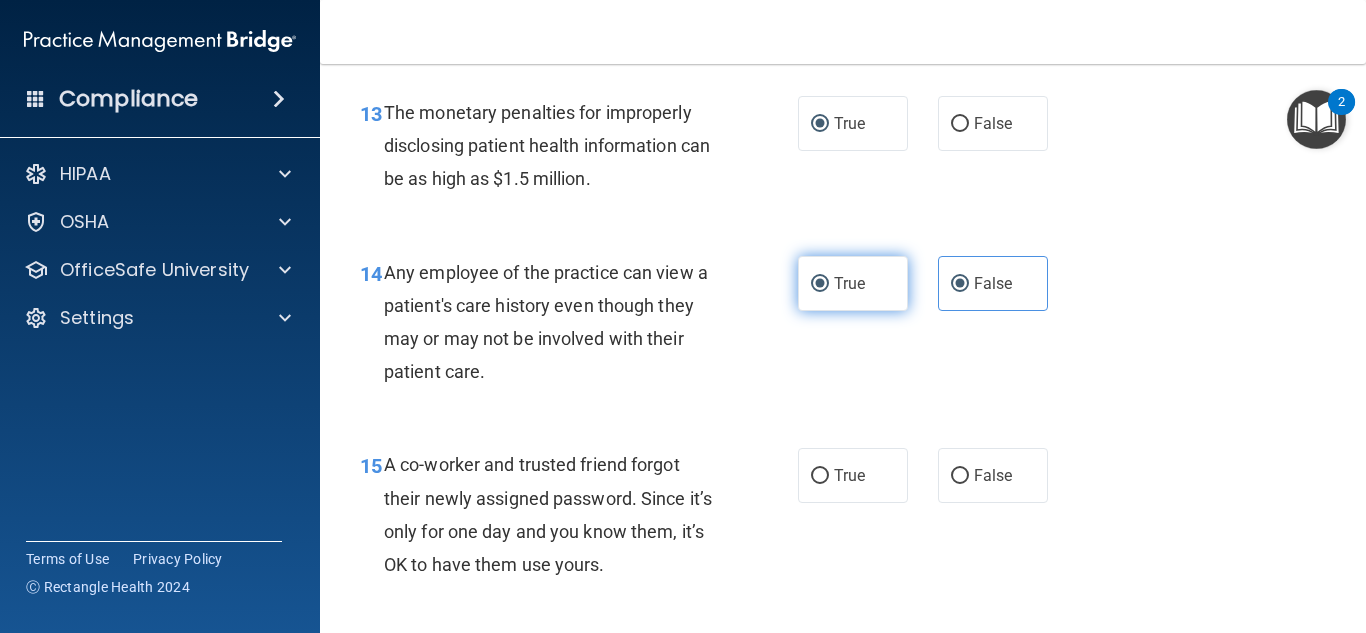 radio on "false" 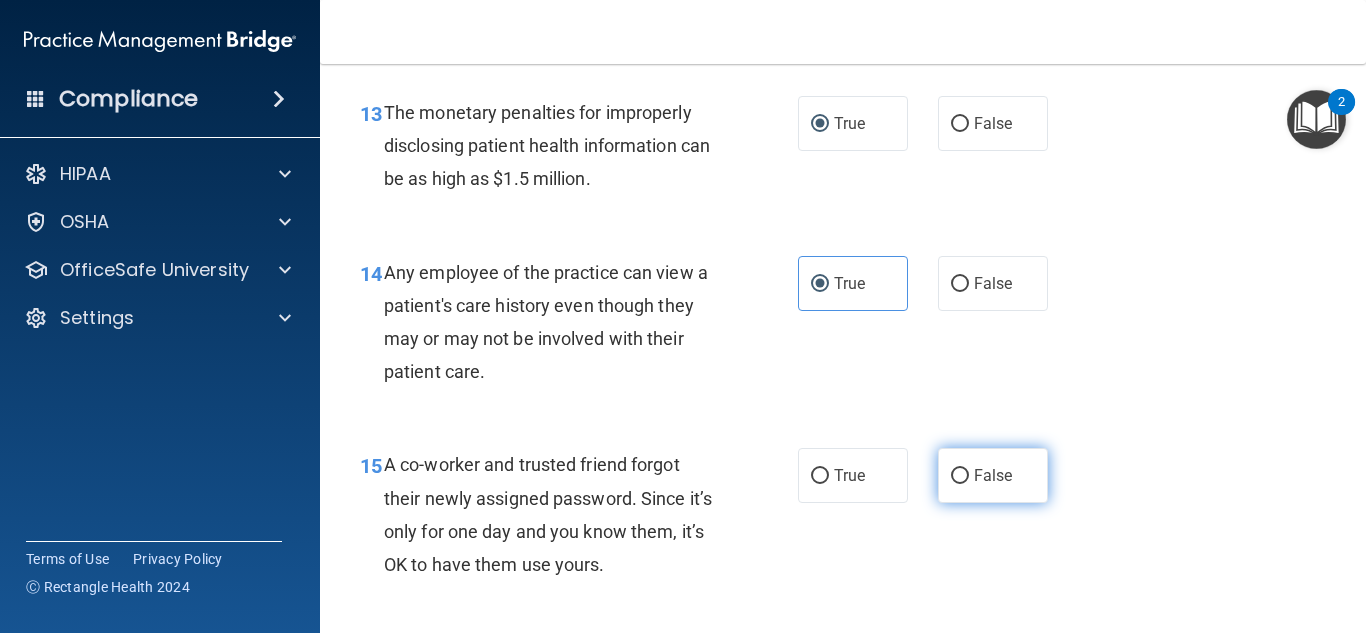 click on "False" at bounding box center (960, 476) 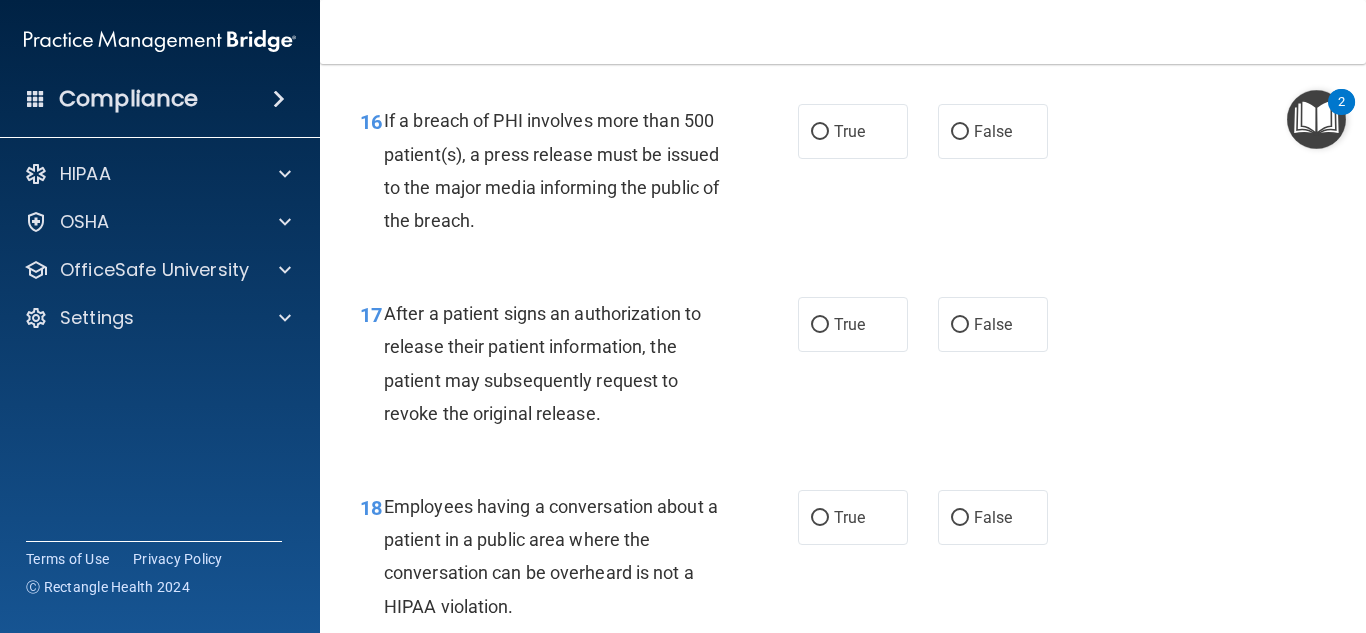 scroll, scrollTop: 2915, scrollLeft: 0, axis: vertical 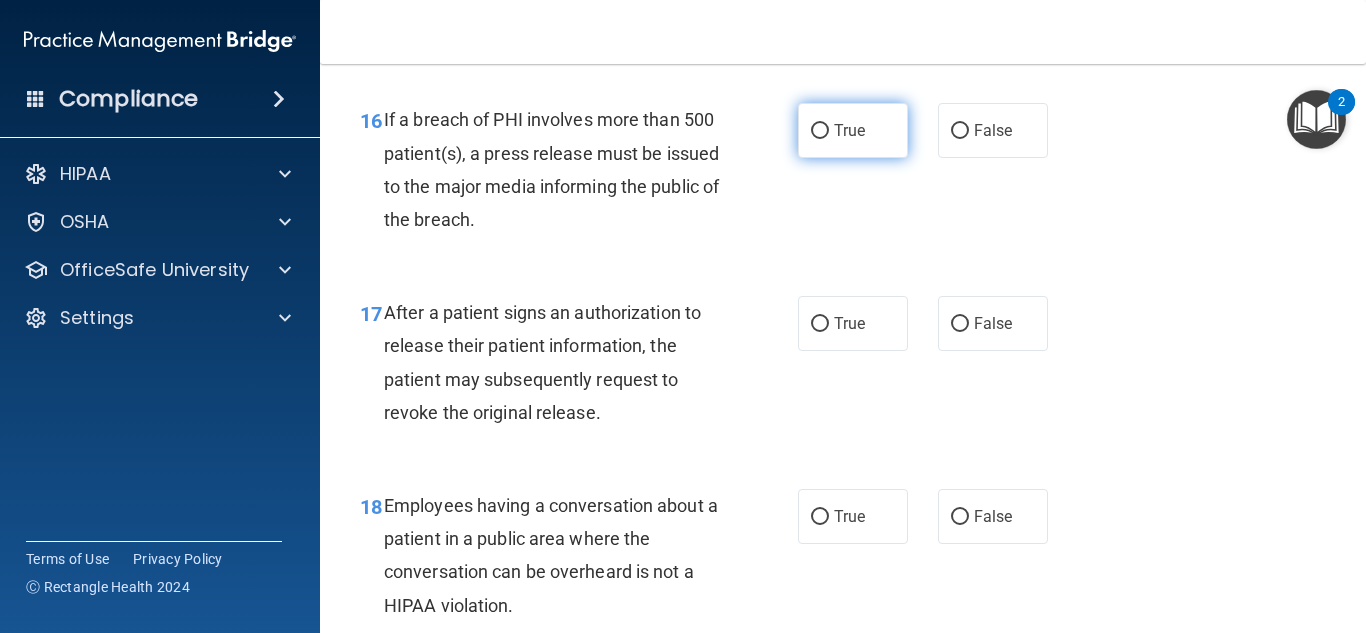 click on "True" at bounding box center (820, 131) 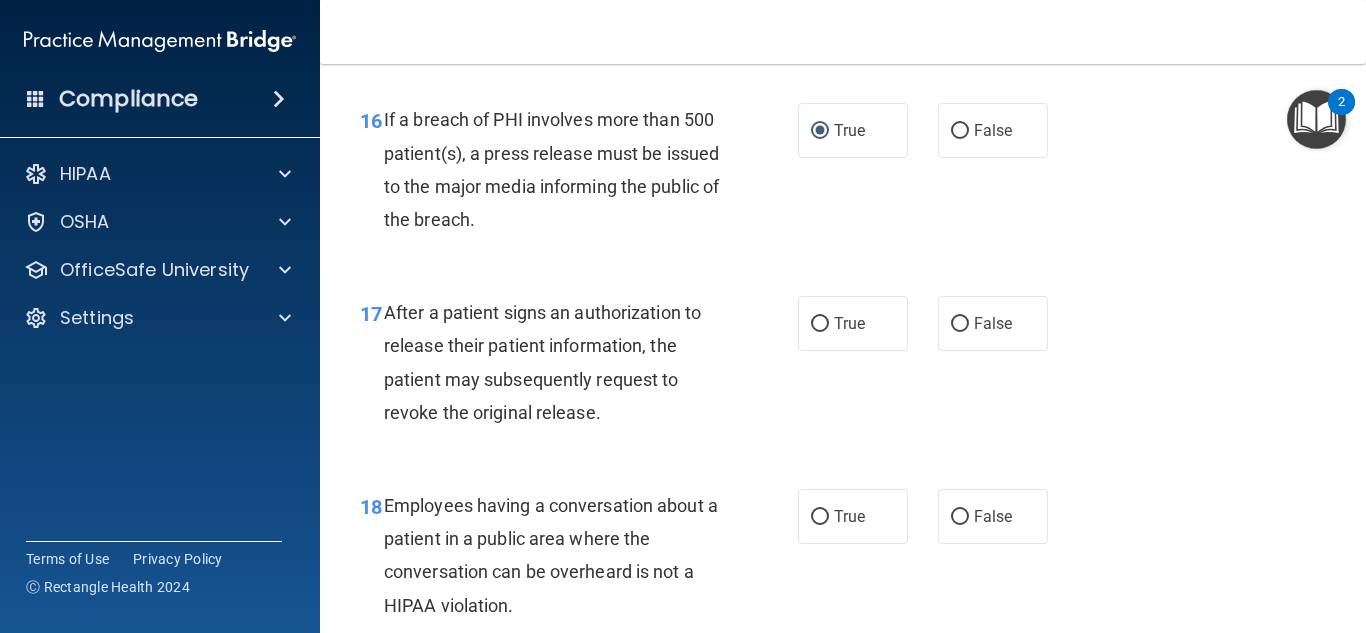 drag, startPoint x: 809, startPoint y: 132, endPoint x: 608, endPoint y: 391, distance: 327.84448 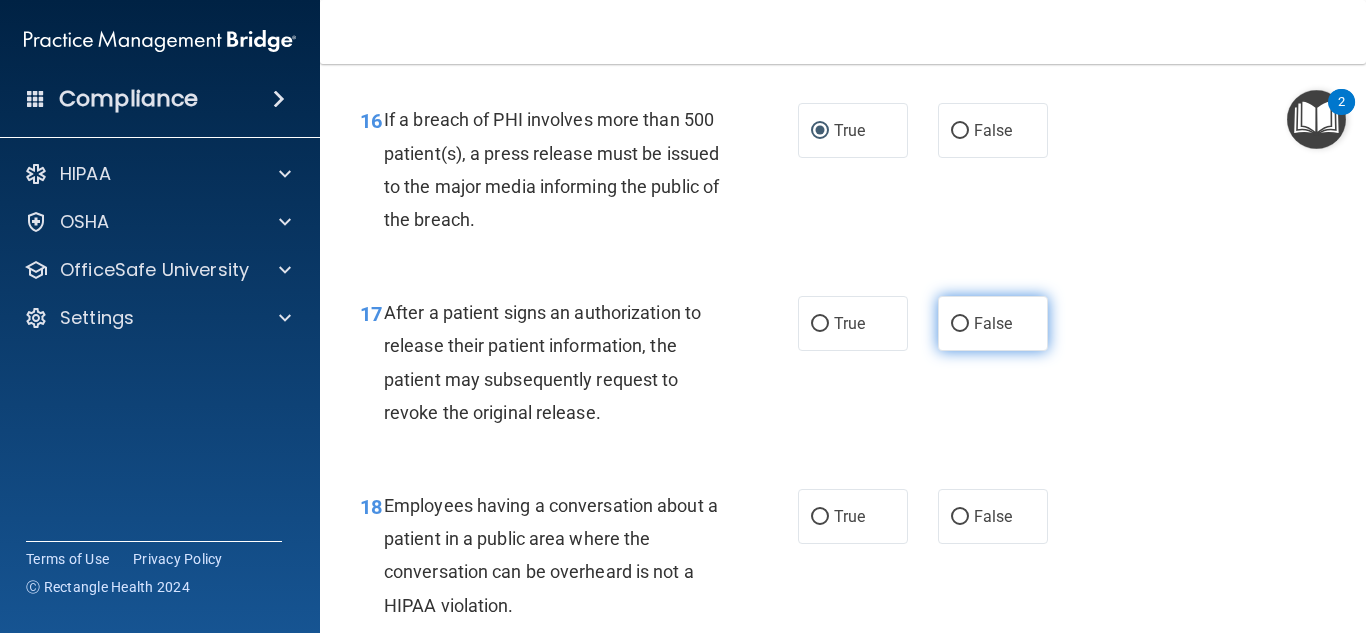 click on "False" at bounding box center [960, 324] 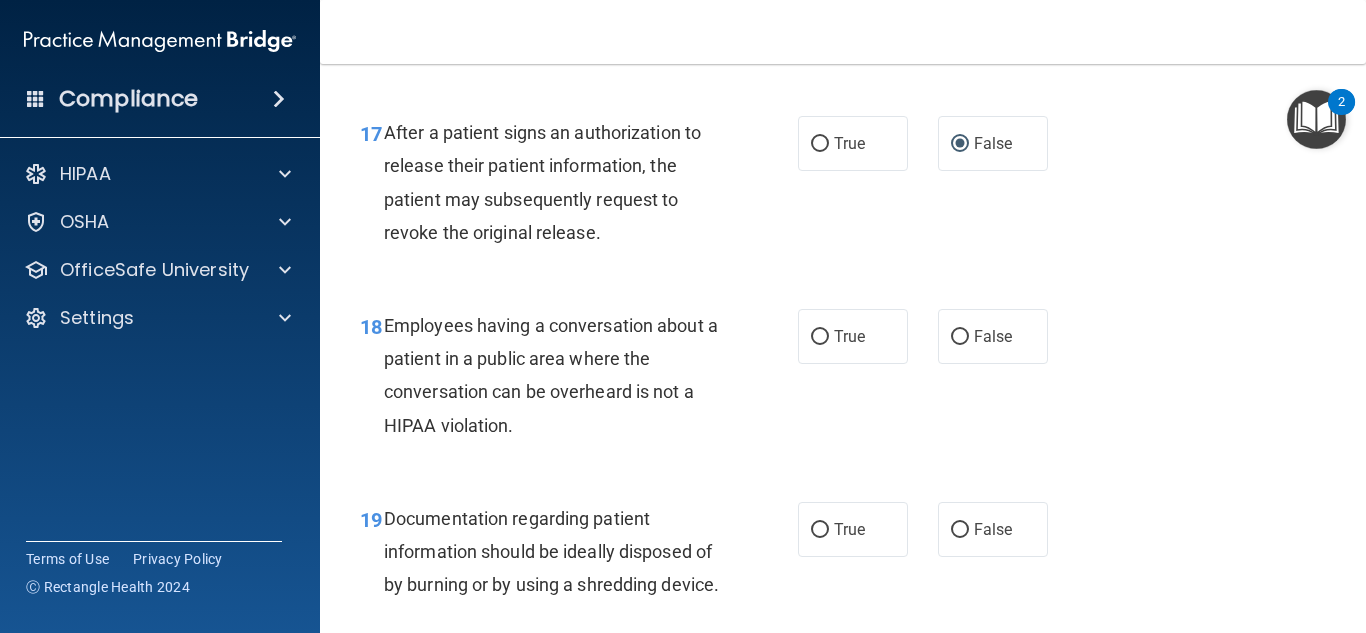 scroll, scrollTop: 3101, scrollLeft: 0, axis: vertical 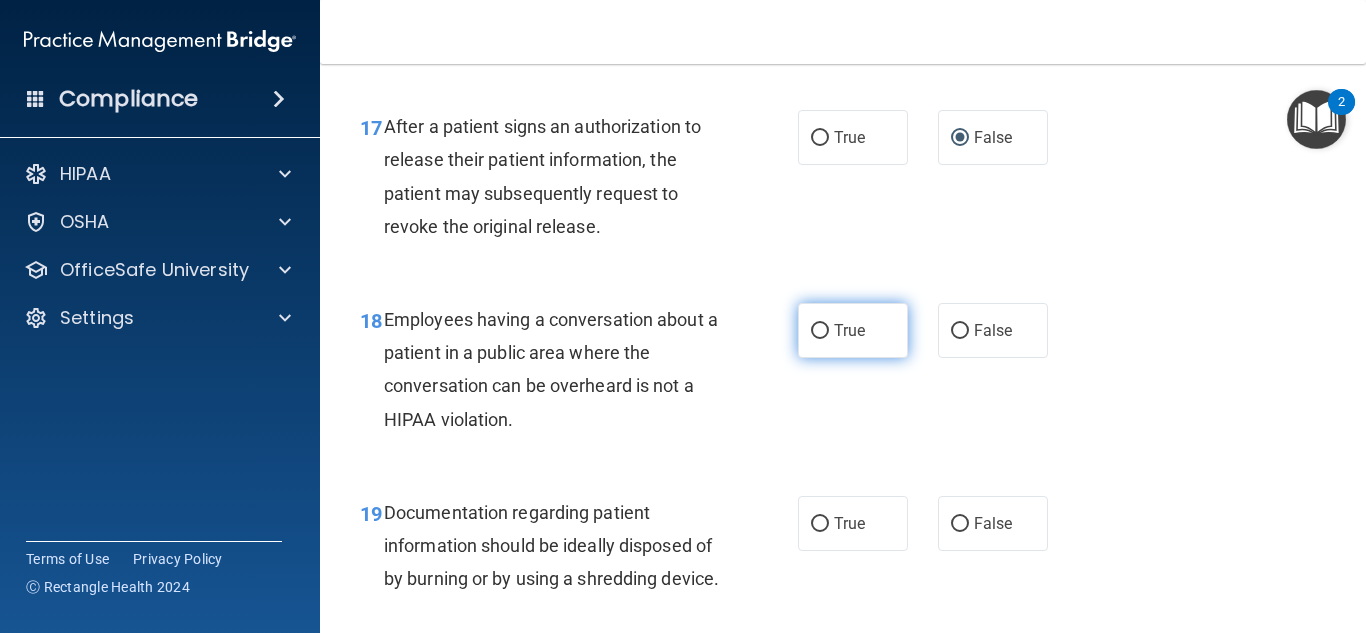 click on "True" at bounding box center (820, 331) 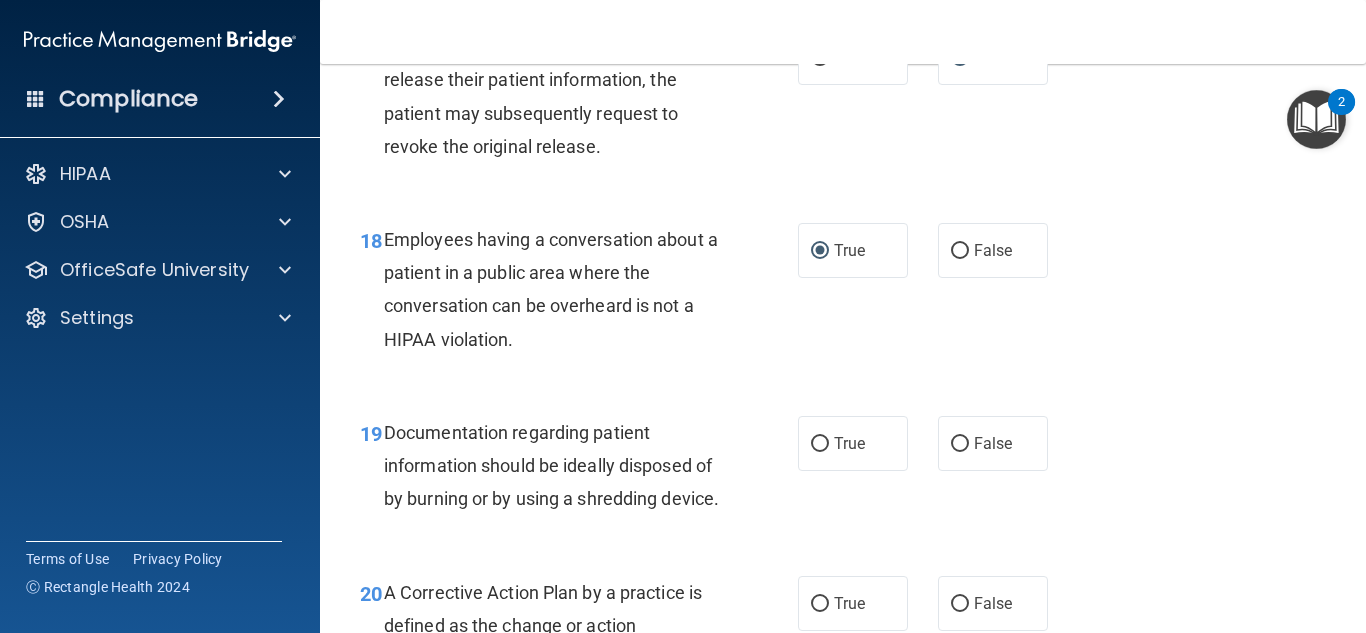 scroll, scrollTop: 3182, scrollLeft: 0, axis: vertical 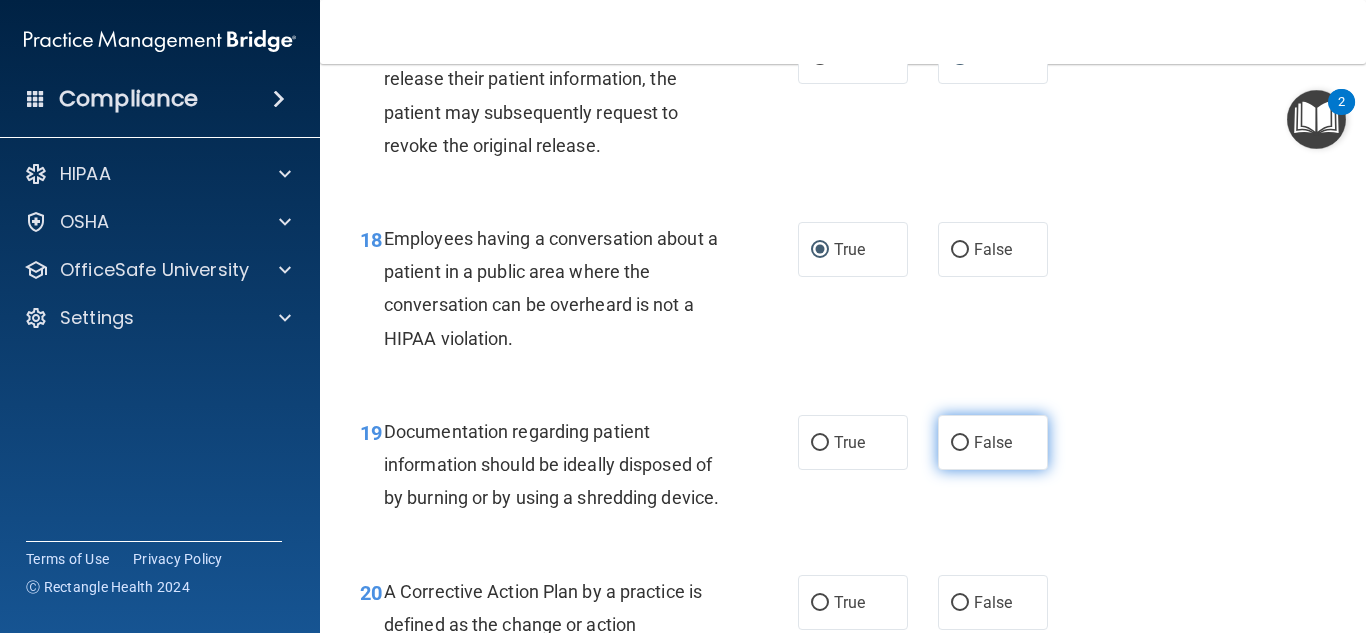 click on "False" at bounding box center (960, 443) 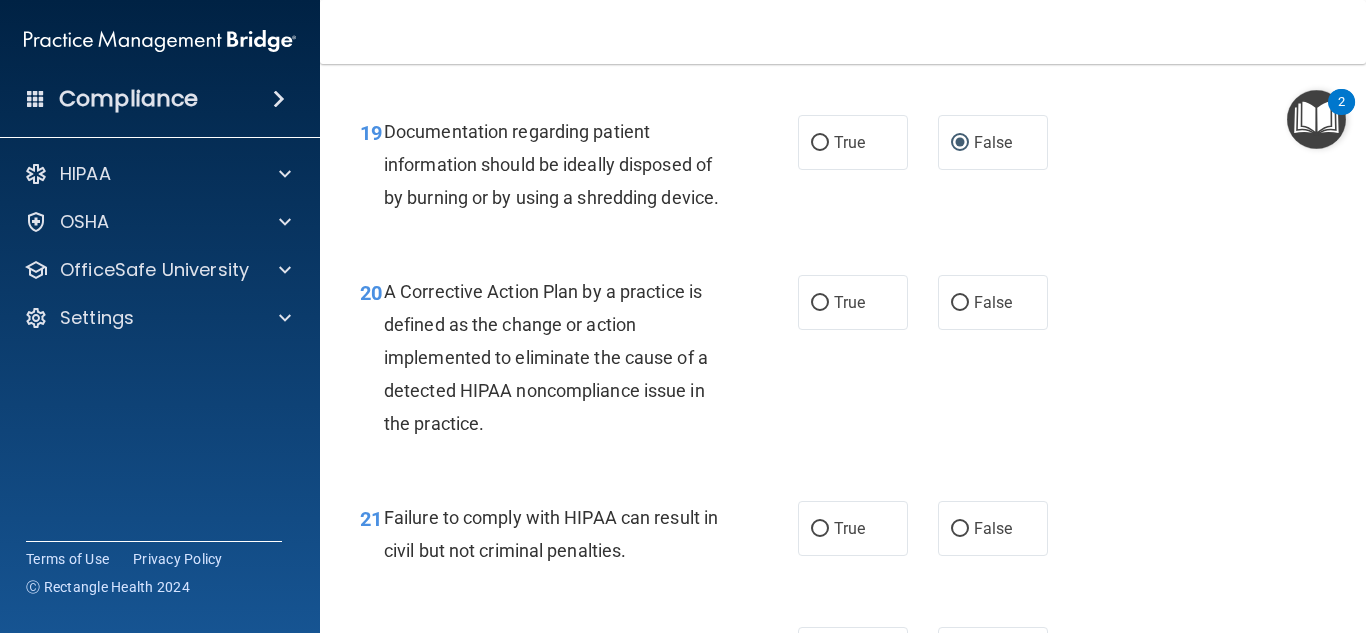 scroll, scrollTop: 3480, scrollLeft: 0, axis: vertical 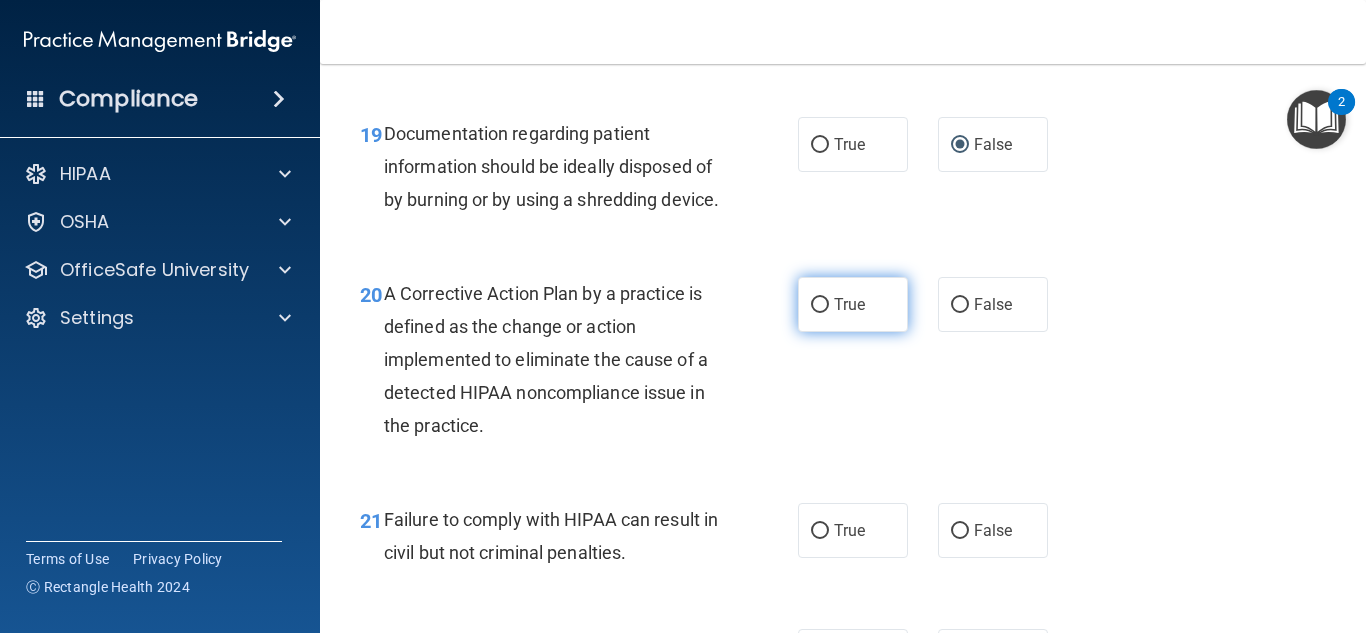 click on "True" at bounding box center (820, 305) 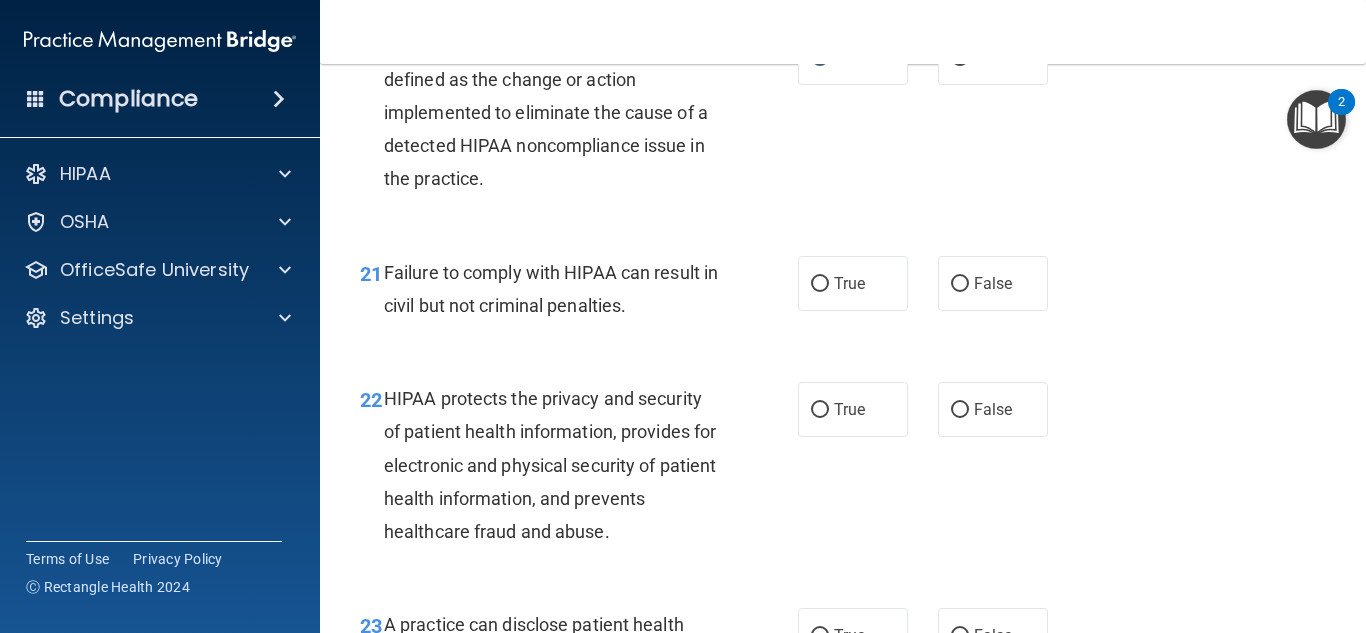 scroll, scrollTop: 3726, scrollLeft: 0, axis: vertical 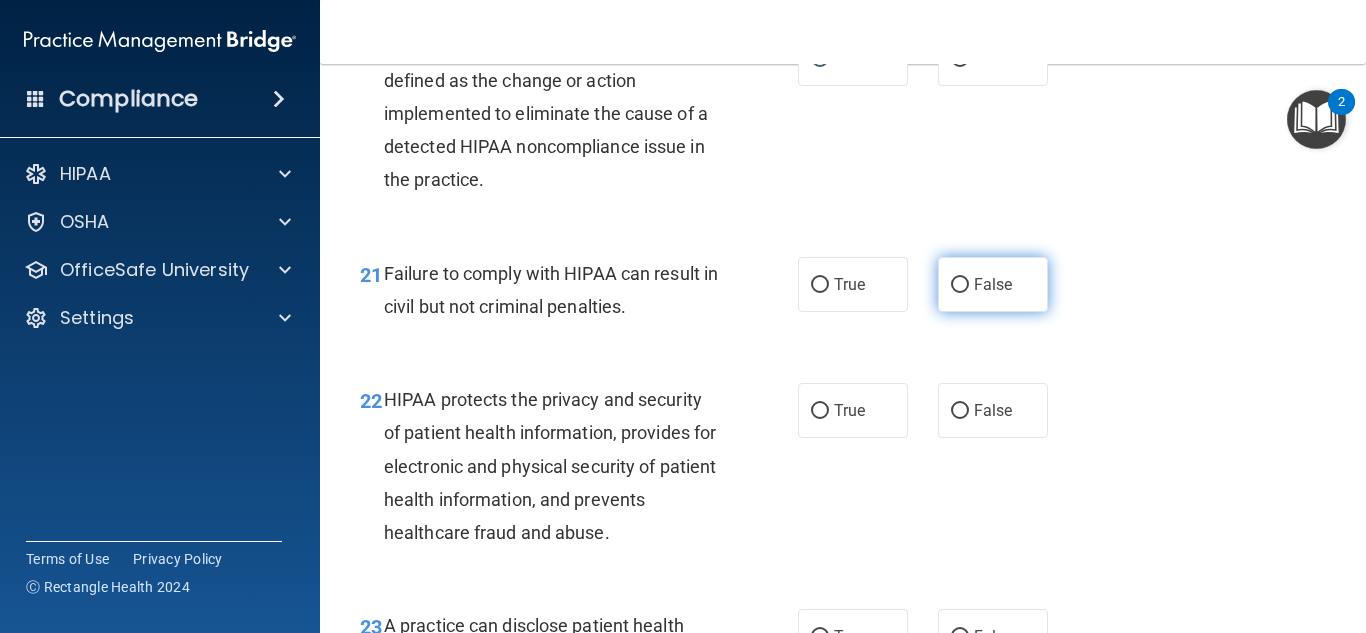 click on "False" at bounding box center (960, 285) 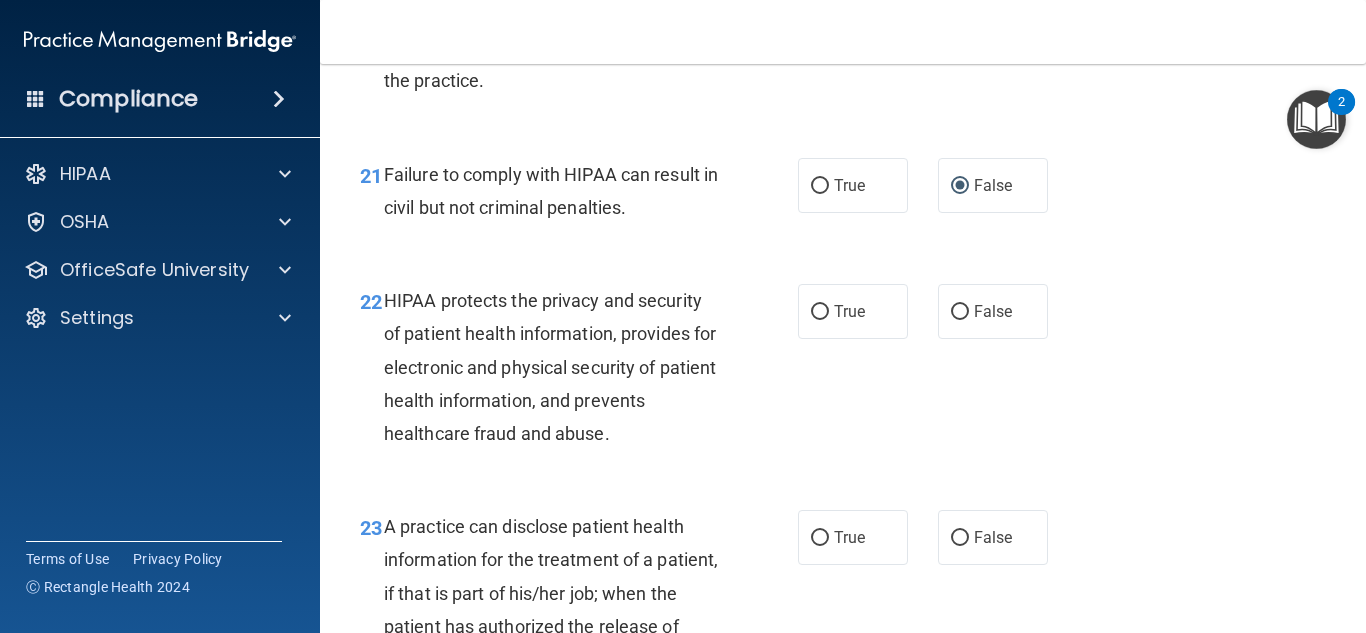scroll, scrollTop: 3826, scrollLeft: 0, axis: vertical 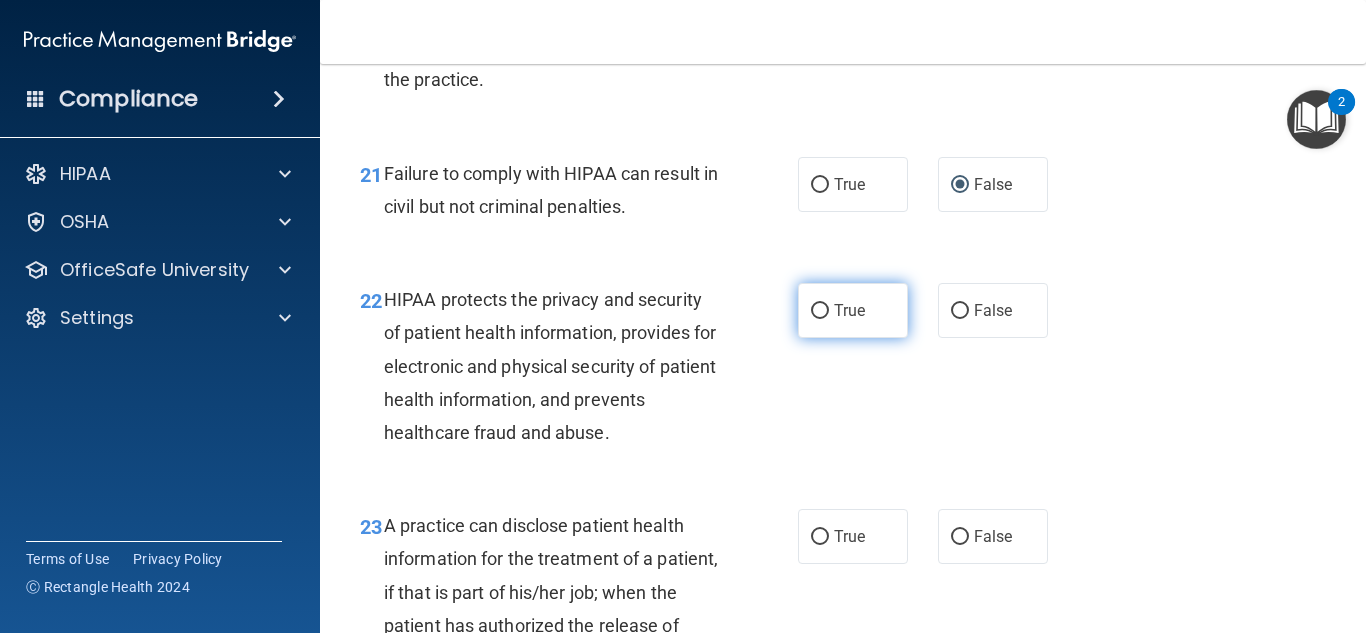 click on "True" at bounding box center [820, 311] 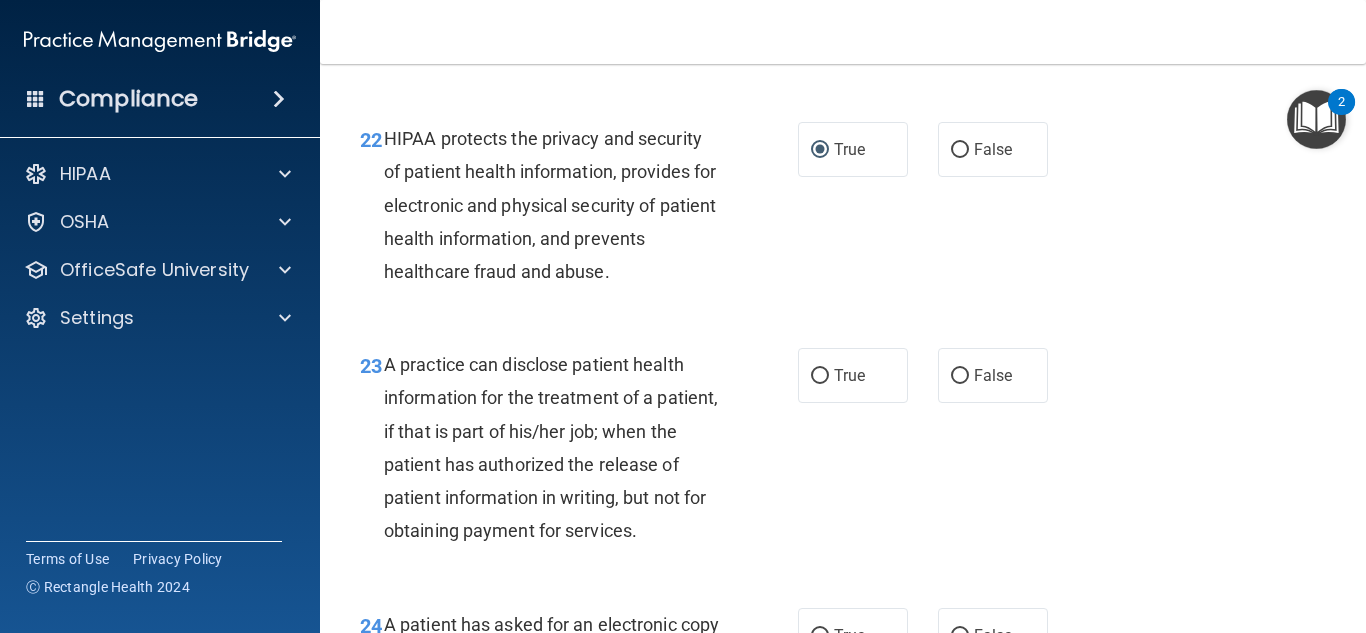 scroll, scrollTop: 3990, scrollLeft: 0, axis: vertical 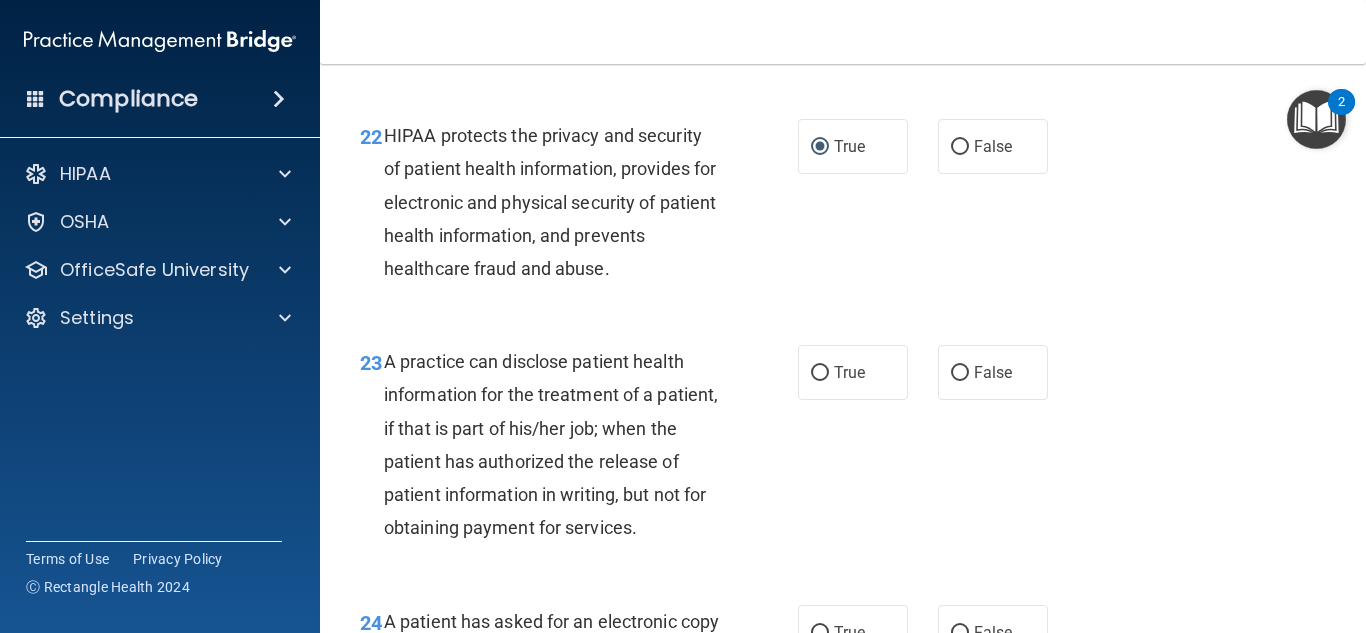click on "22       HIPAA protects the privacy and security of patient health information, provides for electronic and physical security of patient health information, and prevents healthcare fraud and abuse.                 True           False" at bounding box center [843, 207] 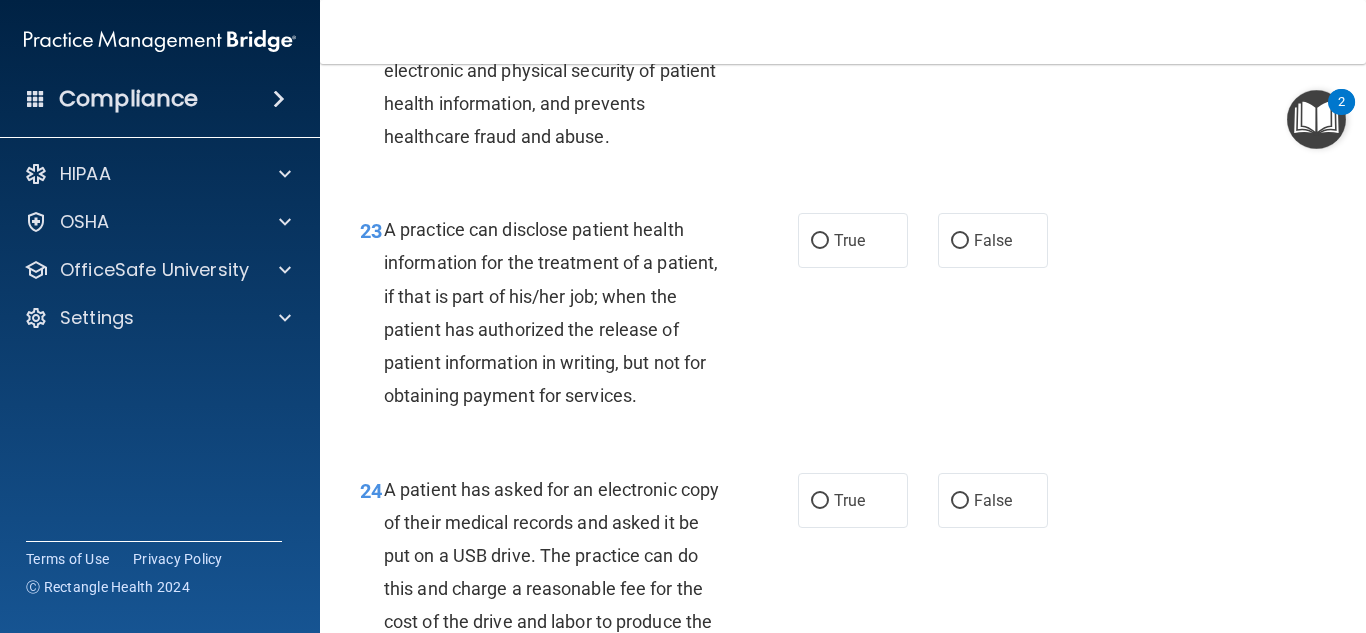 scroll, scrollTop: 4115, scrollLeft: 0, axis: vertical 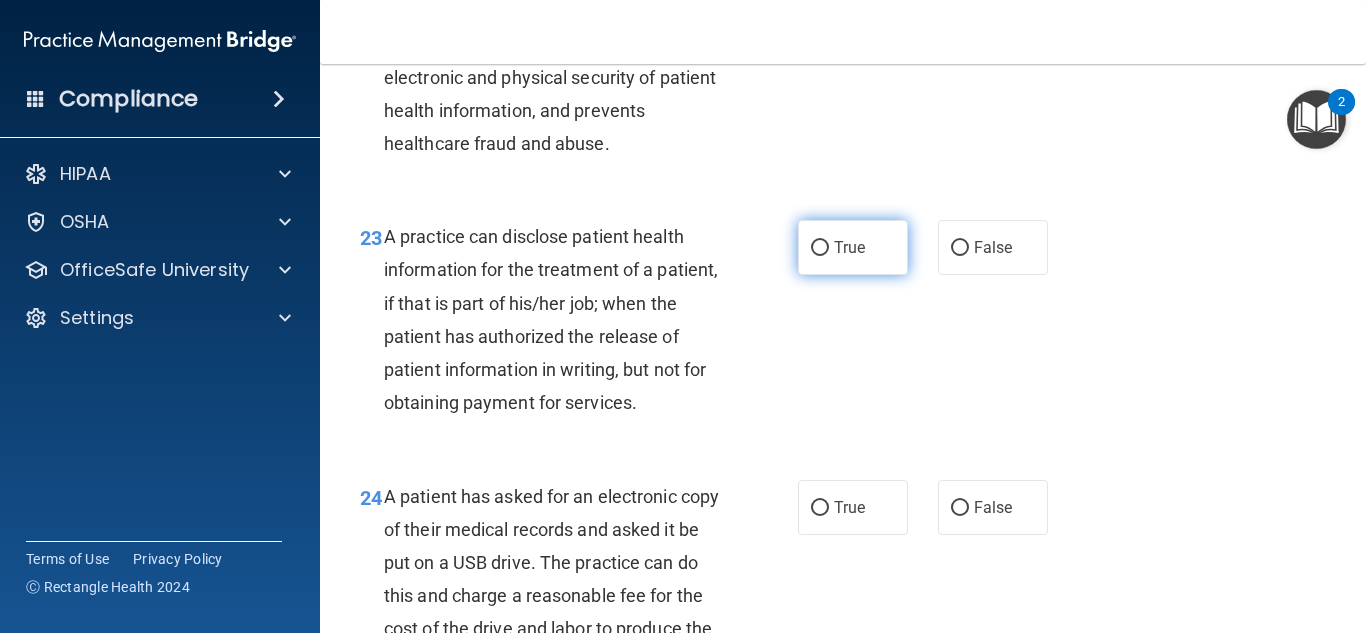 click on "True" at bounding box center (853, 247) 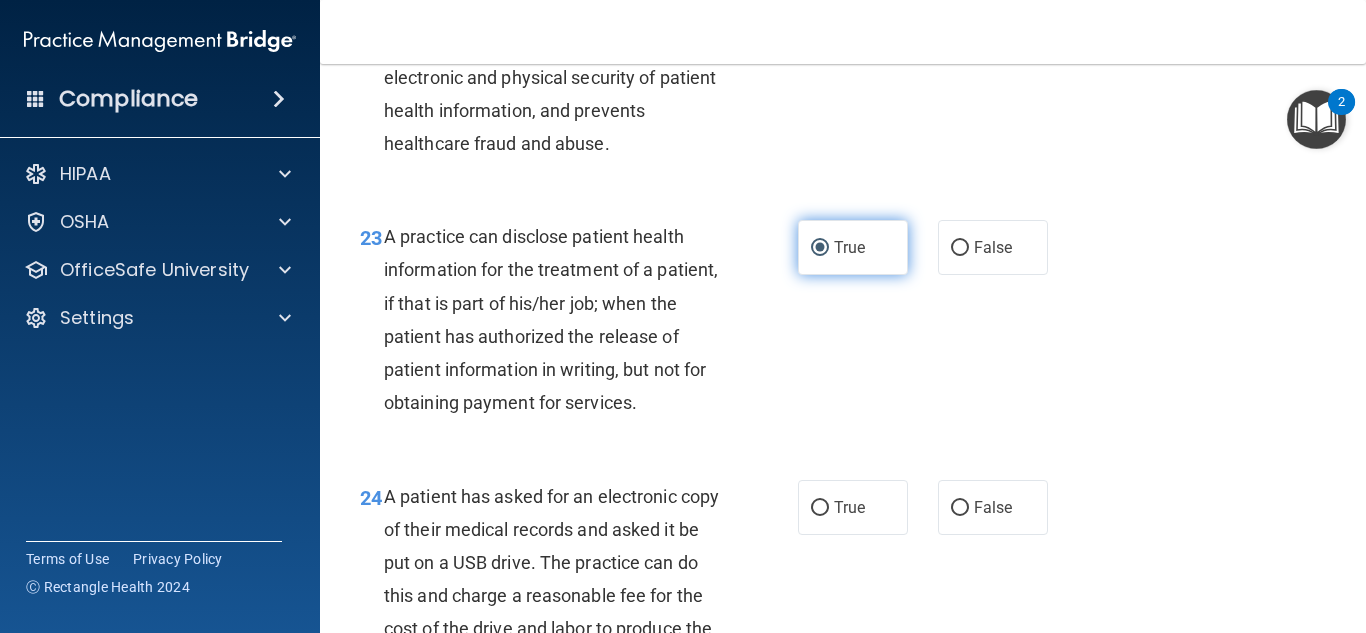 click on "True" at bounding box center (820, 248) 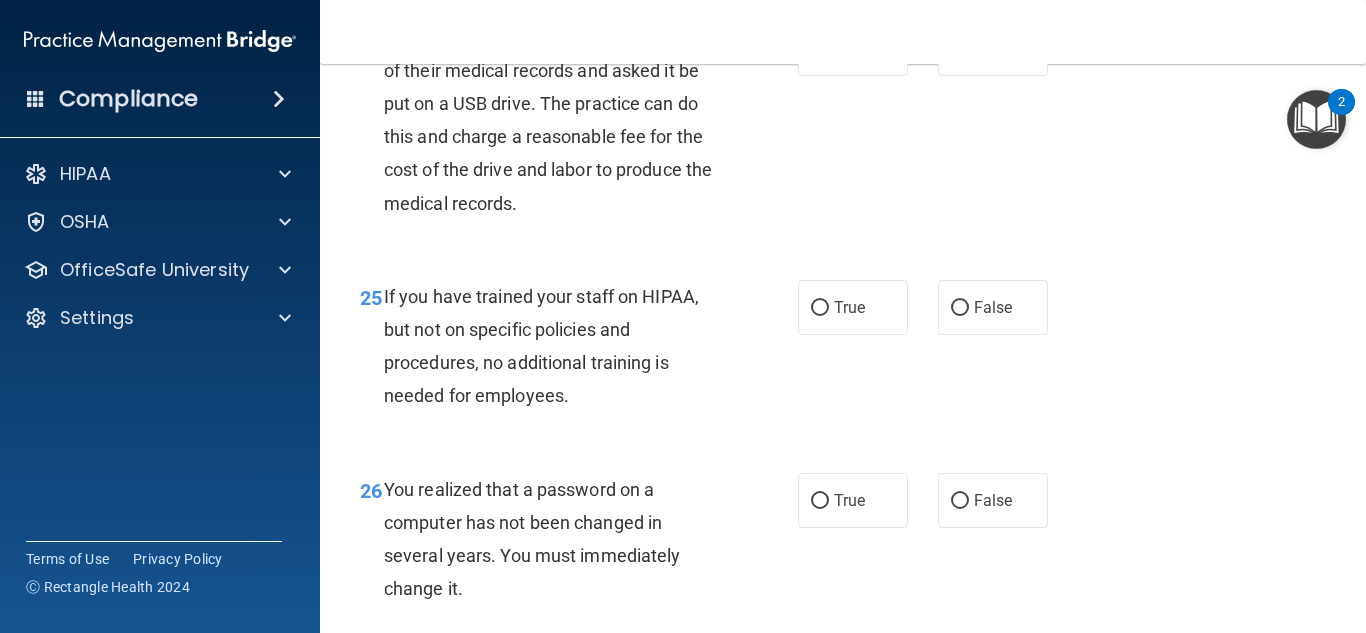 scroll, scrollTop: 4573, scrollLeft: 0, axis: vertical 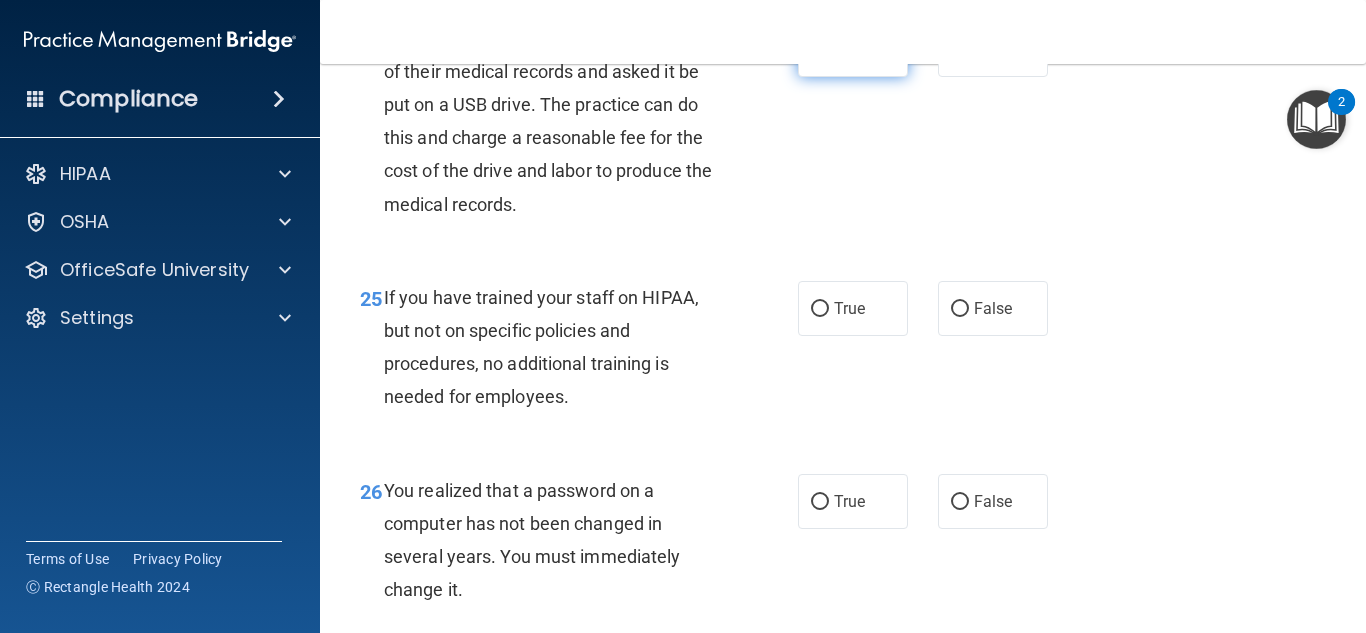 click on "True" at bounding box center [820, 50] 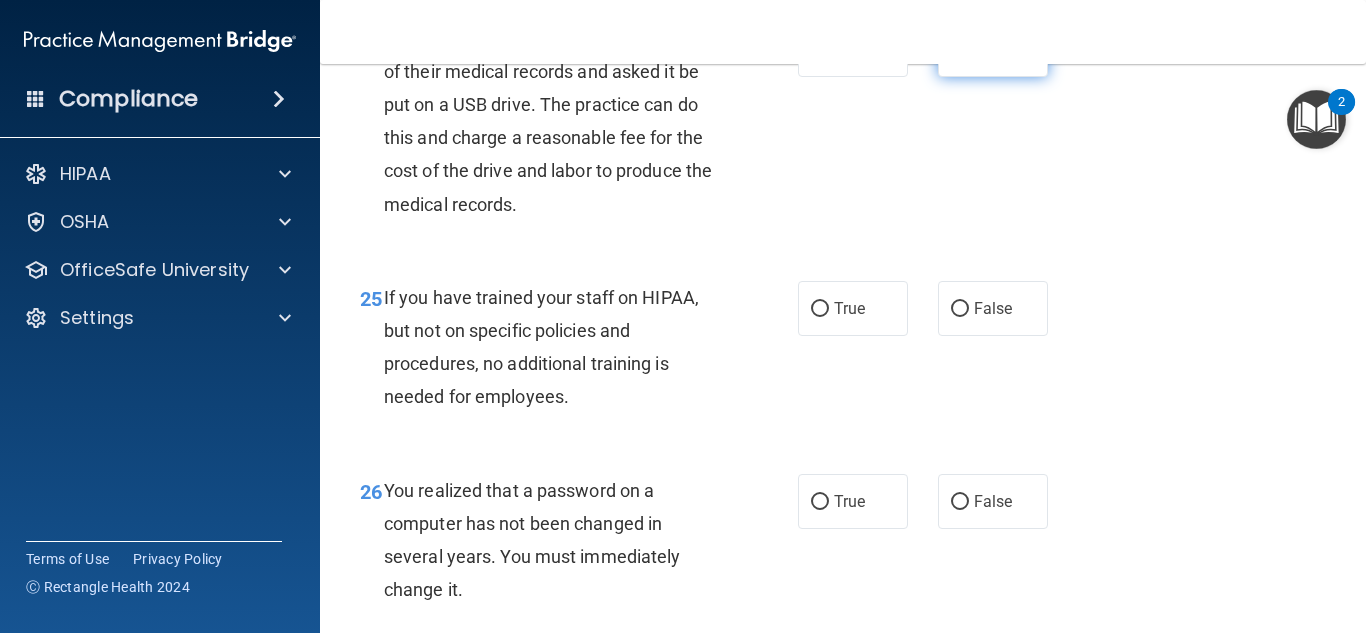 click on "False" at bounding box center [993, 49] 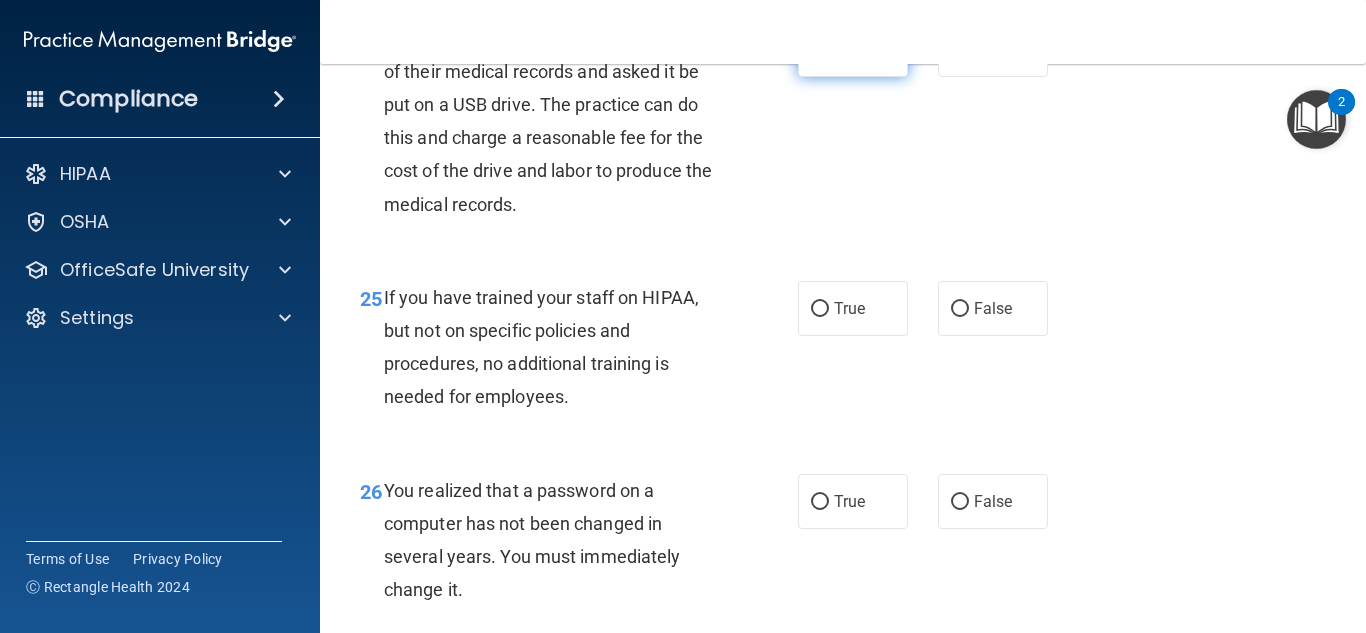 radio on "false" 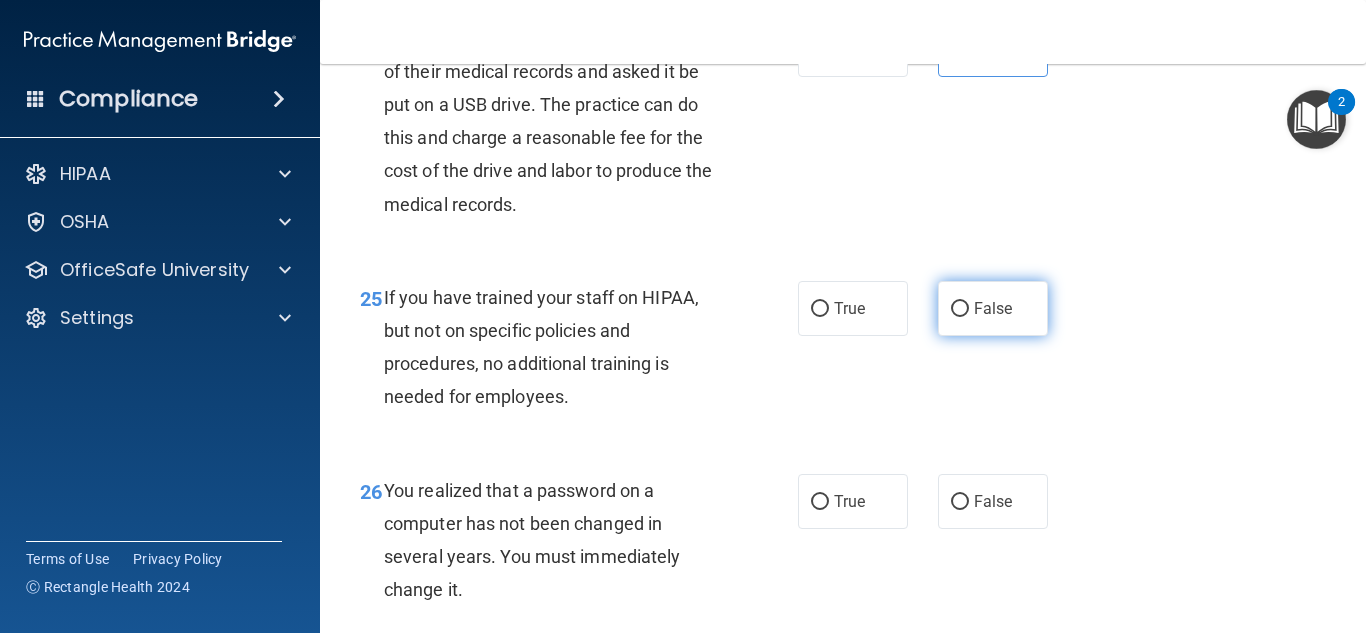 click on "False" at bounding box center [960, 309] 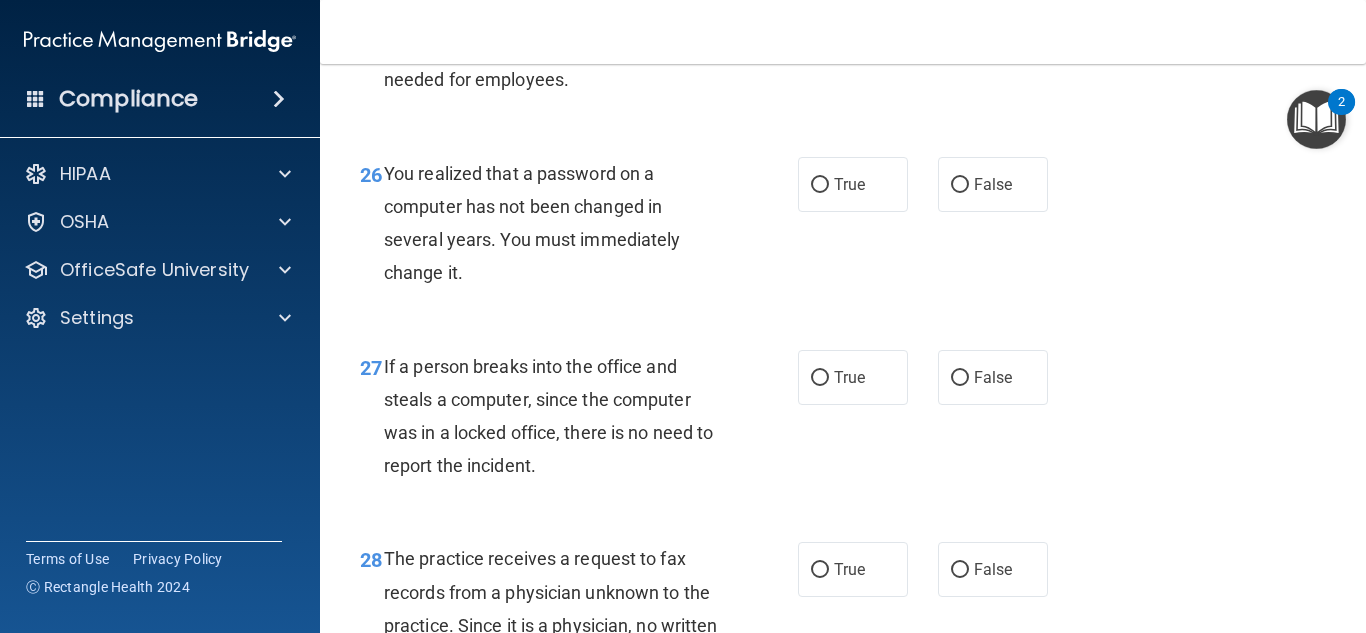 scroll, scrollTop: 4866, scrollLeft: 0, axis: vertical 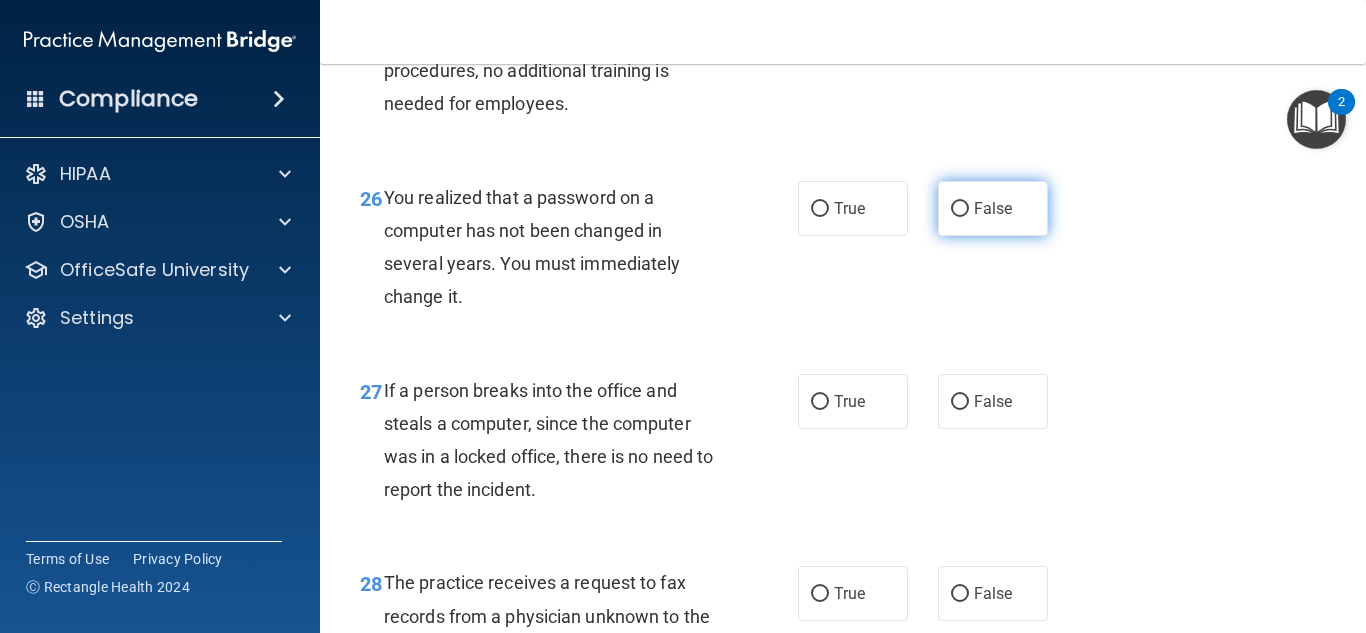 click on "False" at bounding box center (960, 209) 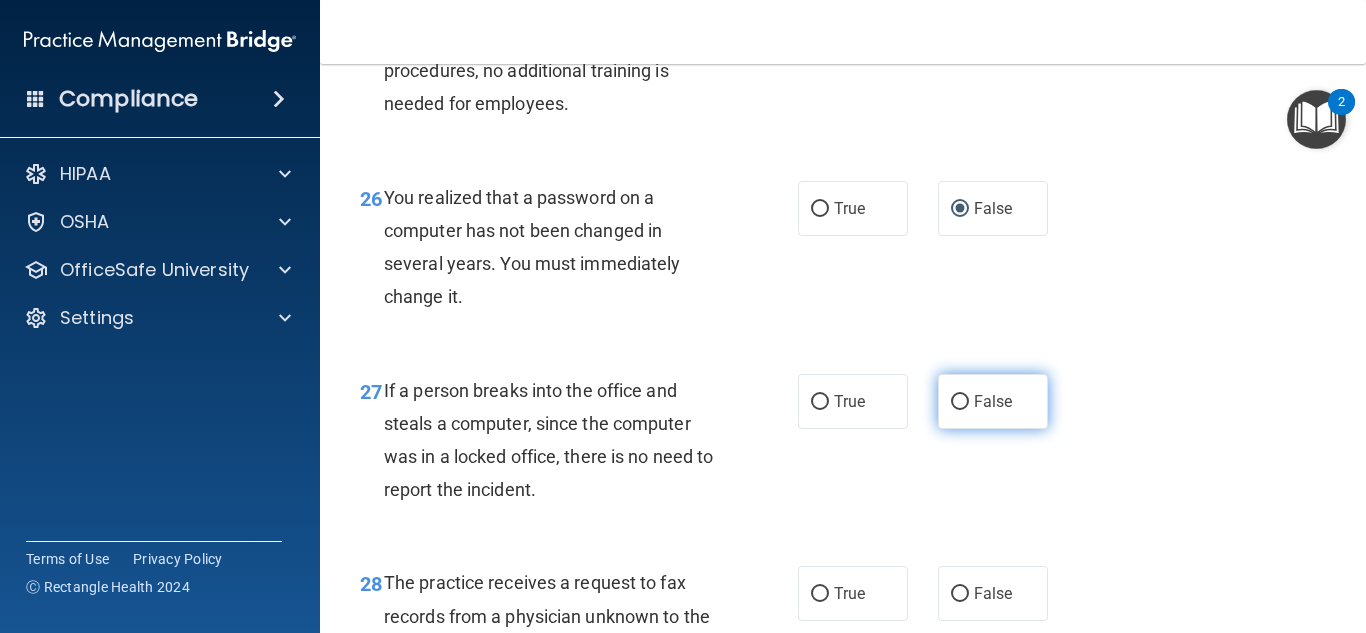 click on "False" at bounding box center [960, 402] 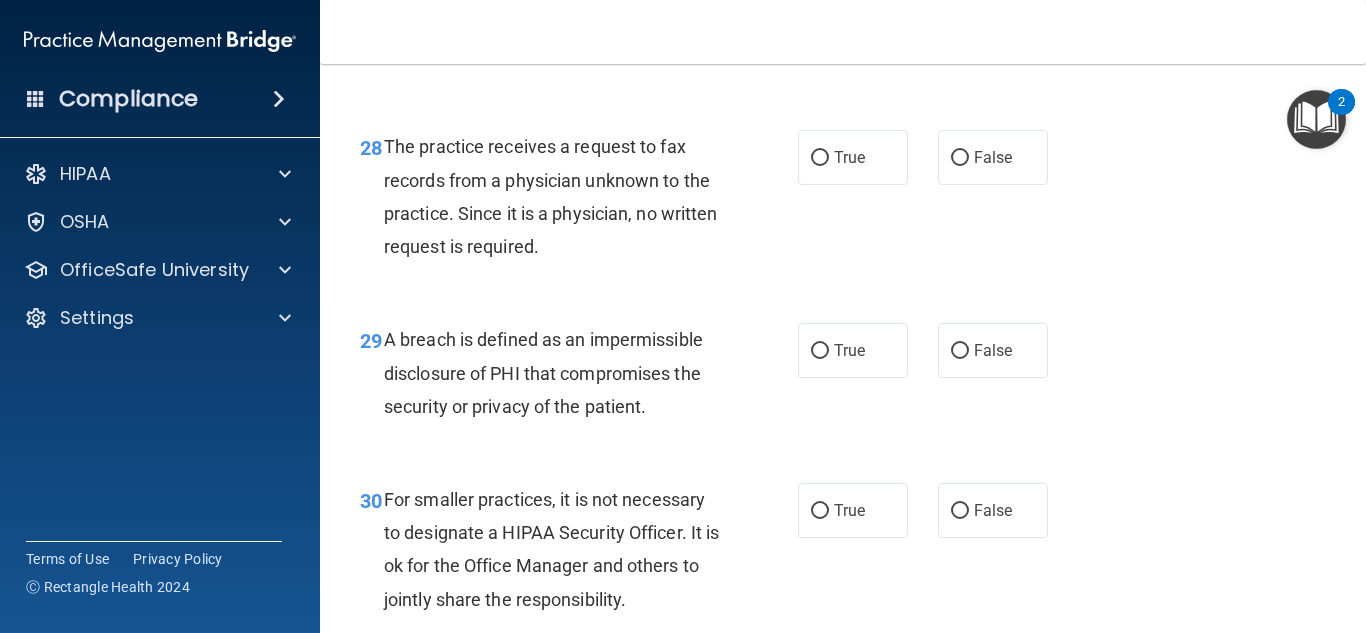 scroll, scrollTop: 5302, scrollLeft: 0, axis: vertical 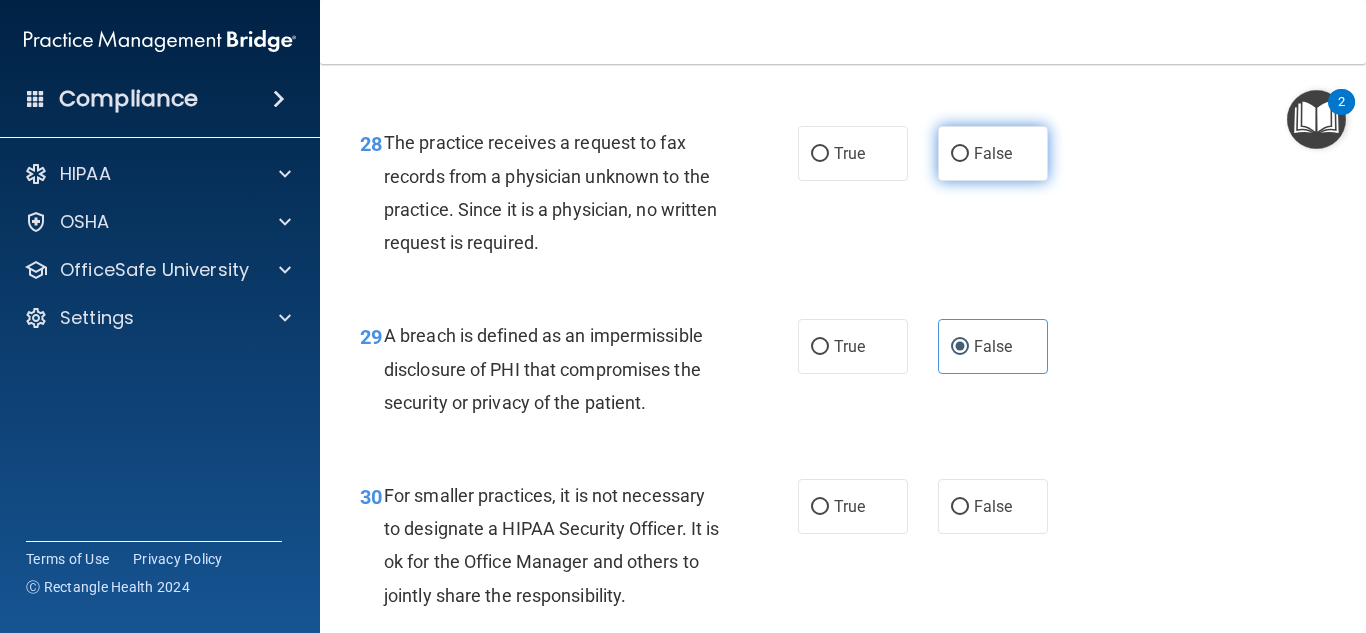 click on "False" at bounding box center (960, 154) 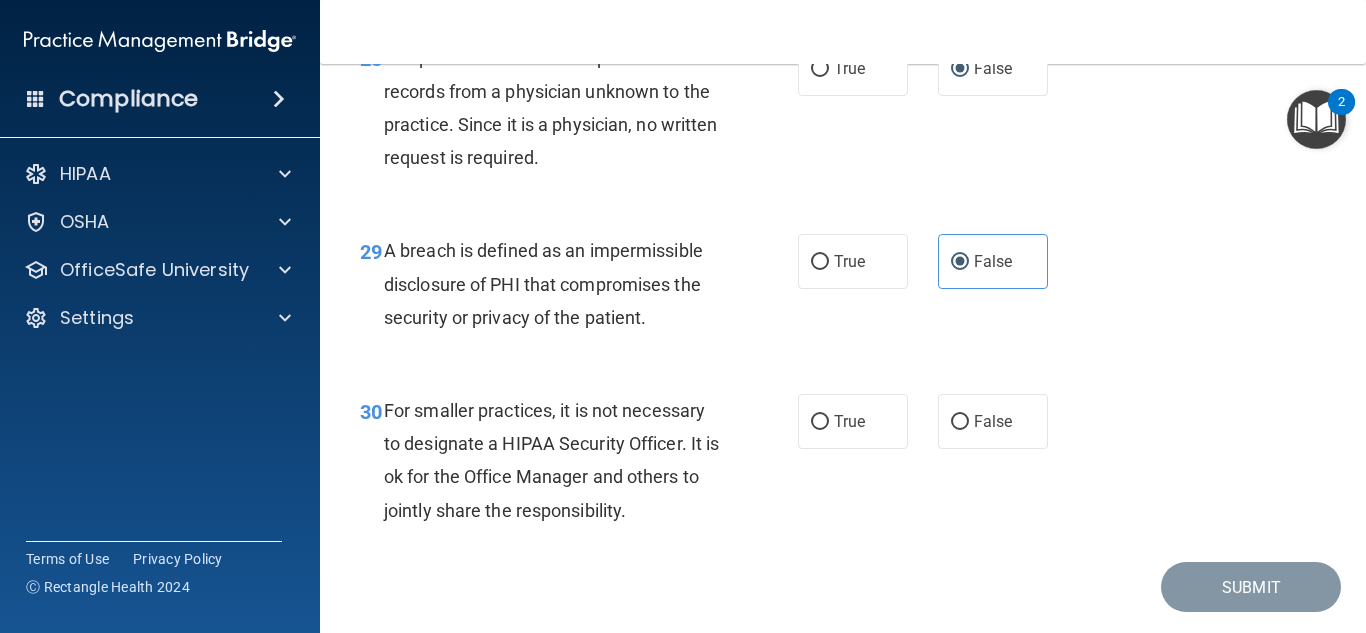 scroll, scrollTop: 5403, scrollLeft: 0, axis: vertical 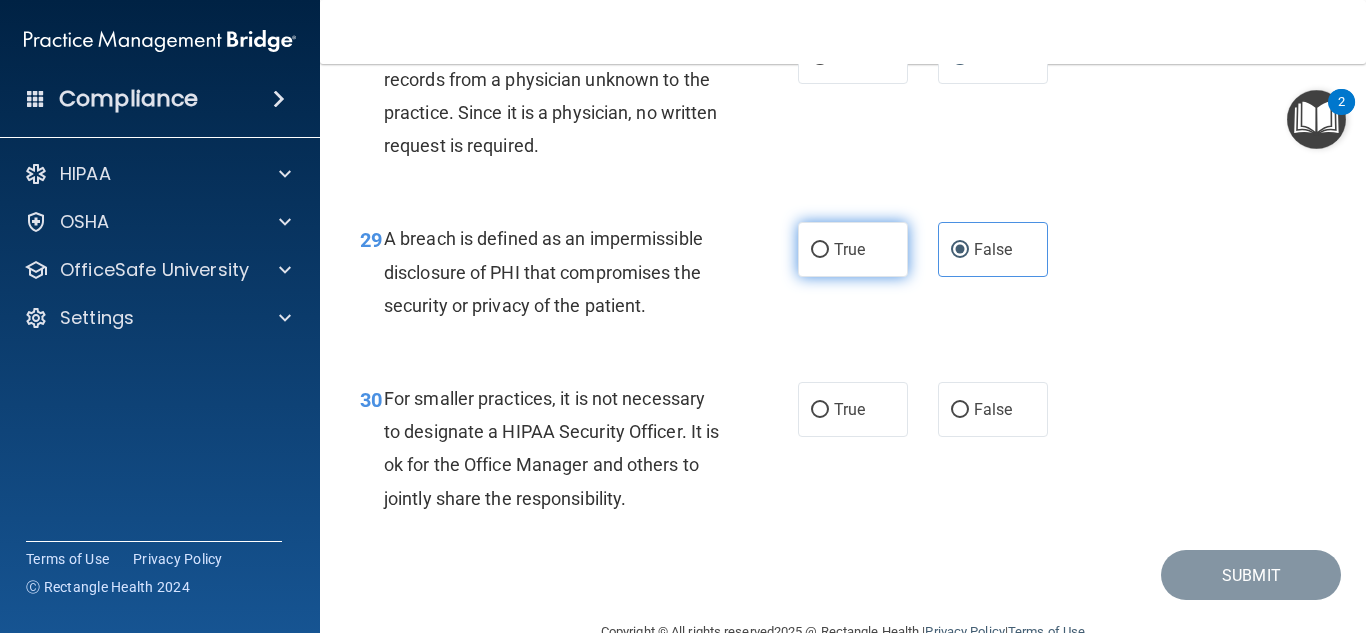 click on "True" at bounding box center [820, 250] 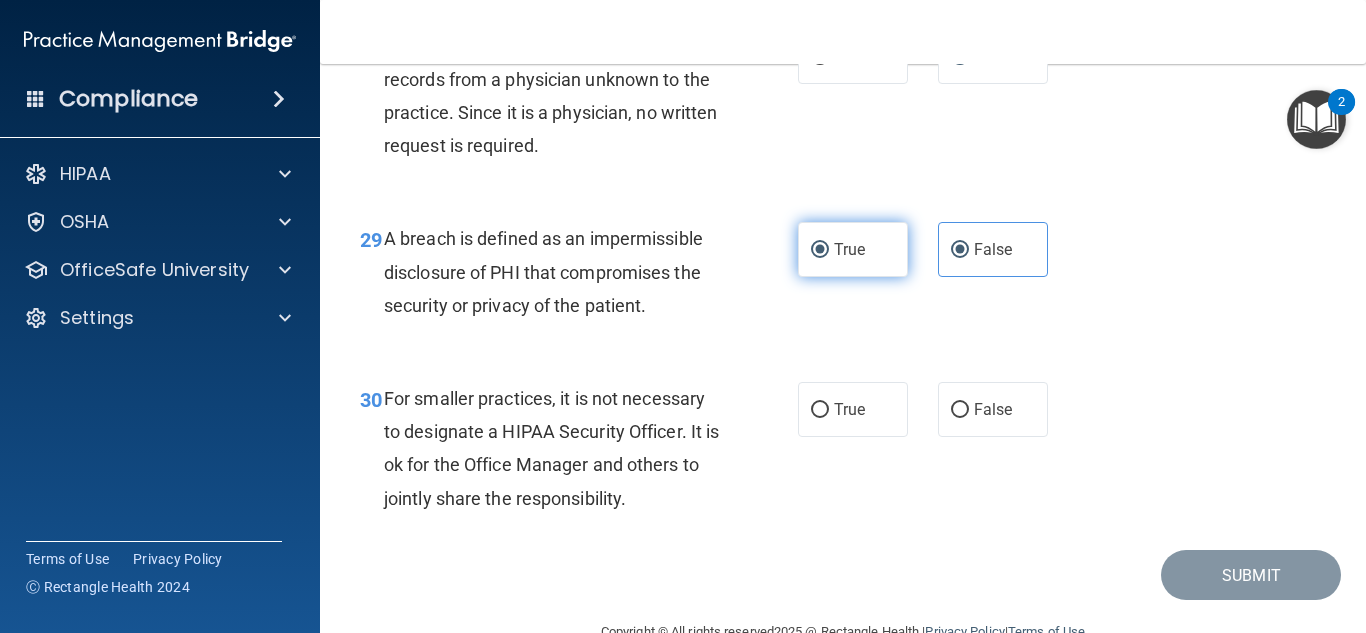 radio on "false" 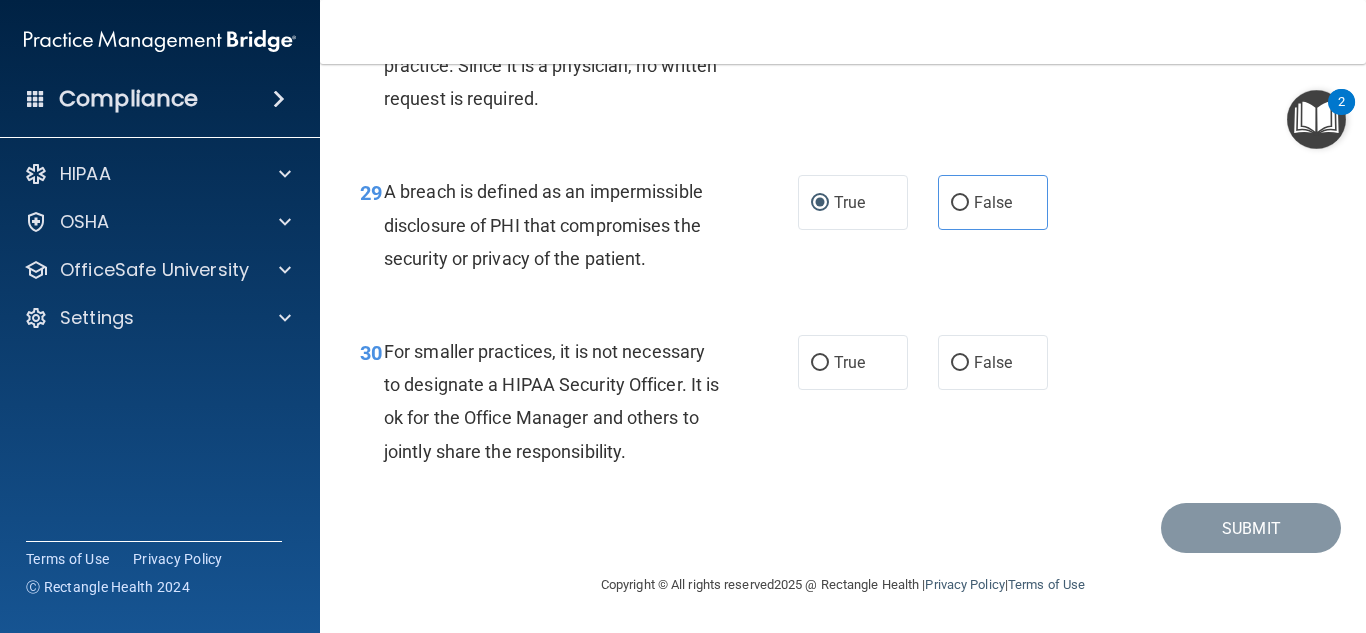 scroll, scrollTop: 5517, scrollLeft: 0, axis: vertical 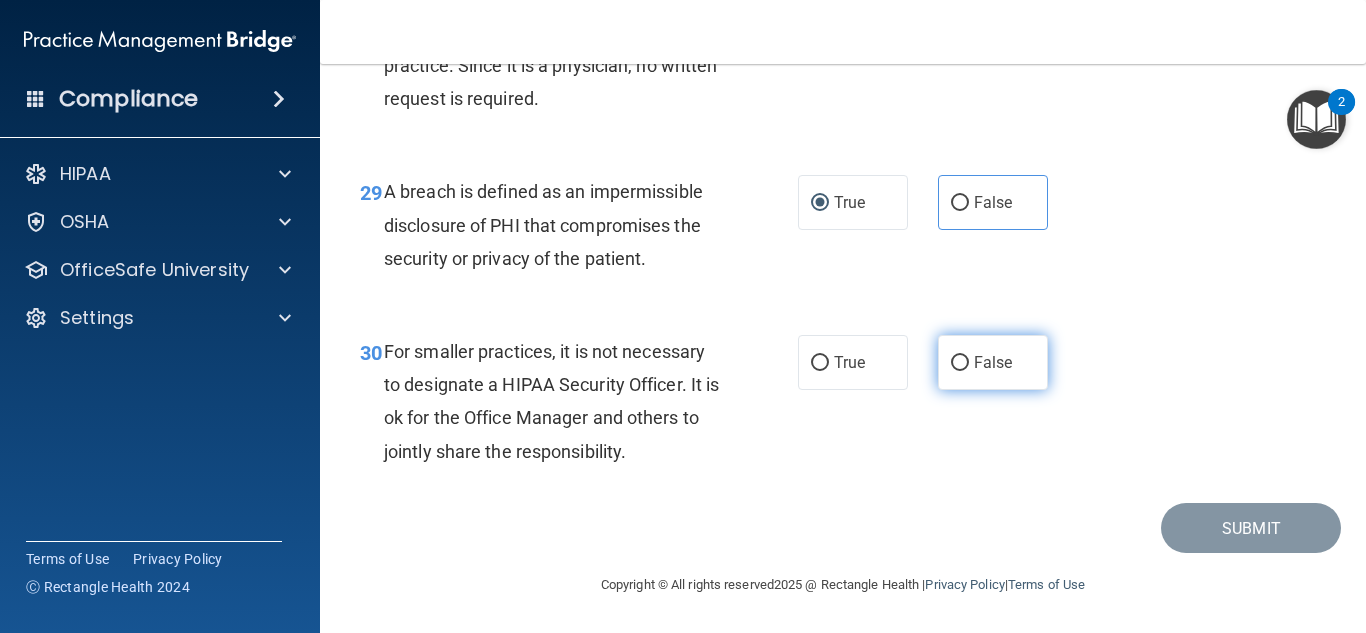 click on "False" at bounding box center [960, 363] 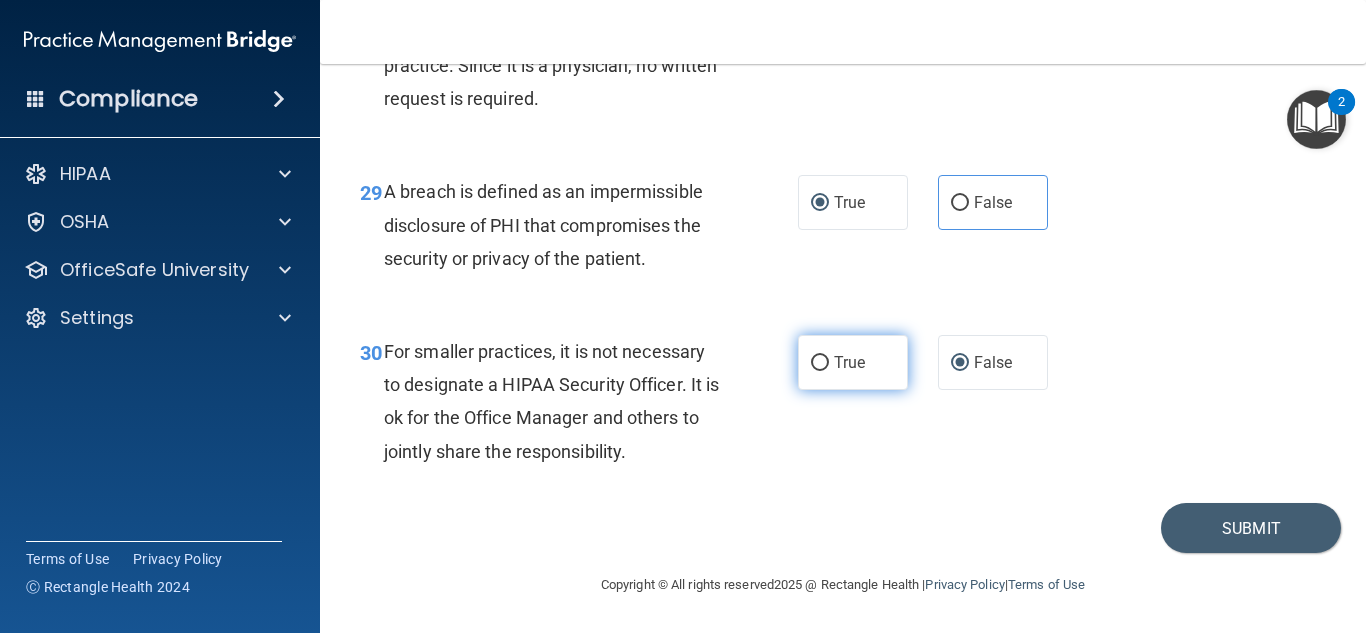 click on "True" at bounding box center (820, 363) 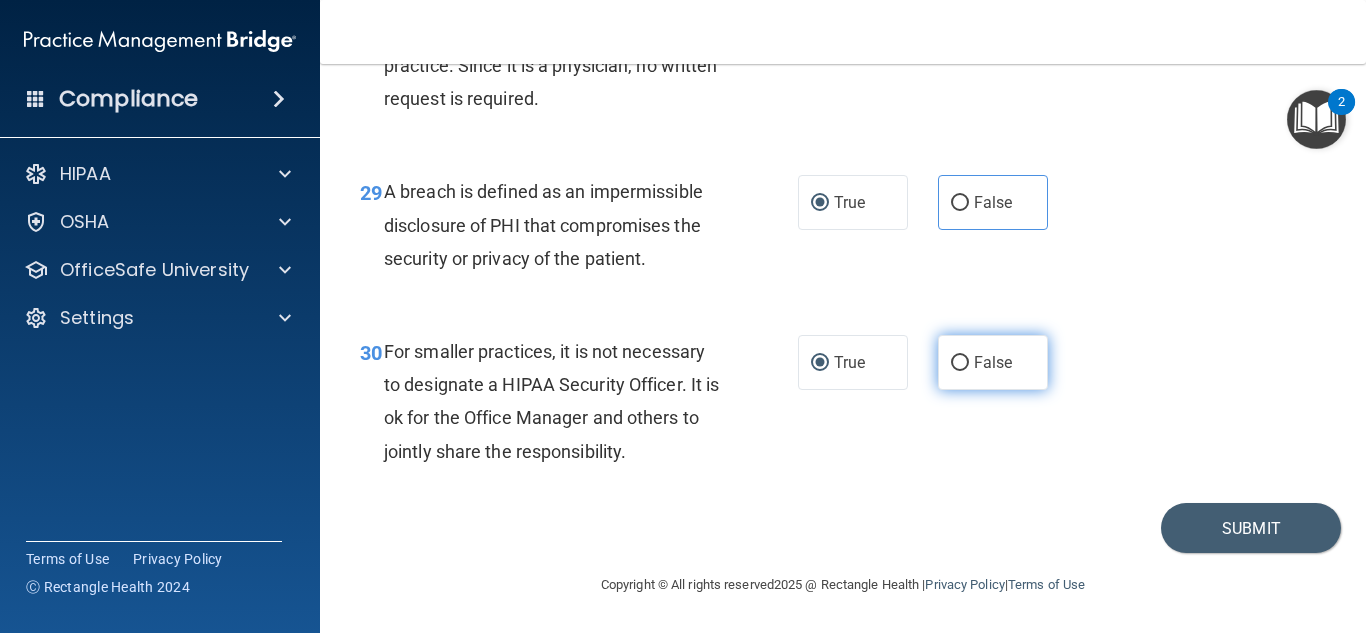 click on "False" at bounding box center [960, 363] 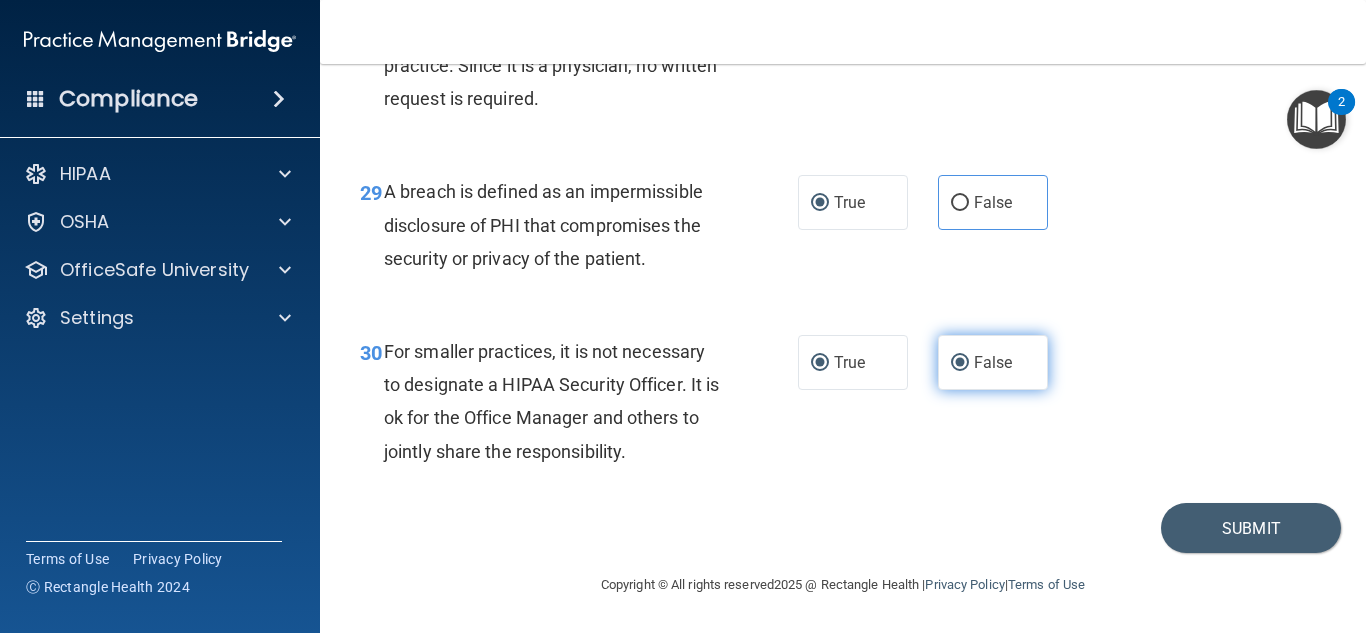radio on "false" 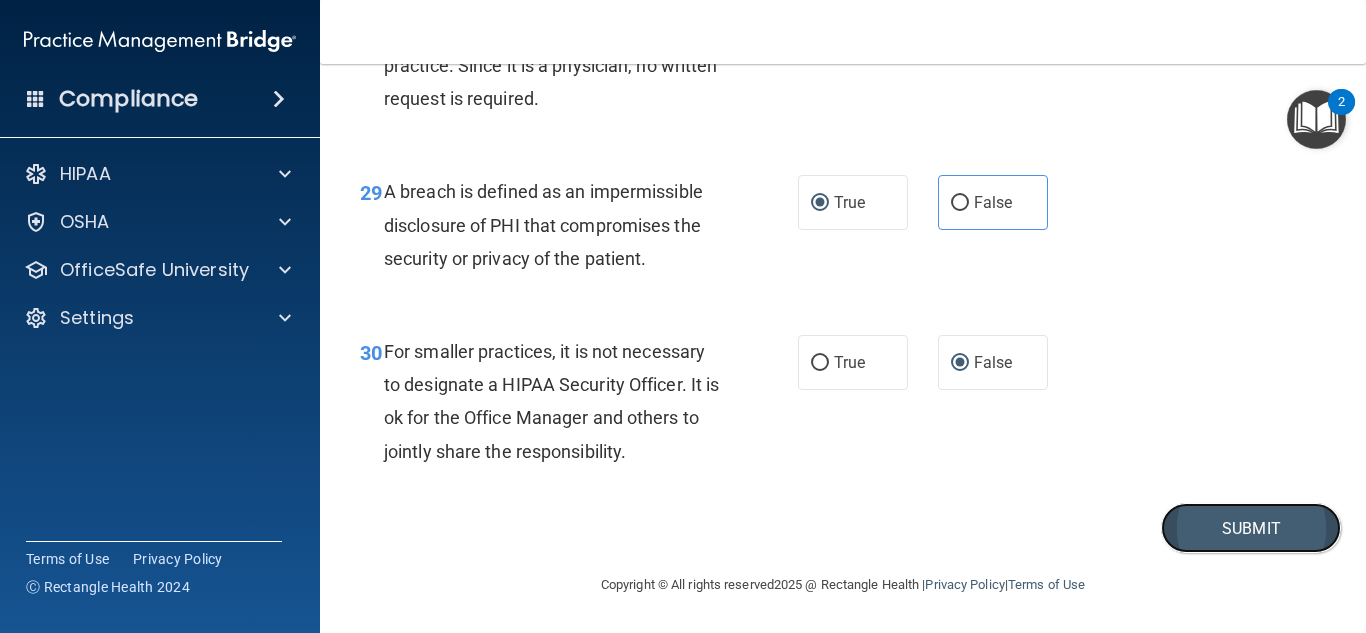 click on "Submit" at bounding box center (1251, 528) 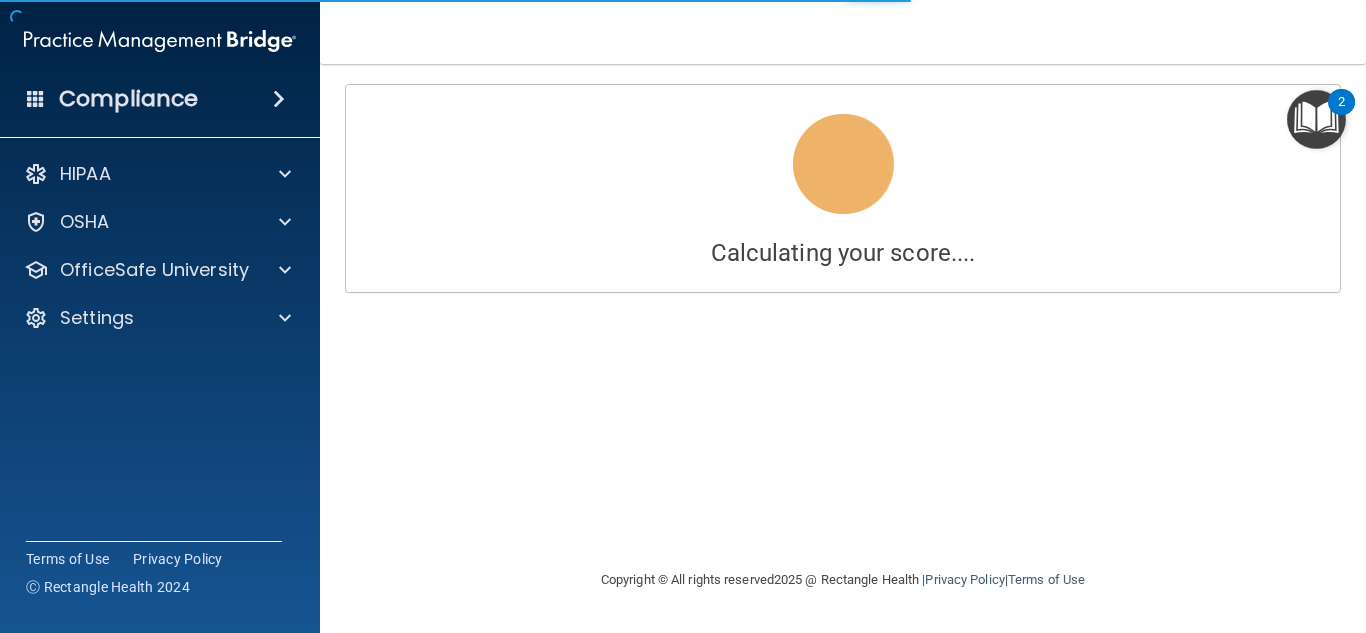 scroll, scrollTop: 0, scrollLeft: 0, axis: both 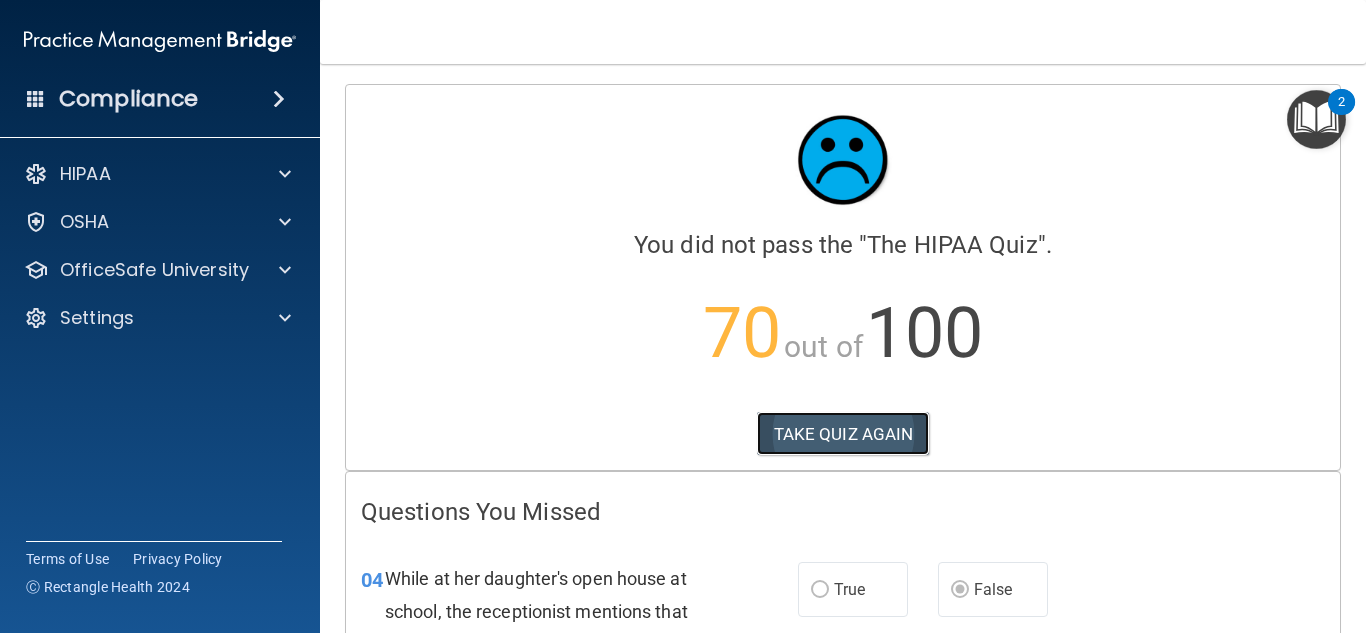 click on "TAKE QUIZ AGAIN" at bounding box center (843, 434) 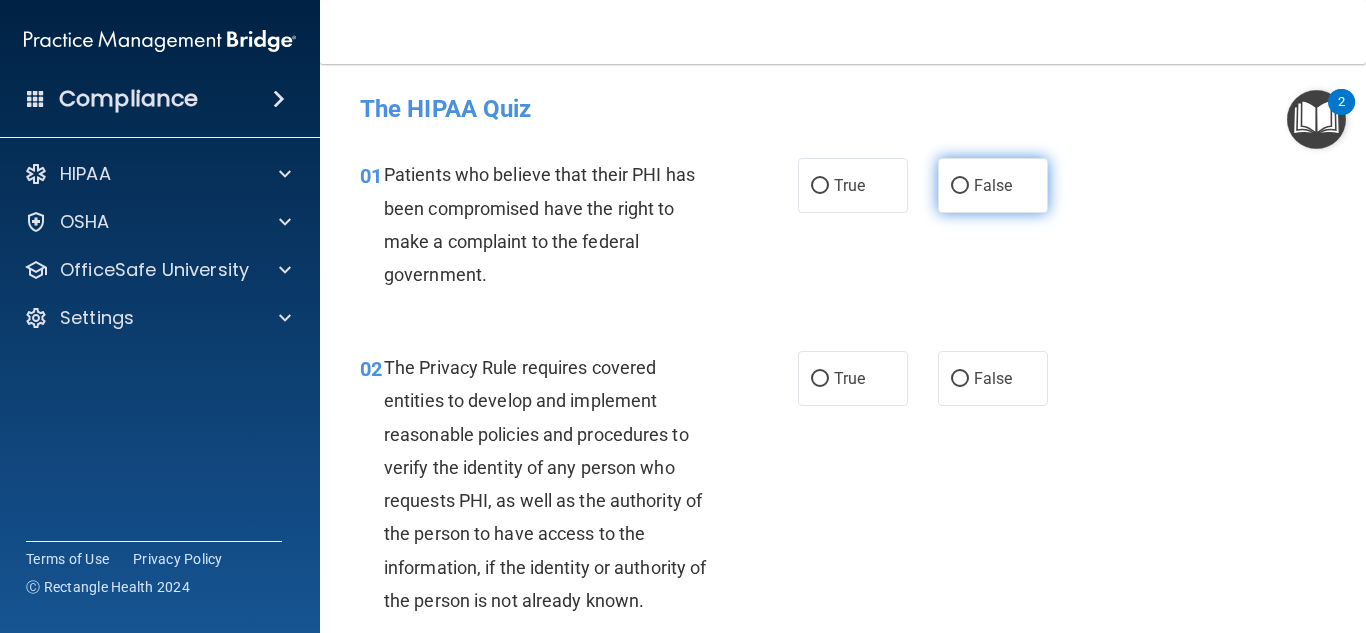 click on "False" at bounding box center (960, 186) 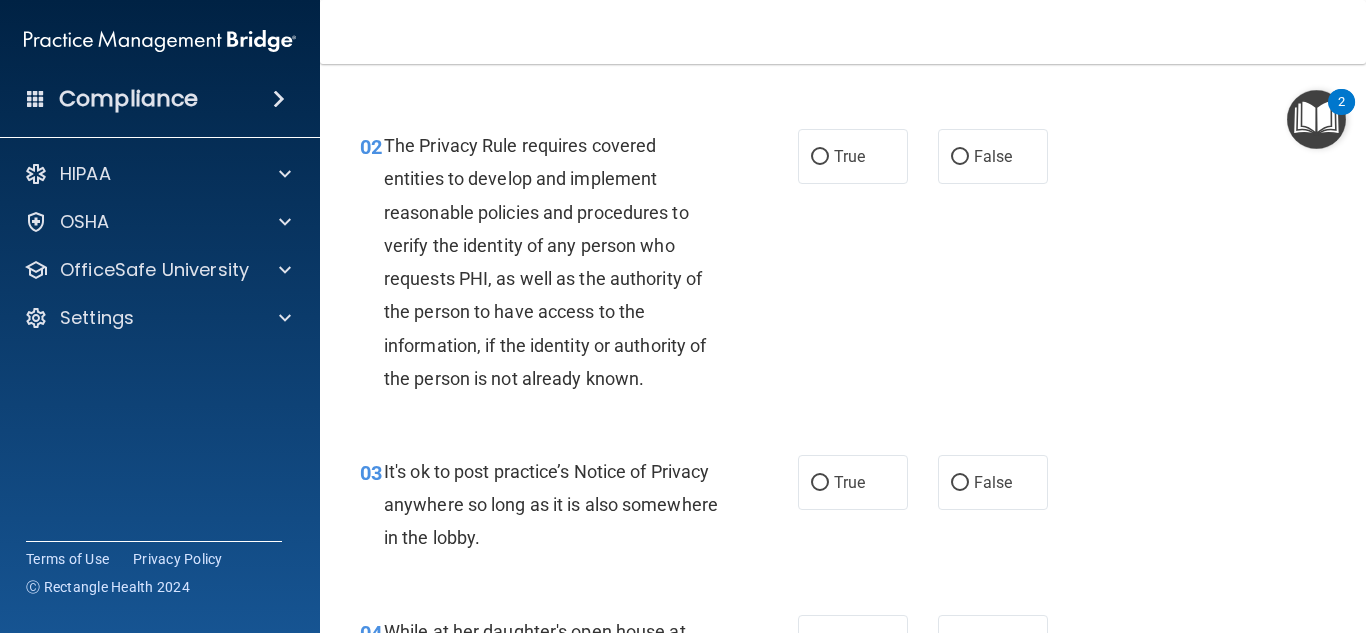scroll, scrollTop: 223, scrollLeft: 0, axis: vertical 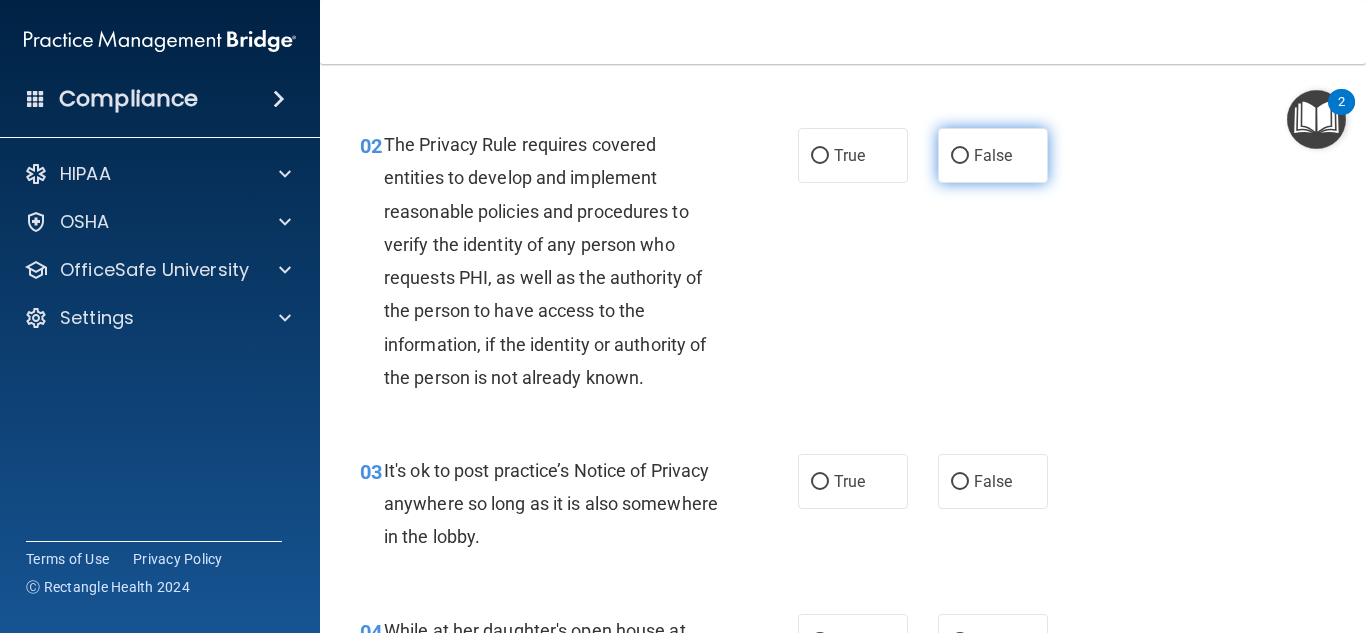click on "False" at bounding box center (960, 156) 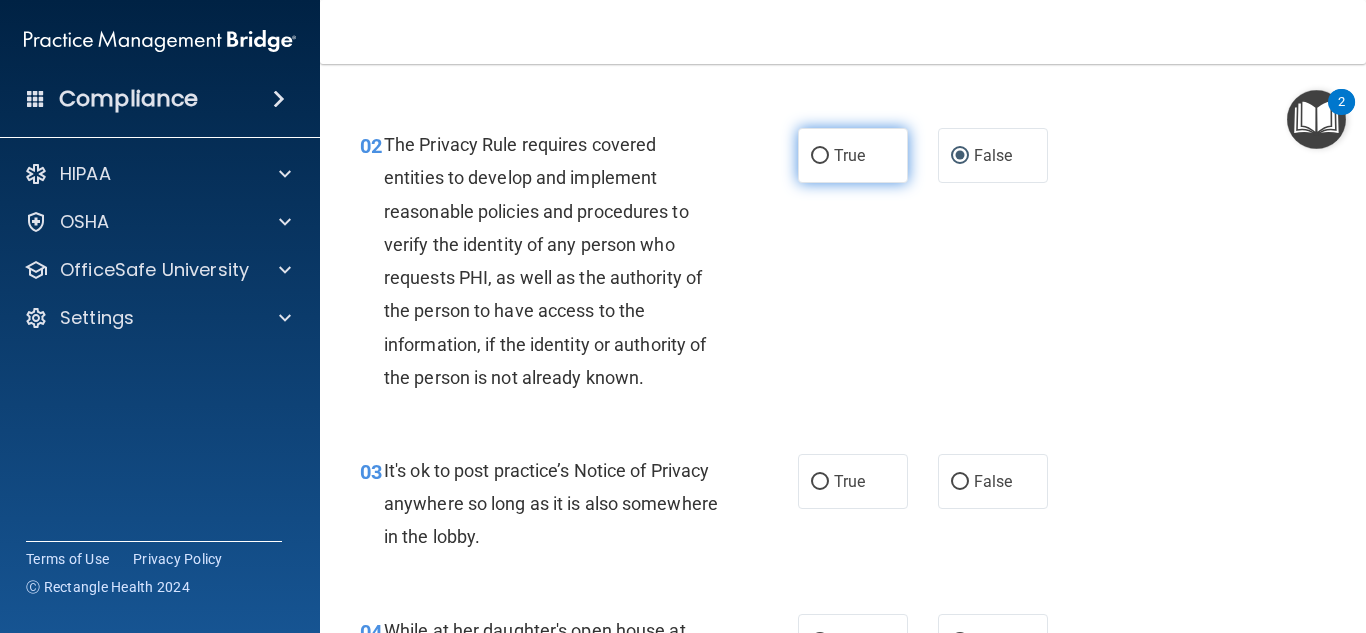 click on "True" at bounding box center [853, 155] 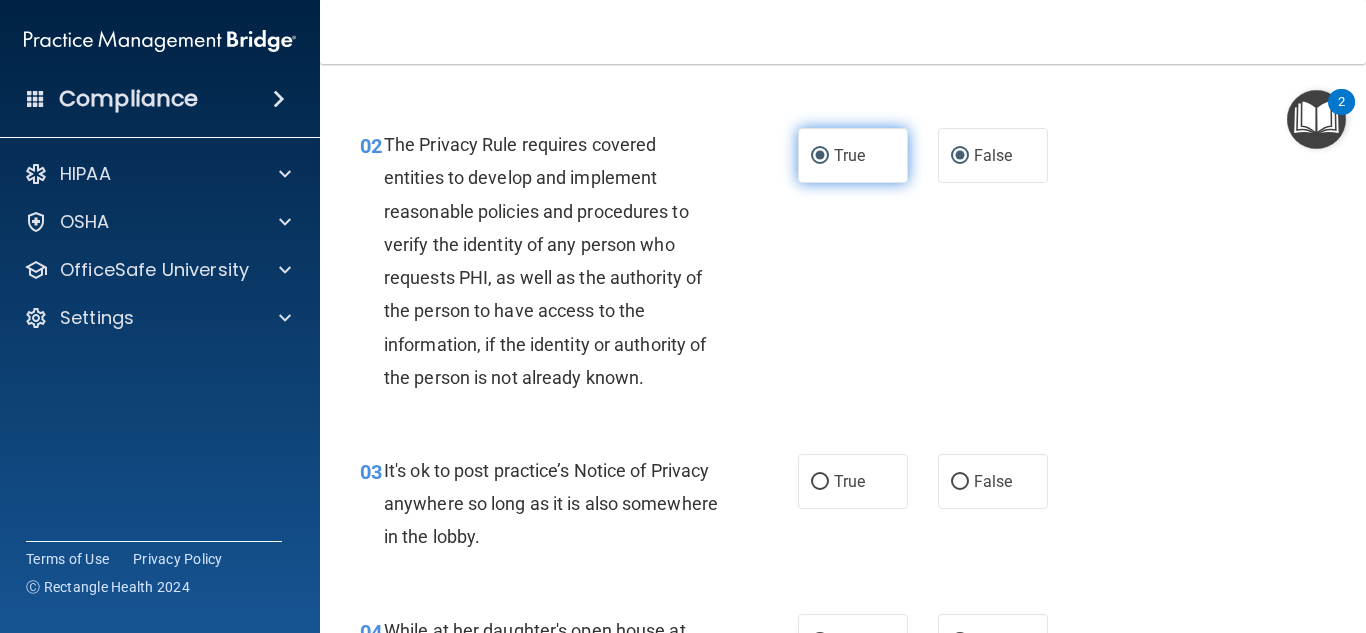 radio on "false" 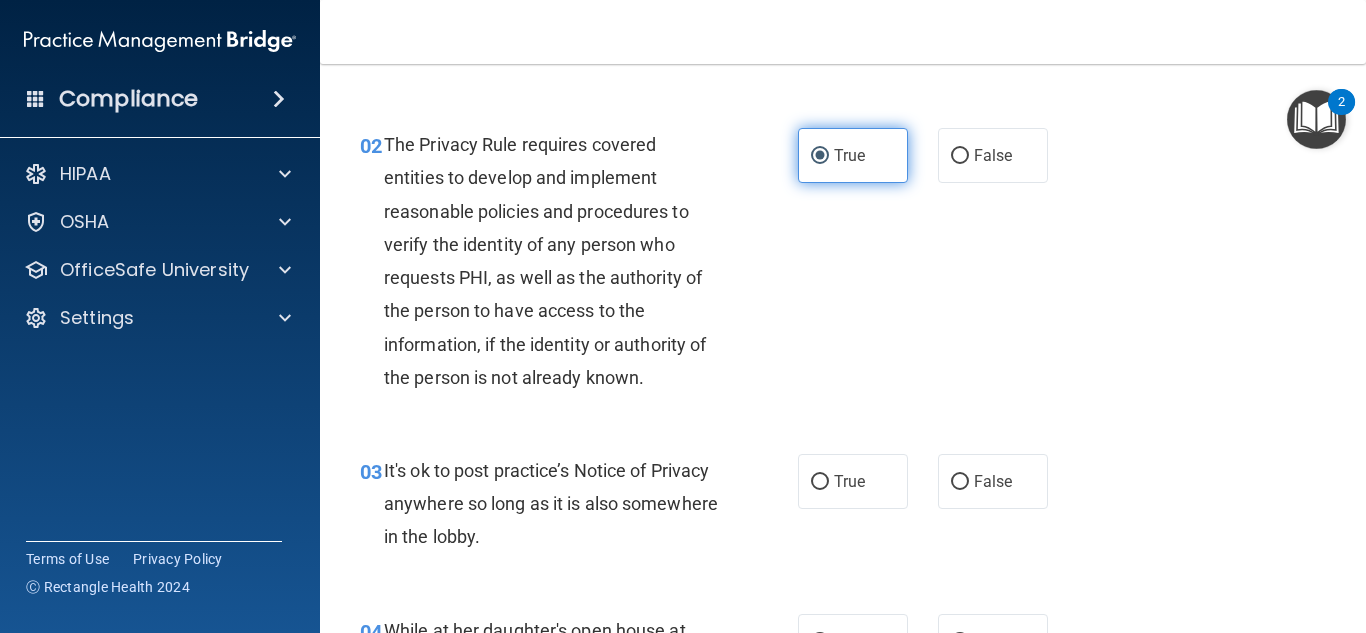 click on "True" at bounding box center [820, 156] 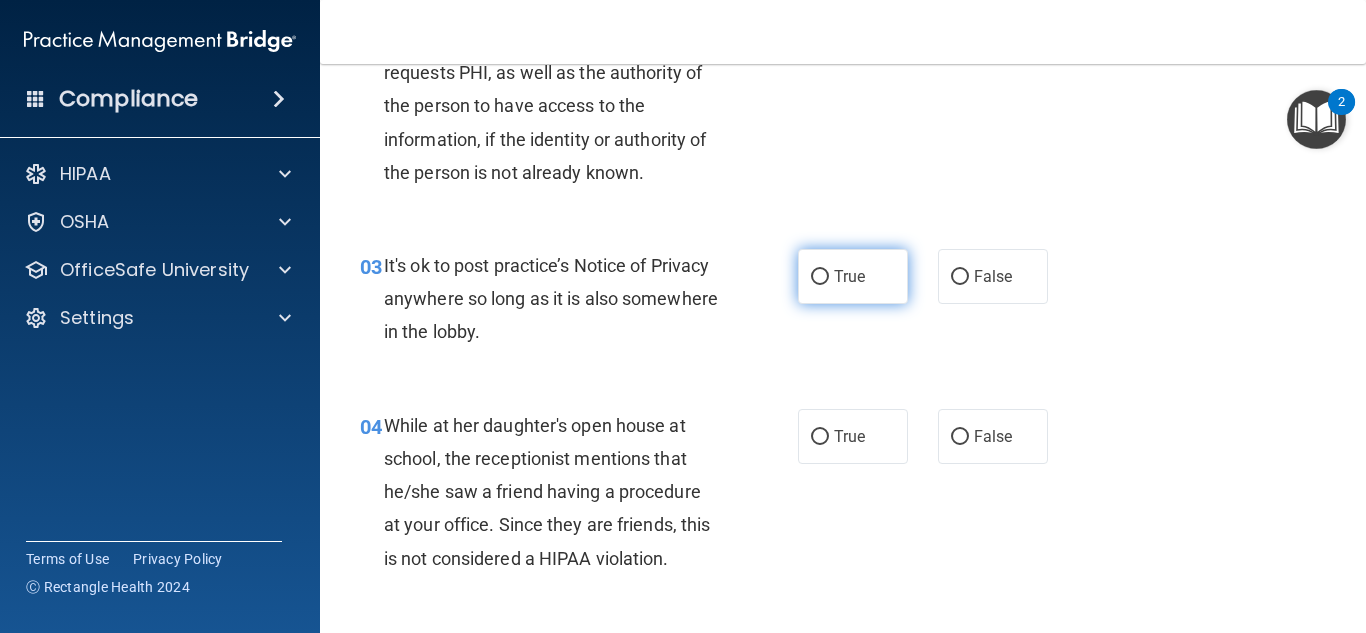 scroll, scrollTop: 429, scrollLeft: 0, axis: vertical 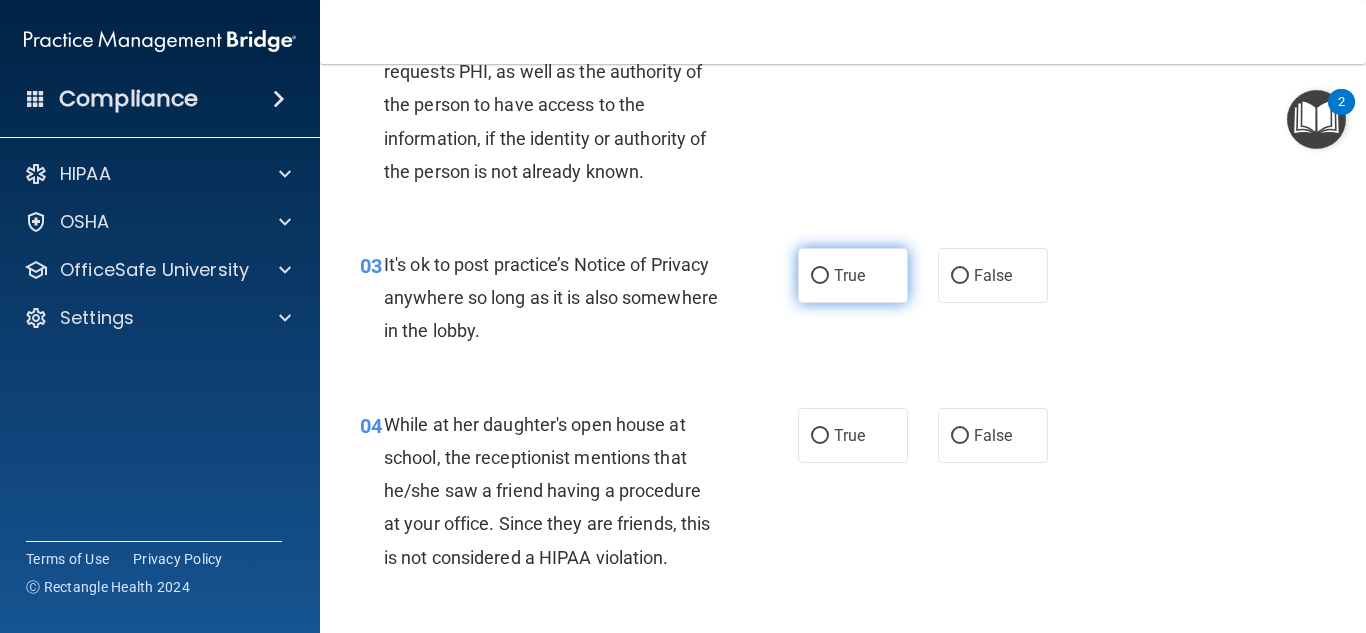 click on "True" at bounding box center [853, 435] 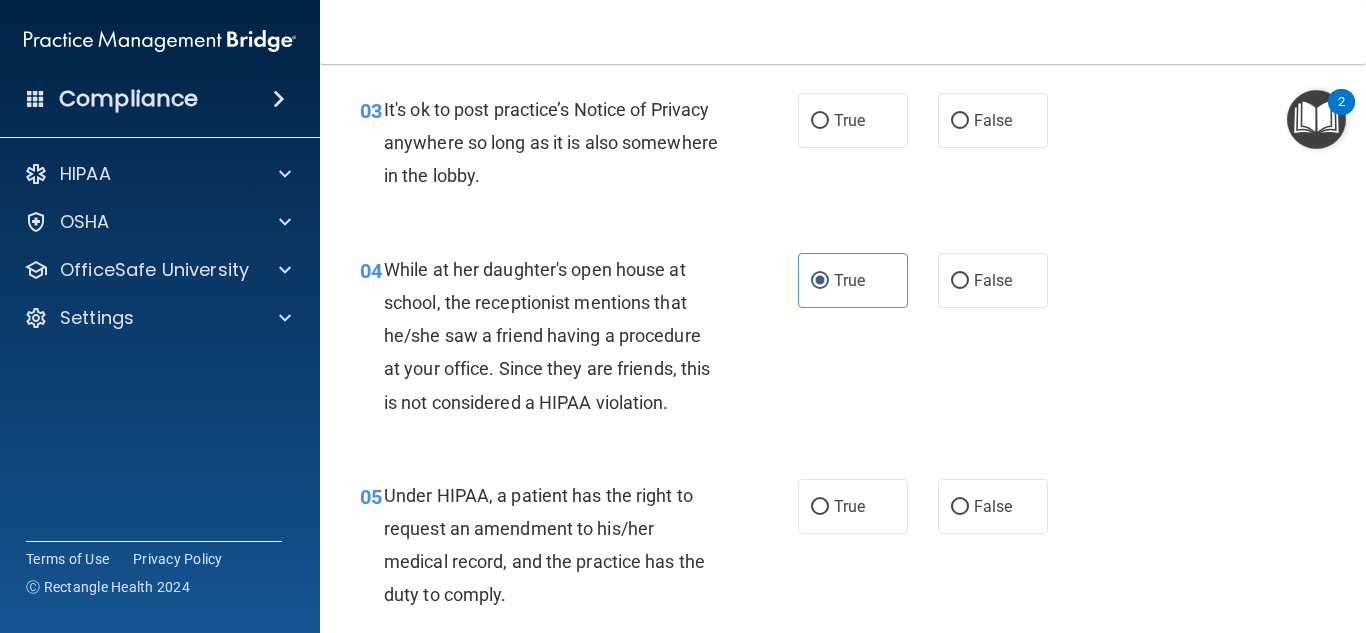 scroll, scrollTop: 780, scrollLeft: 0, axis: vertical 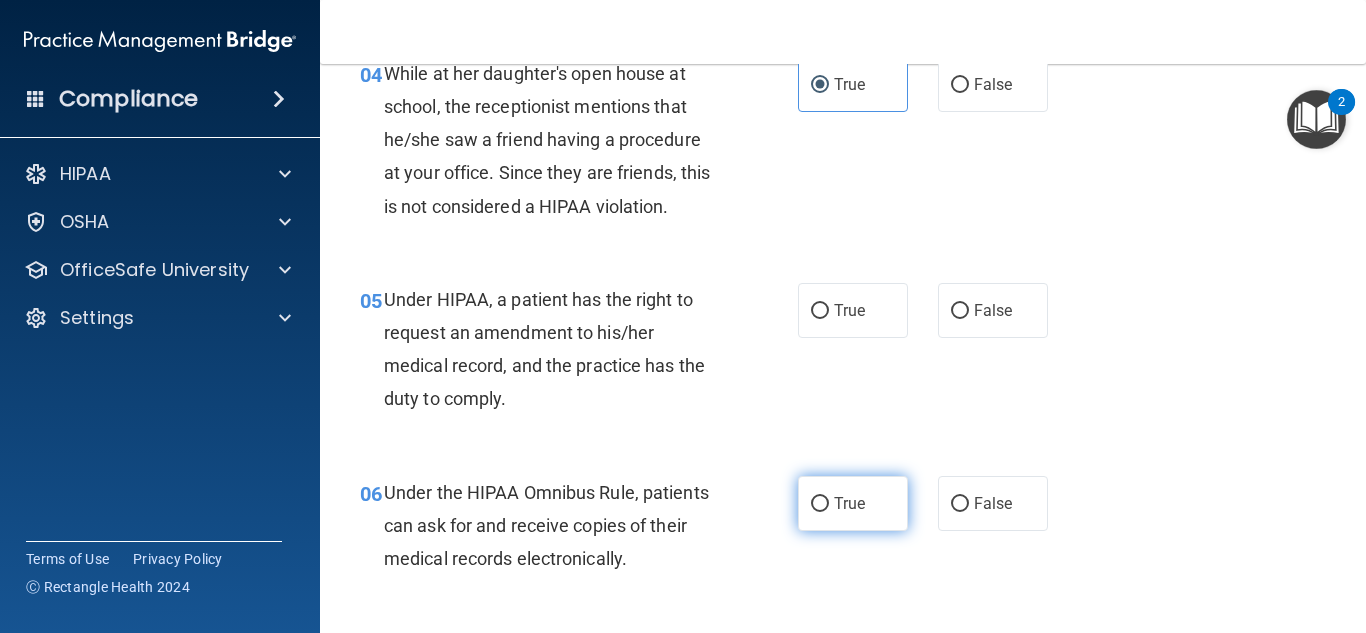 click on "True" at bounding box center (820, 504) 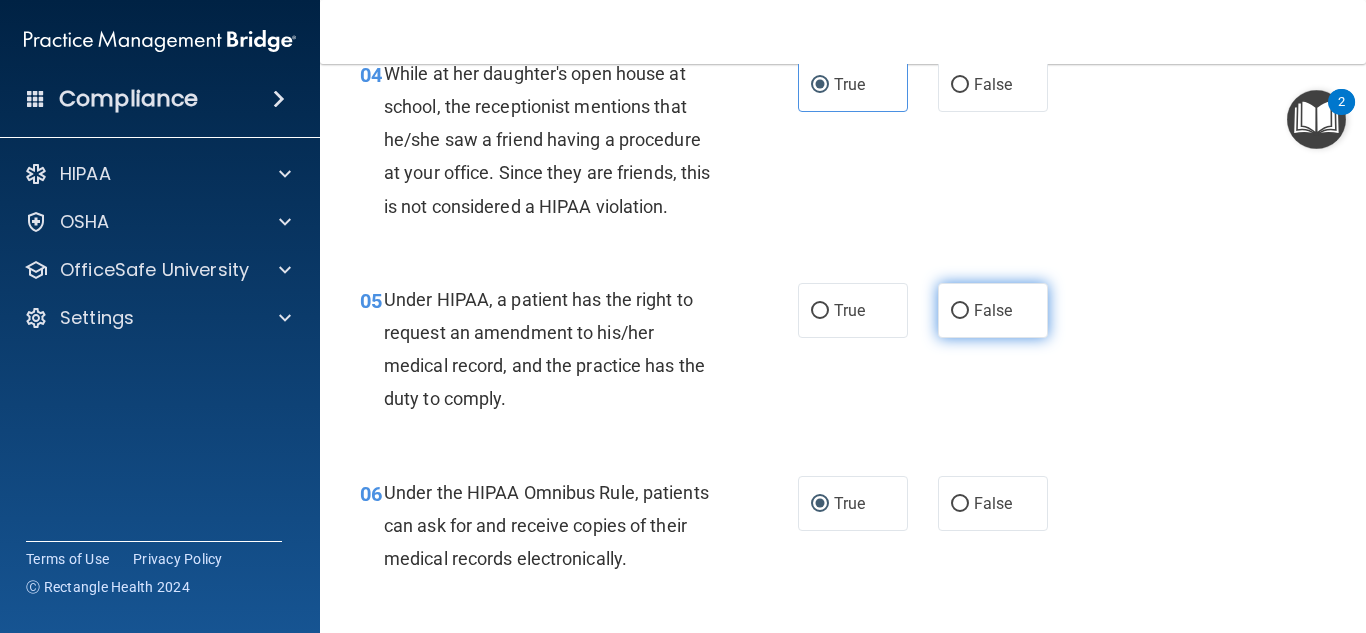 click on "False" at bounding box center (960, 311) 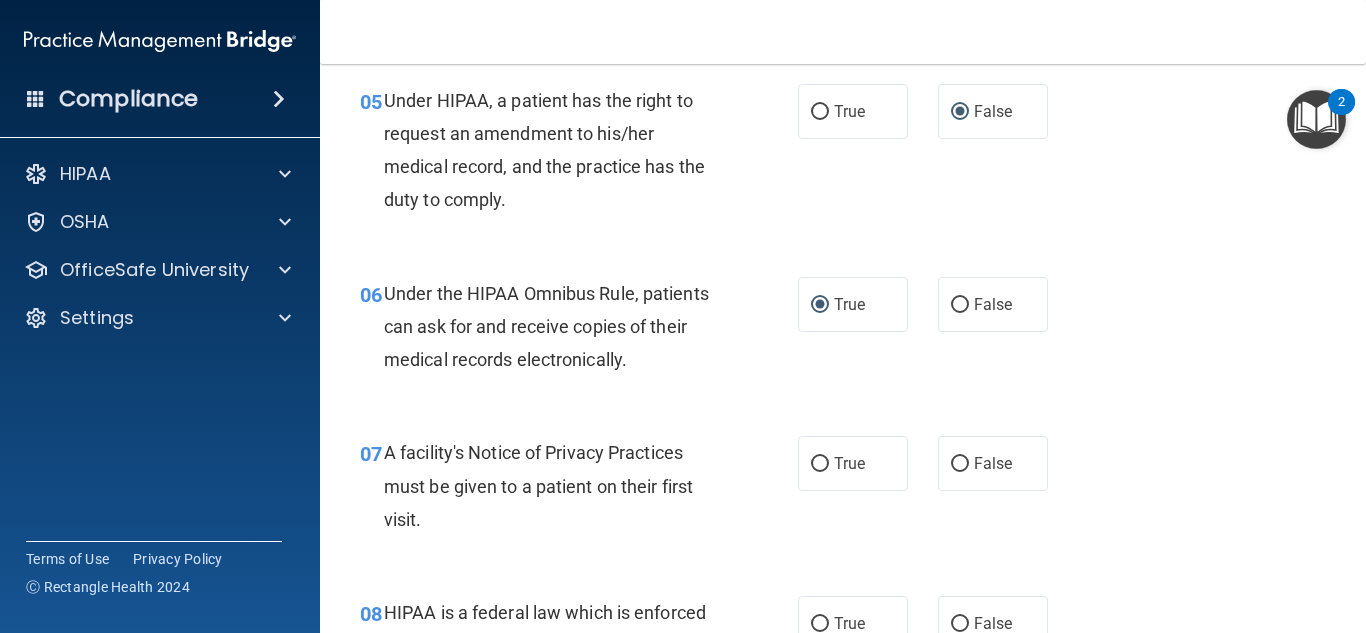 scroll, scrollTop: 979, scrollLeft: 0, axis: vertical 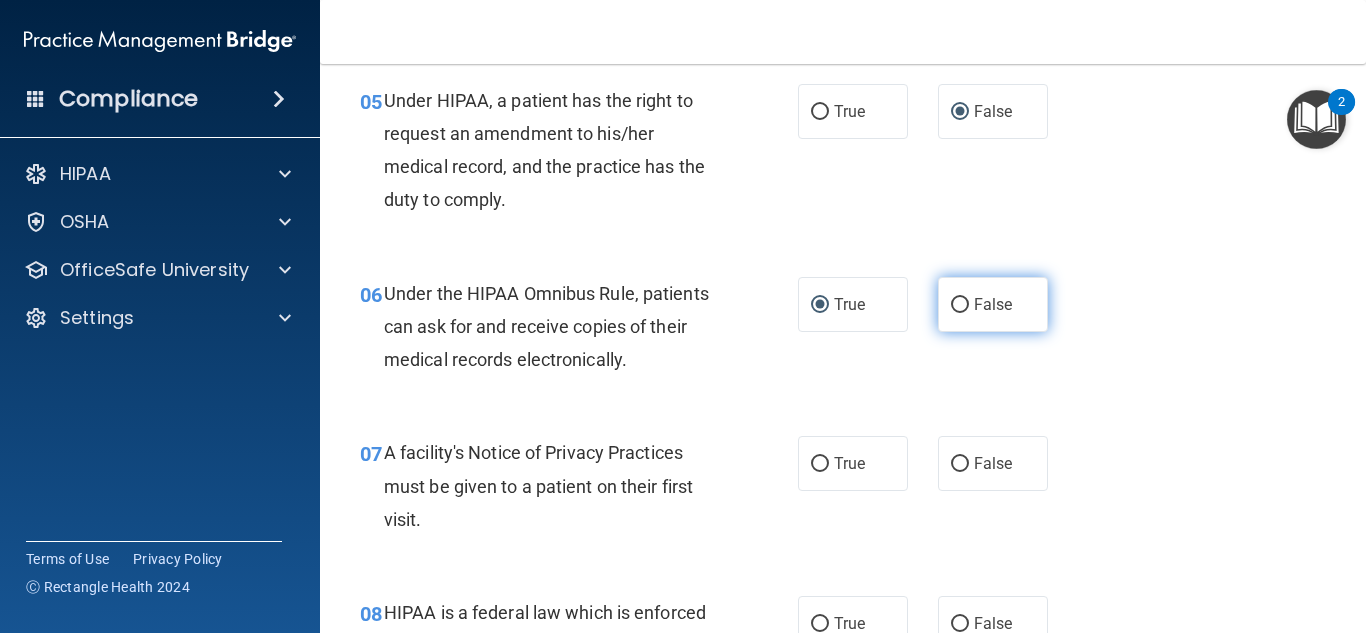 click on "False" at bounding box center [993, 304] 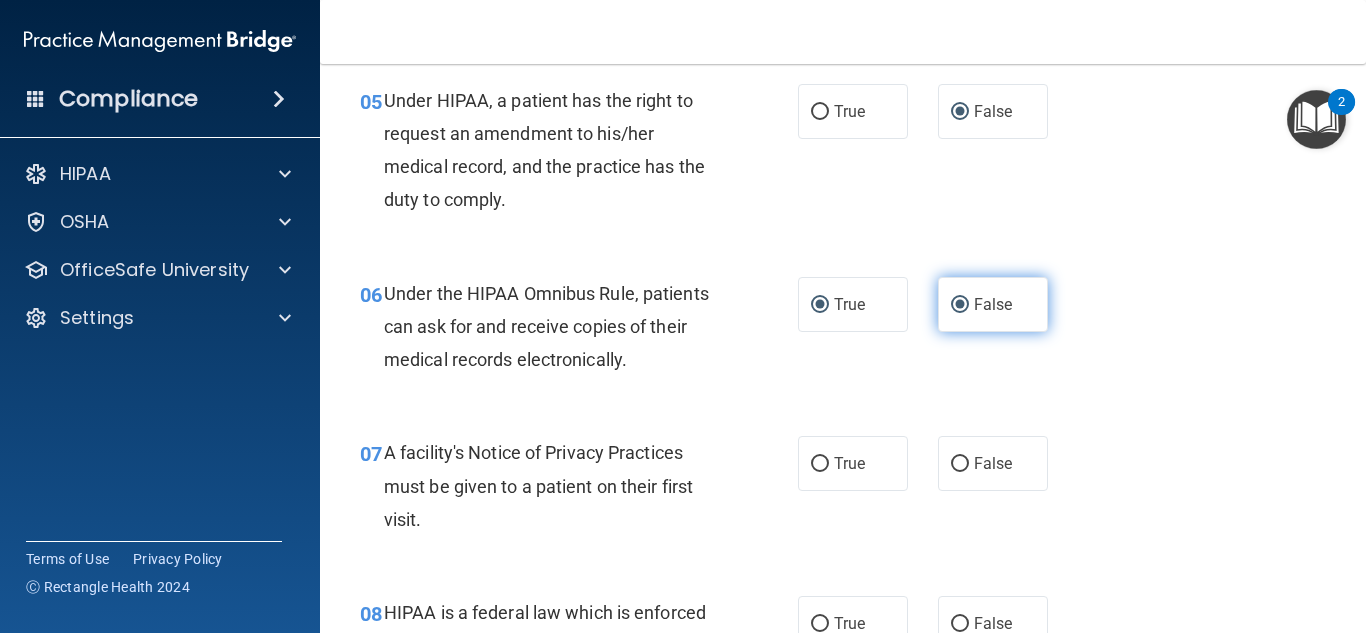 radio on "false" 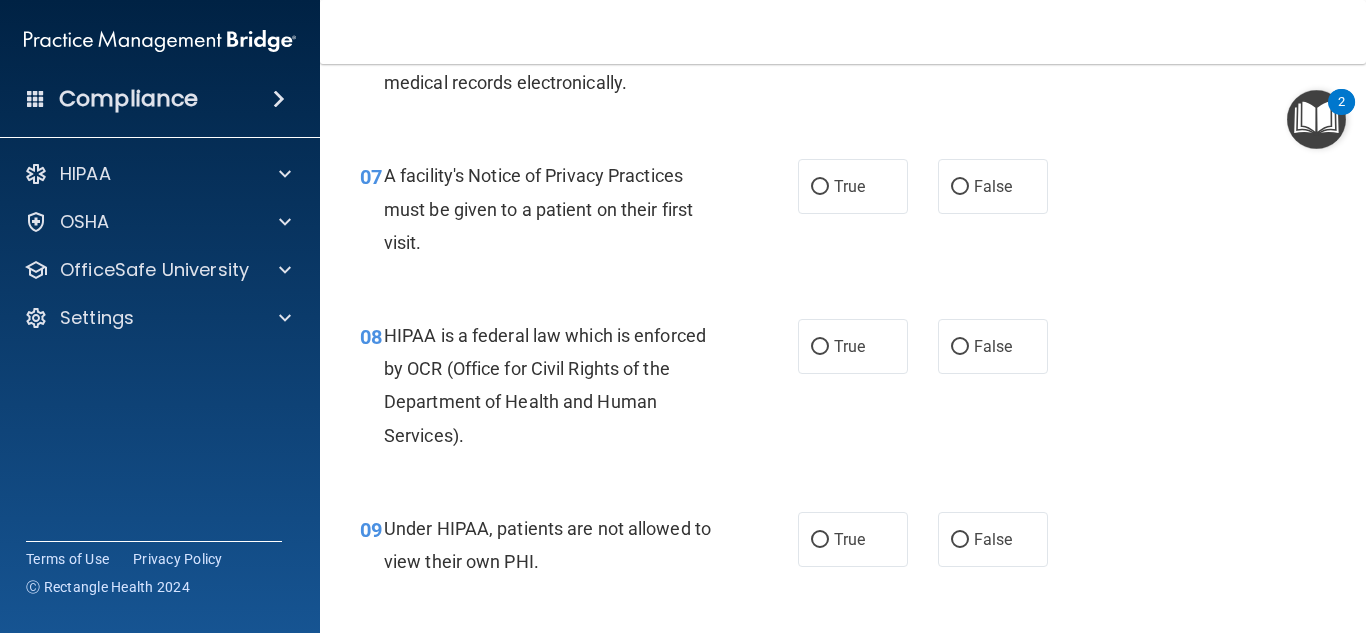 scroll, scrollTop: 1257, scrollLeft: 0, axis: vertical 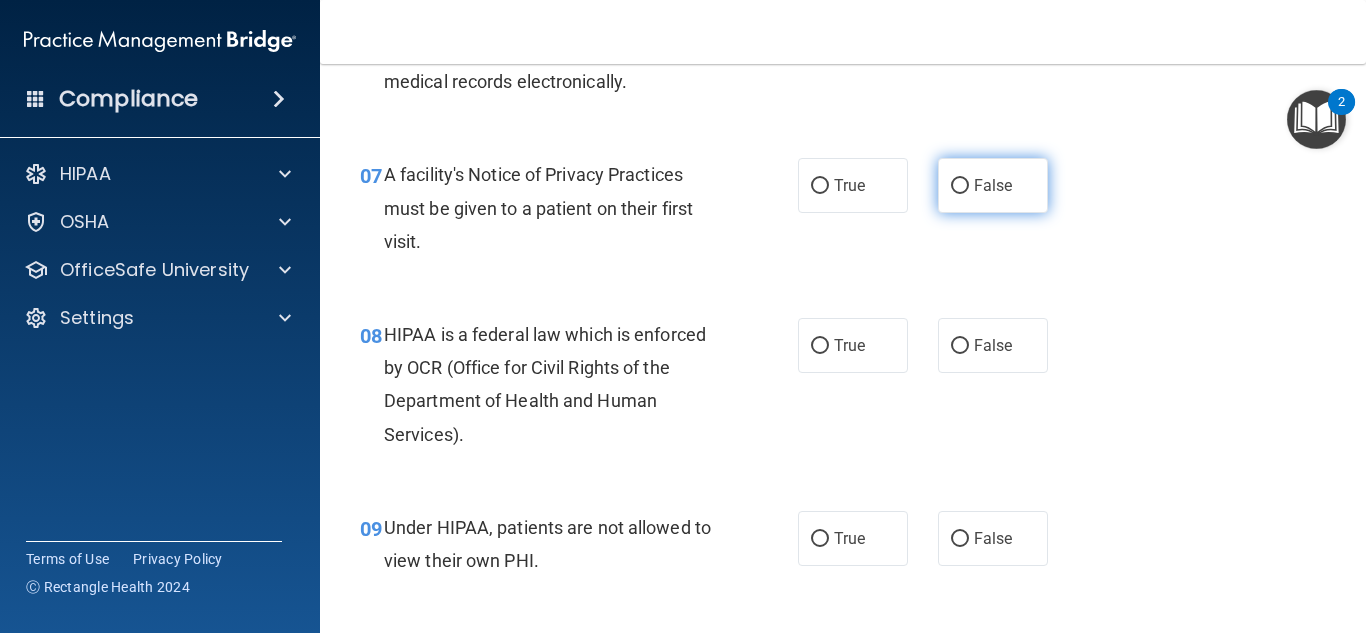 click on "False" at bounding box center (960, 186) 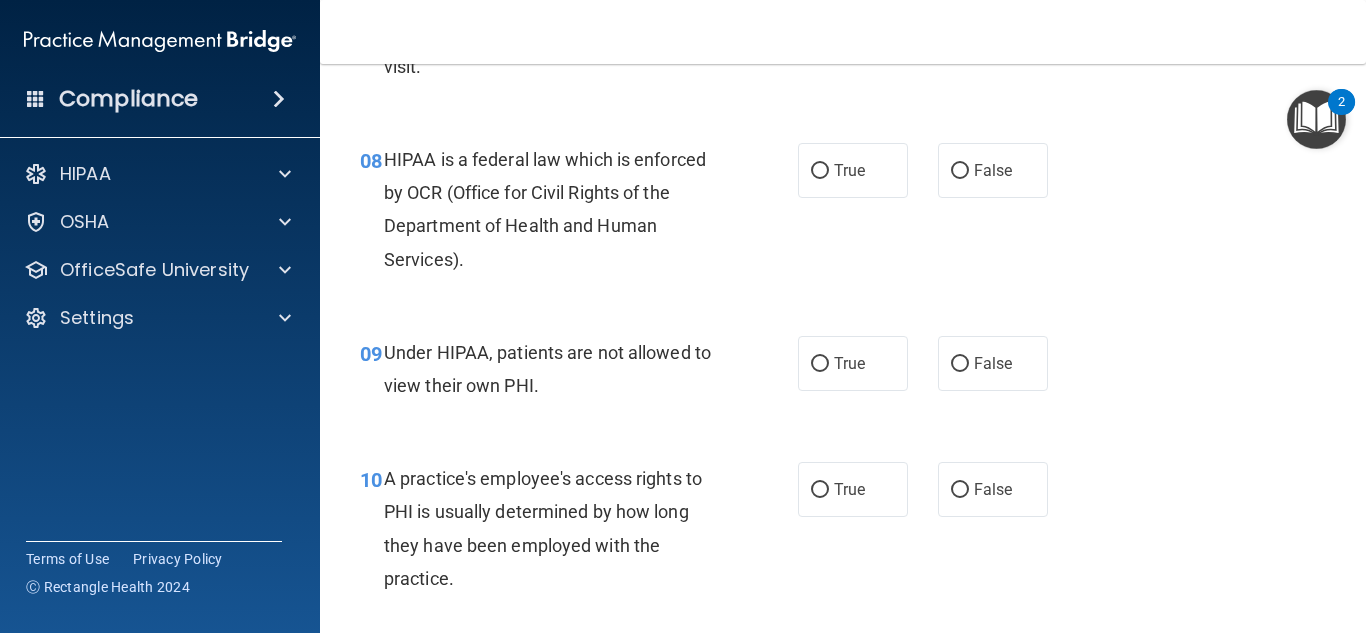 scroll, scrollTop: 1432, scrollLeft: 0, axis: vertical 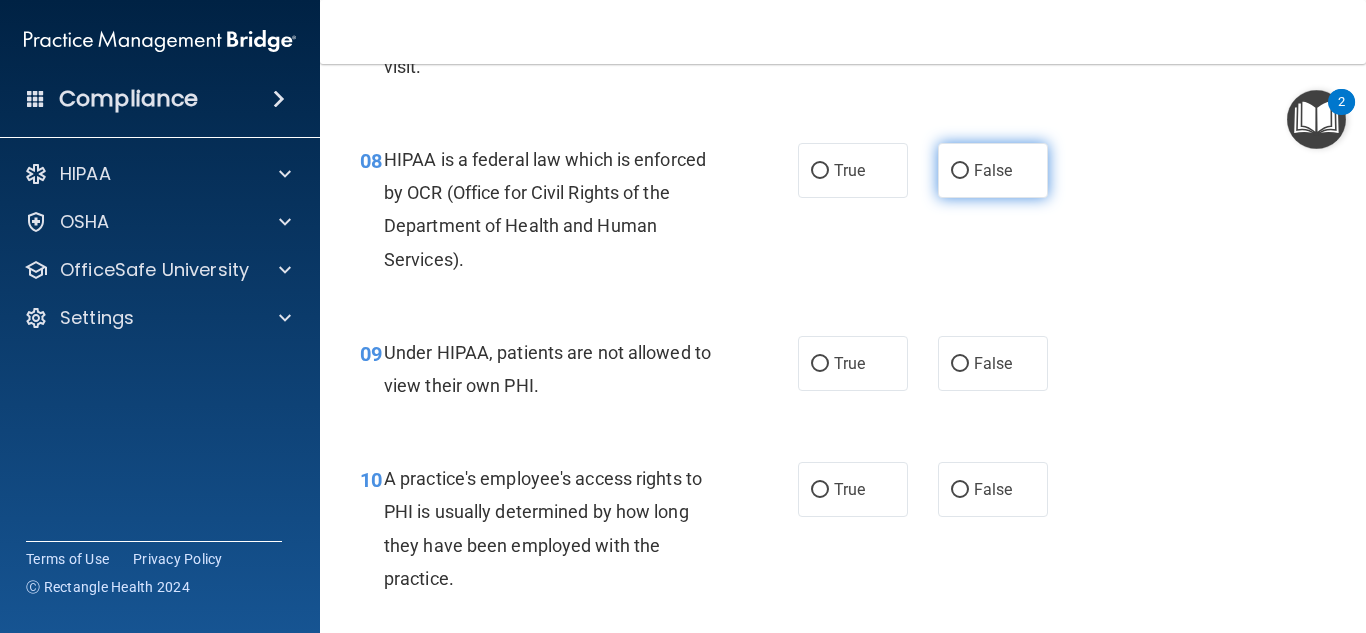 click on "False" at bounding box center (960, 171) 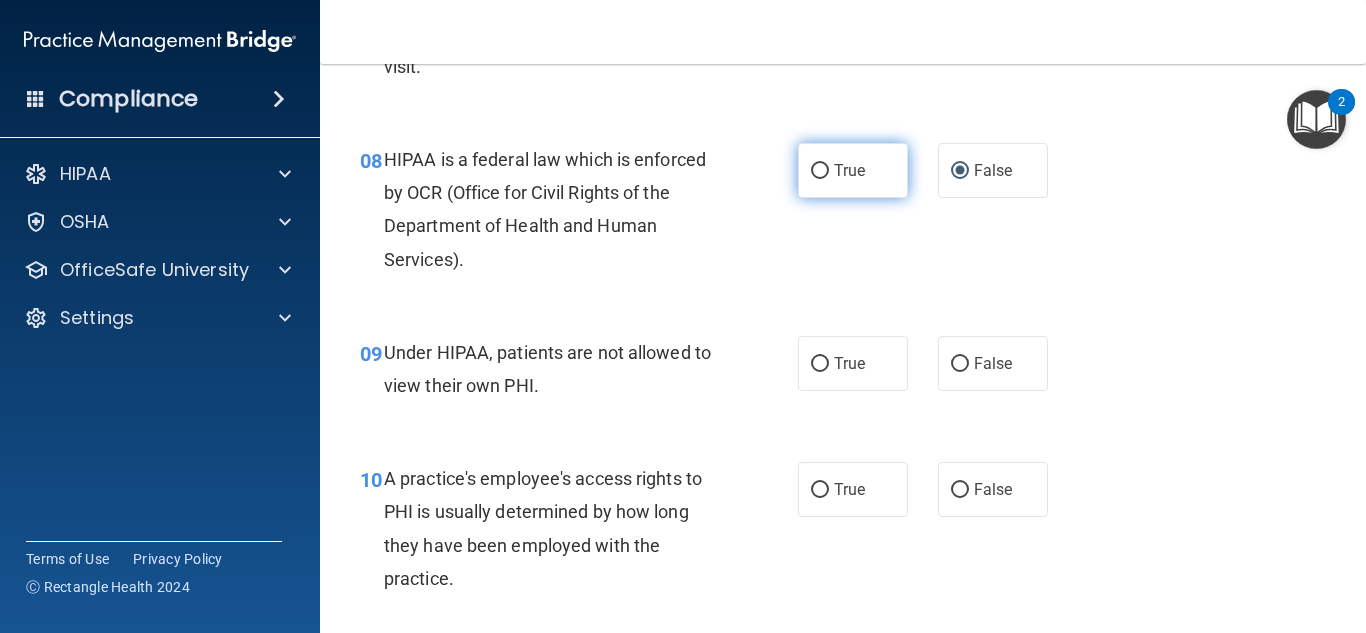 click on "True" at bounding box center (820, 171) 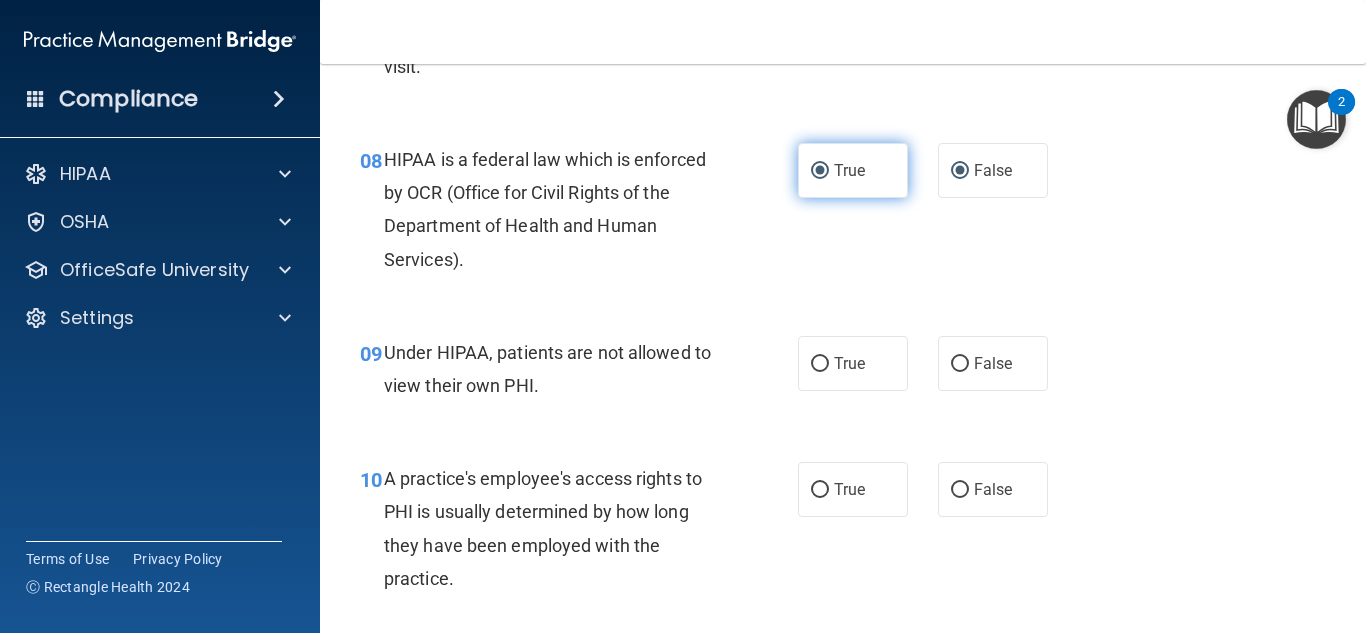 radio on "false" 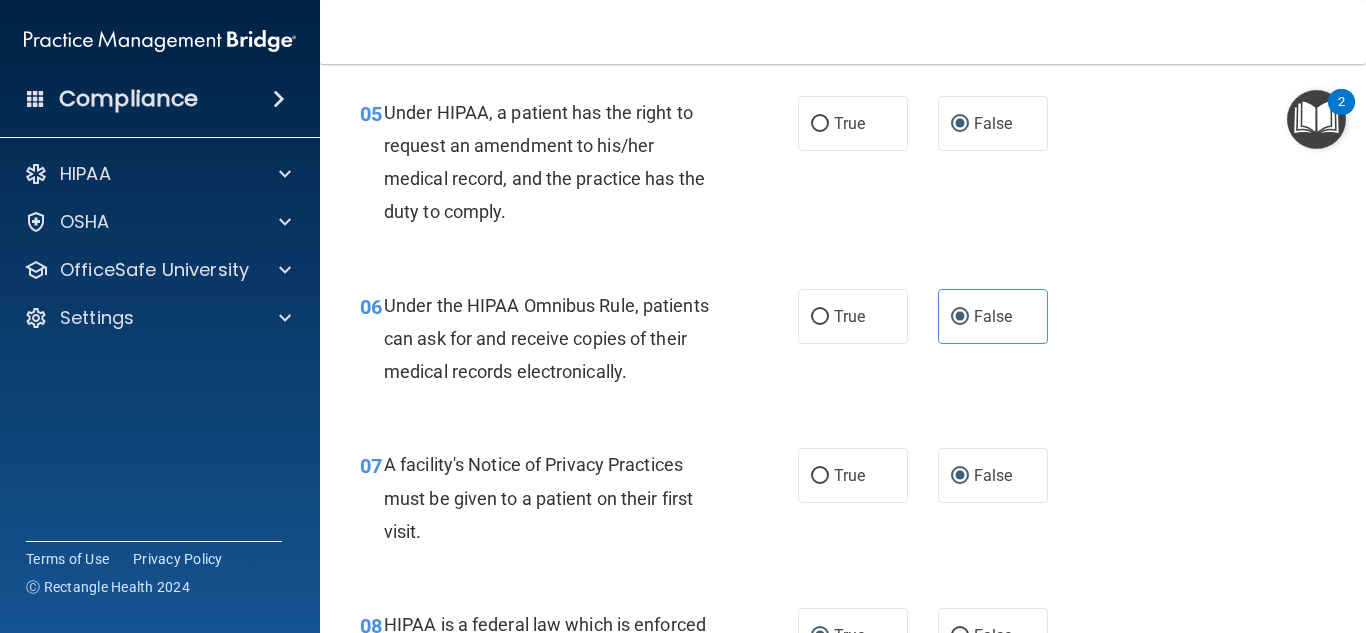 scroll, scrollTop: 959, scrollLeft: 0, axis: vertical 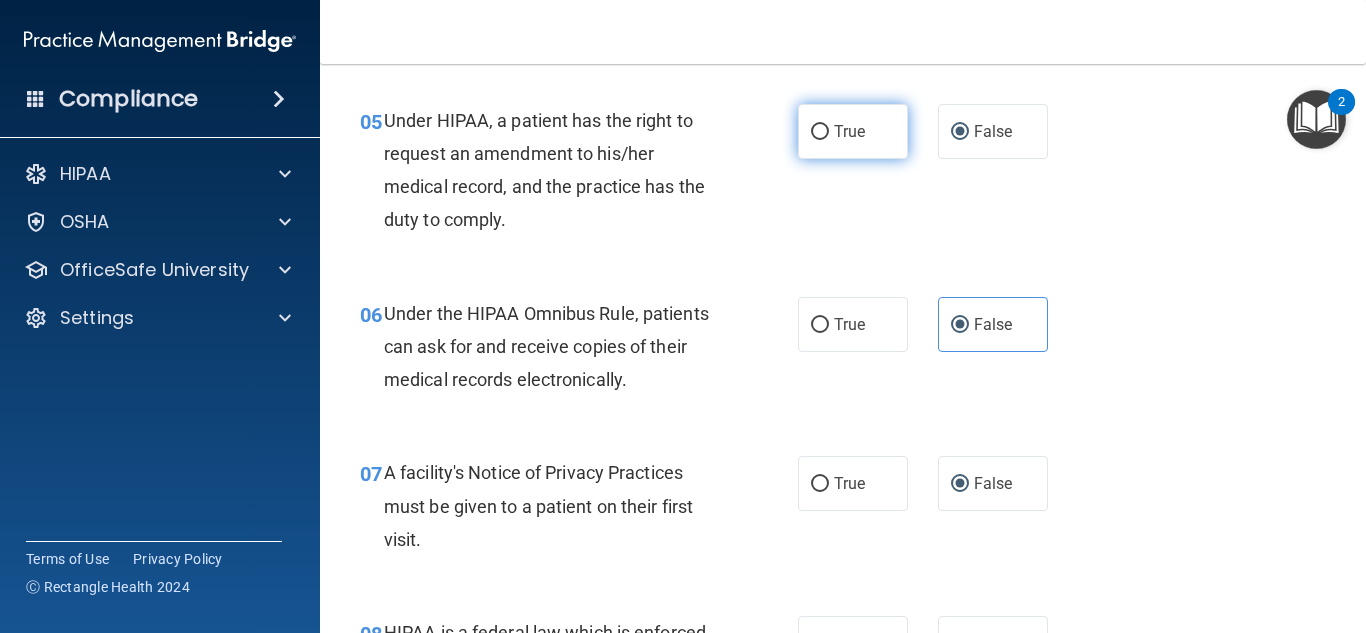 click on "True" at bounding box center (853, 131) 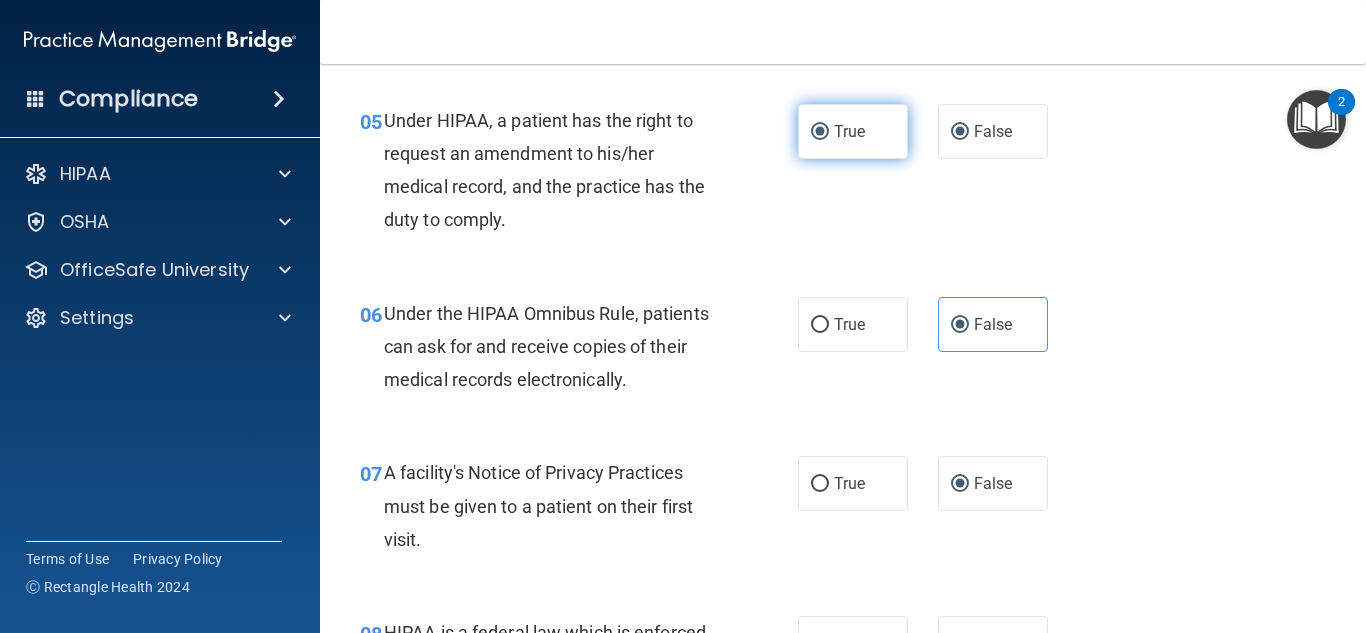 radio on "false" 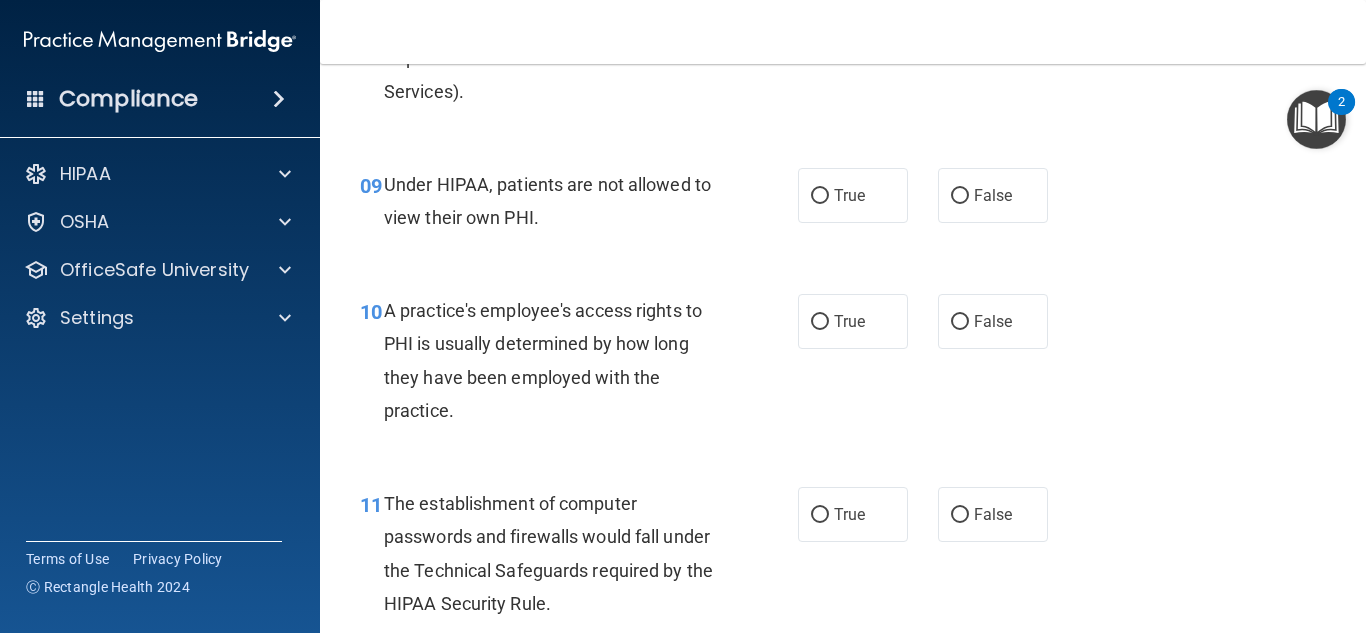 scroll, scrollTop: 1599, scrollLeft: 0, axis: vertical 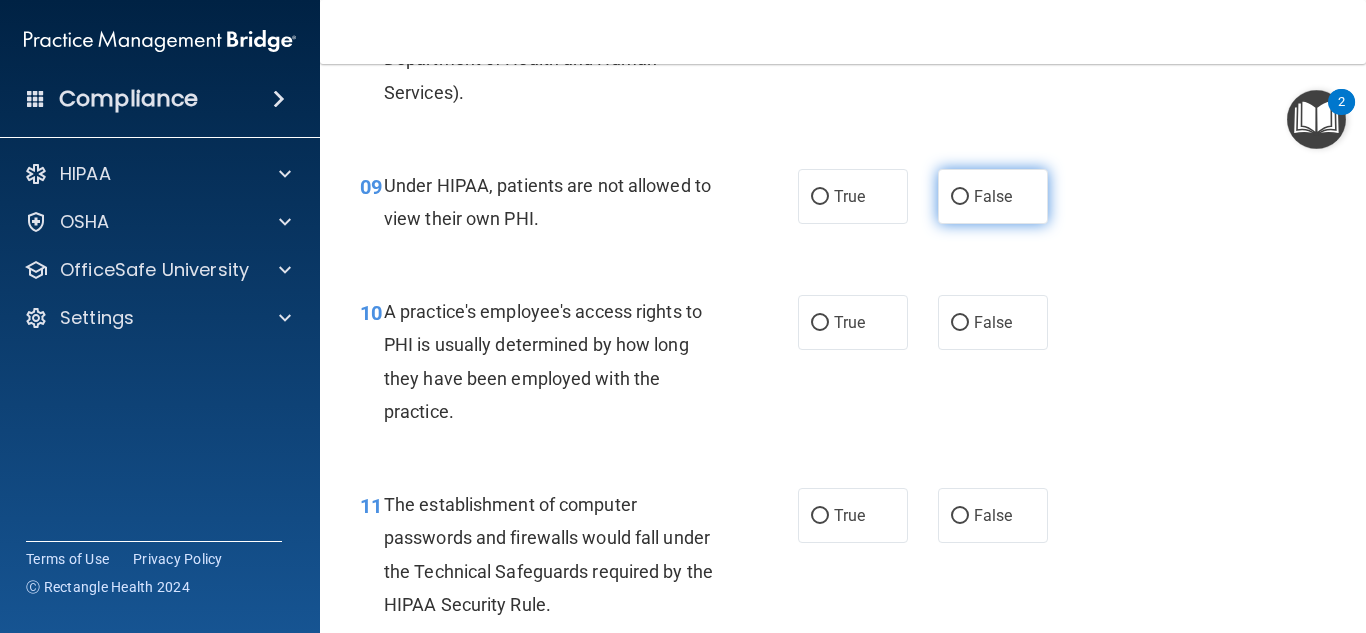 click on "False" at bounding box center (960, 197) 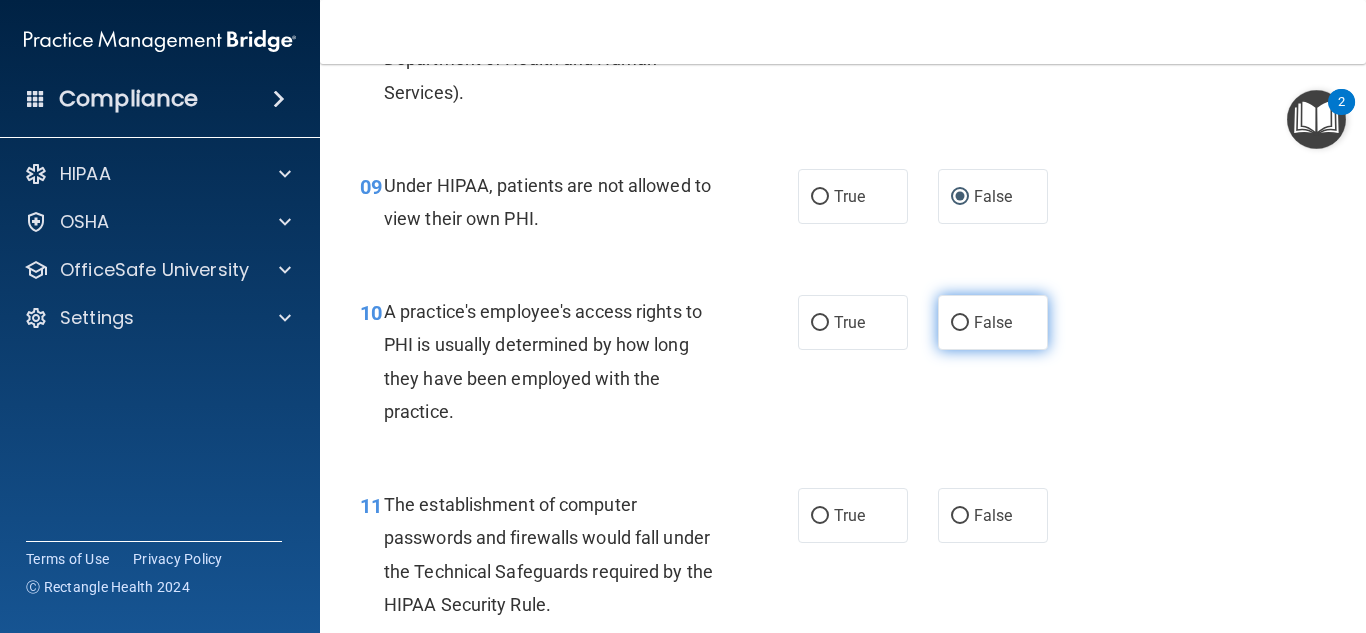 click on "False" at bounding box center [960, 323] 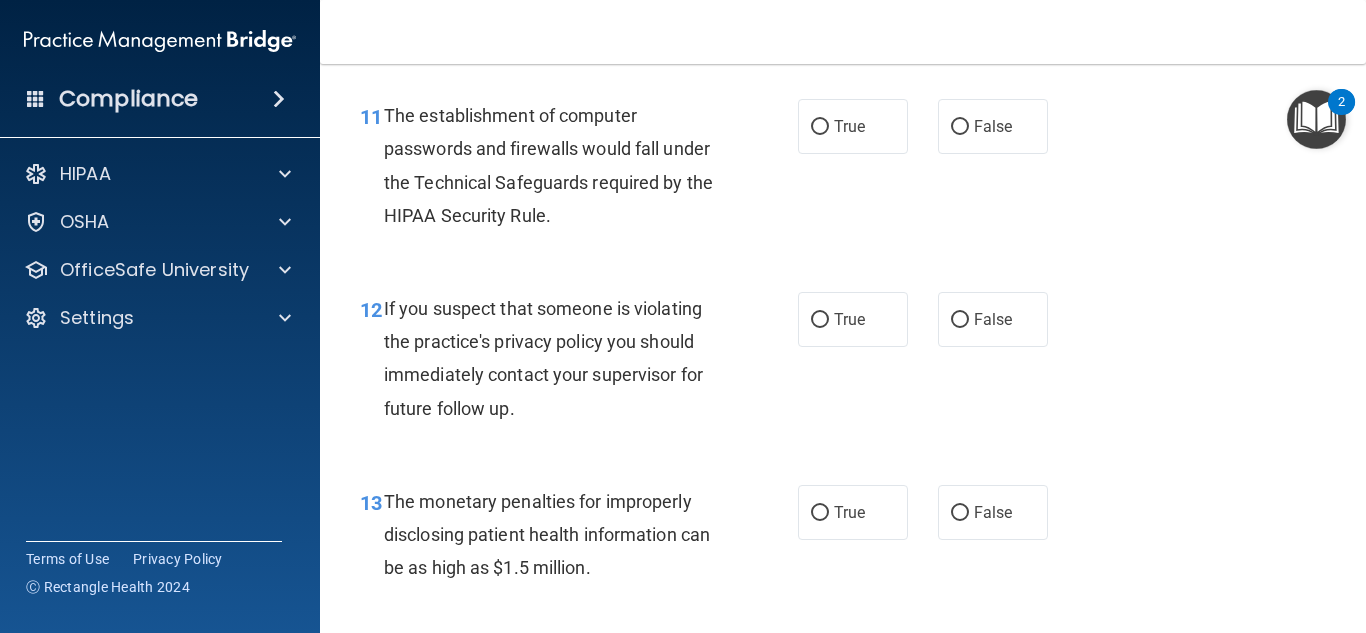 scroll, scrollTop: 1987, scrollLeft: 0, axis: vertical 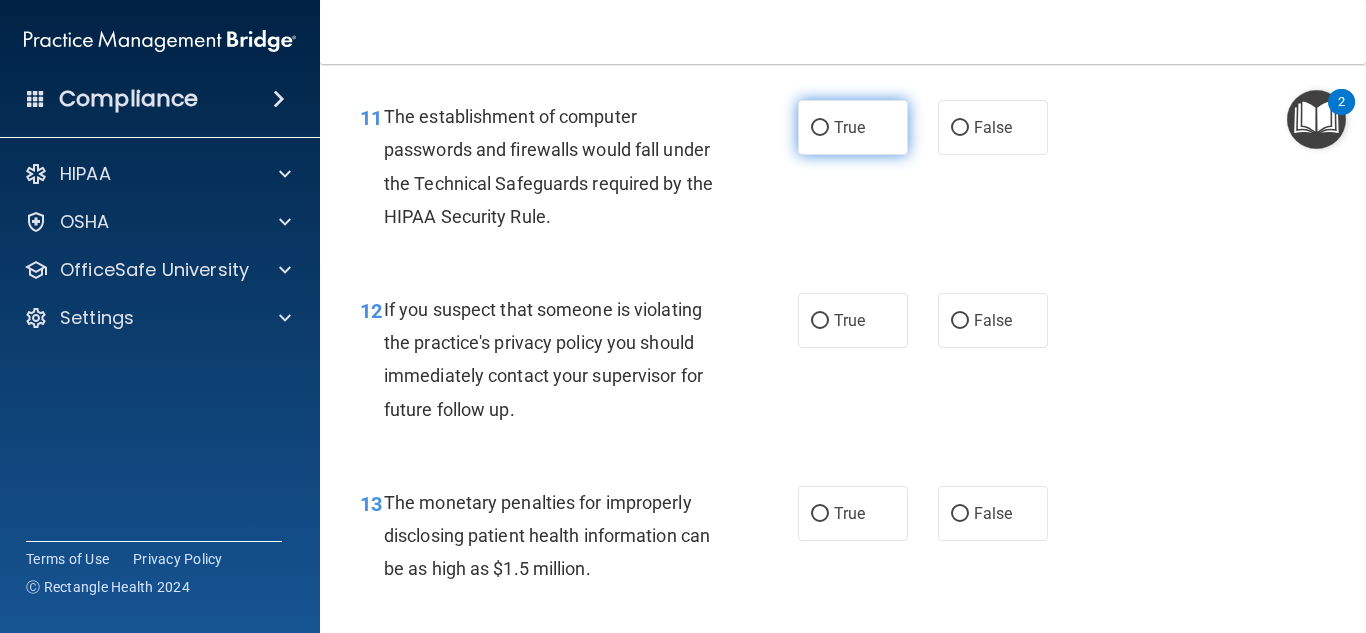 click on "True" at bounding box center (820, 128) 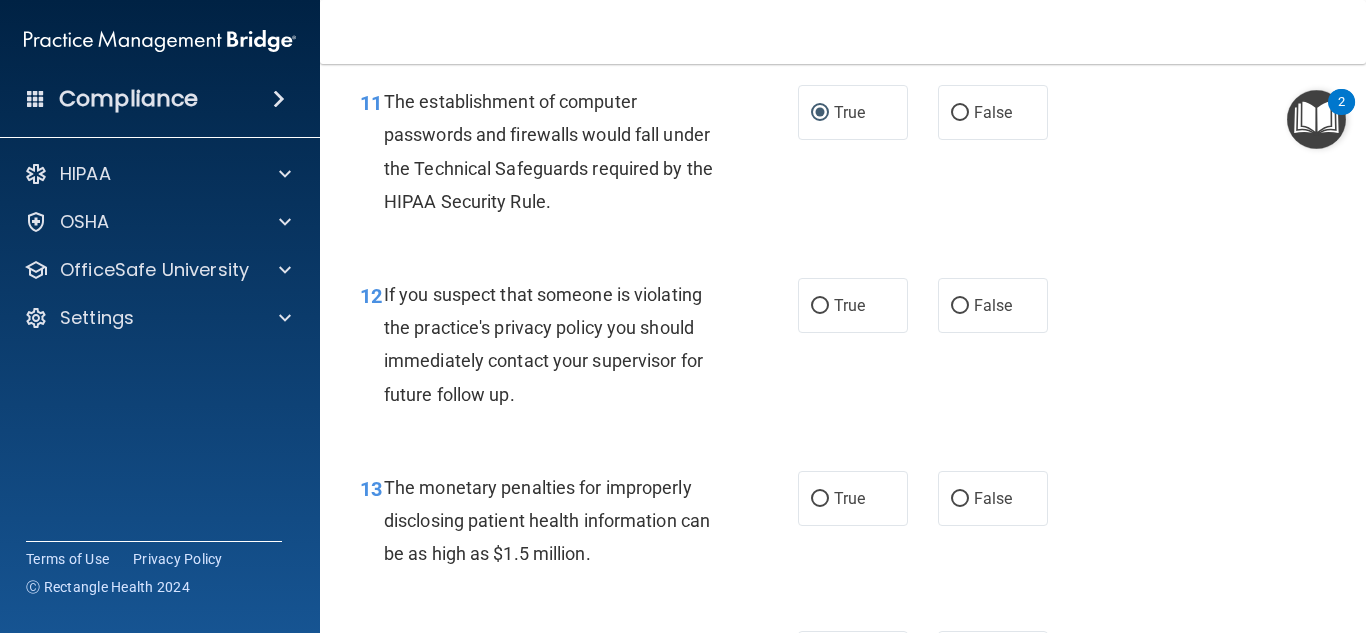 scroll, scrollTop: 2004, scrollLeft: 0, axis: vertical 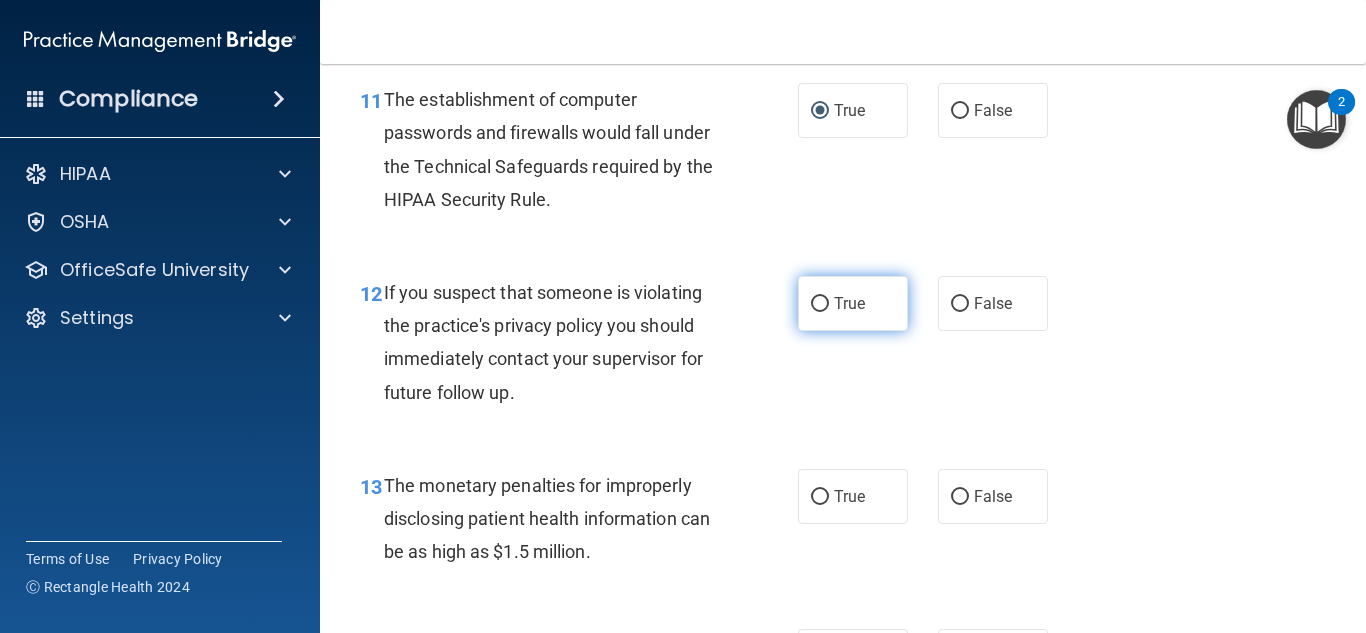 click on "True" at bounding box center (820, 304) 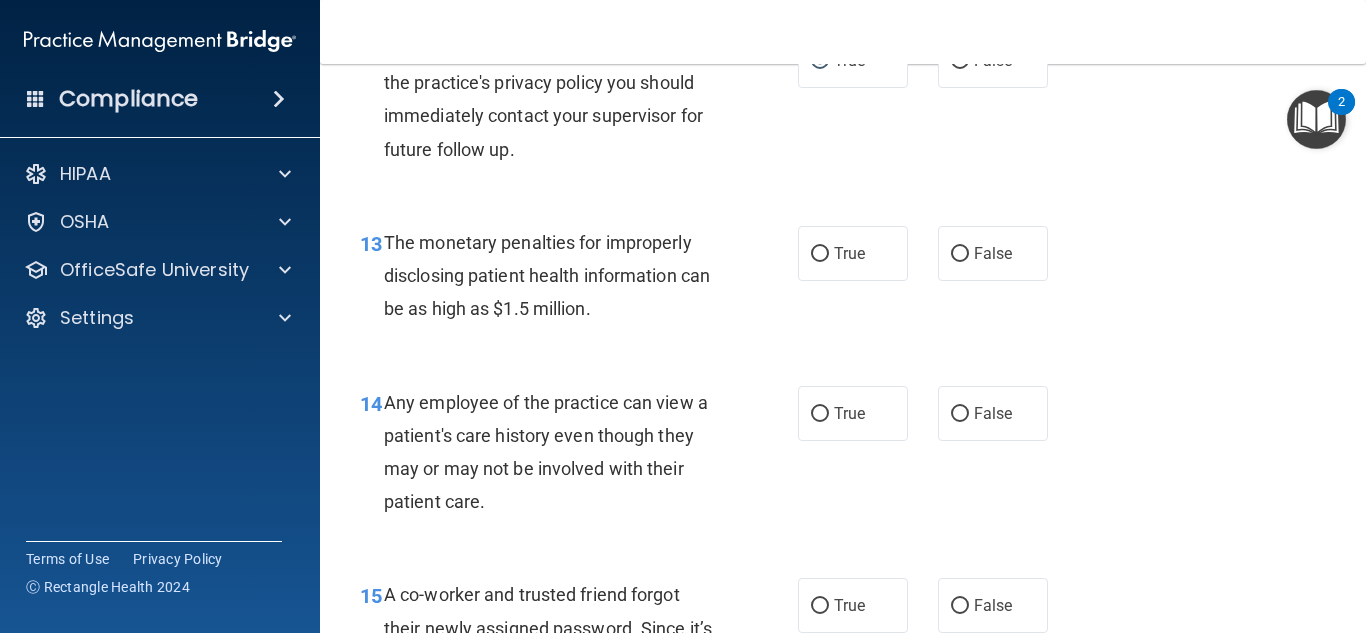 scroll, scrollTop: 2255, scrollLeft: 0, axis: vertical 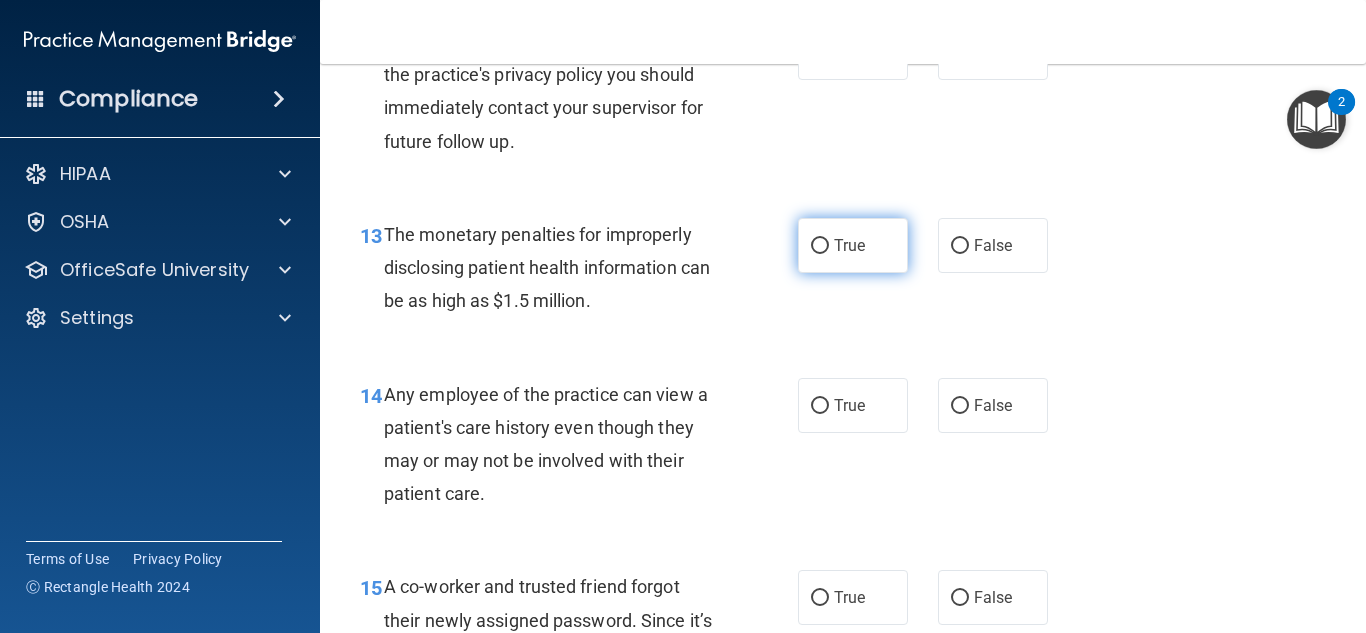 click on "True" at bounding box center (820, 246) 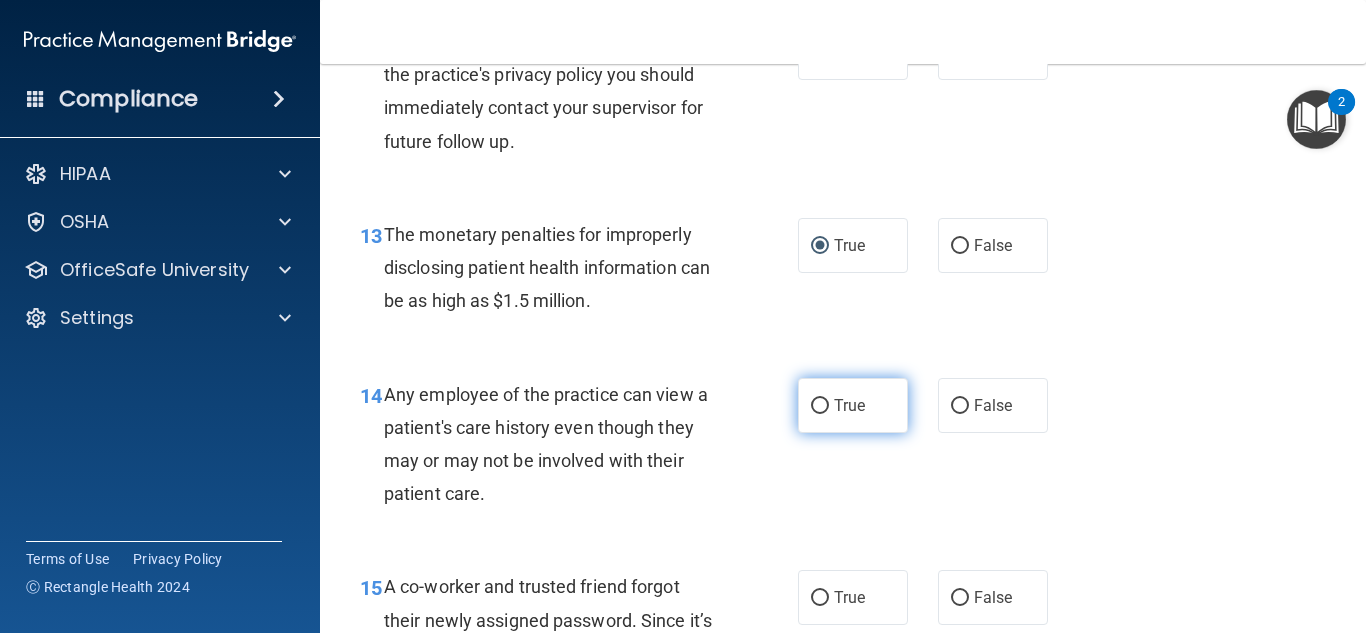 click on "True" at bounding box center [820, 406] 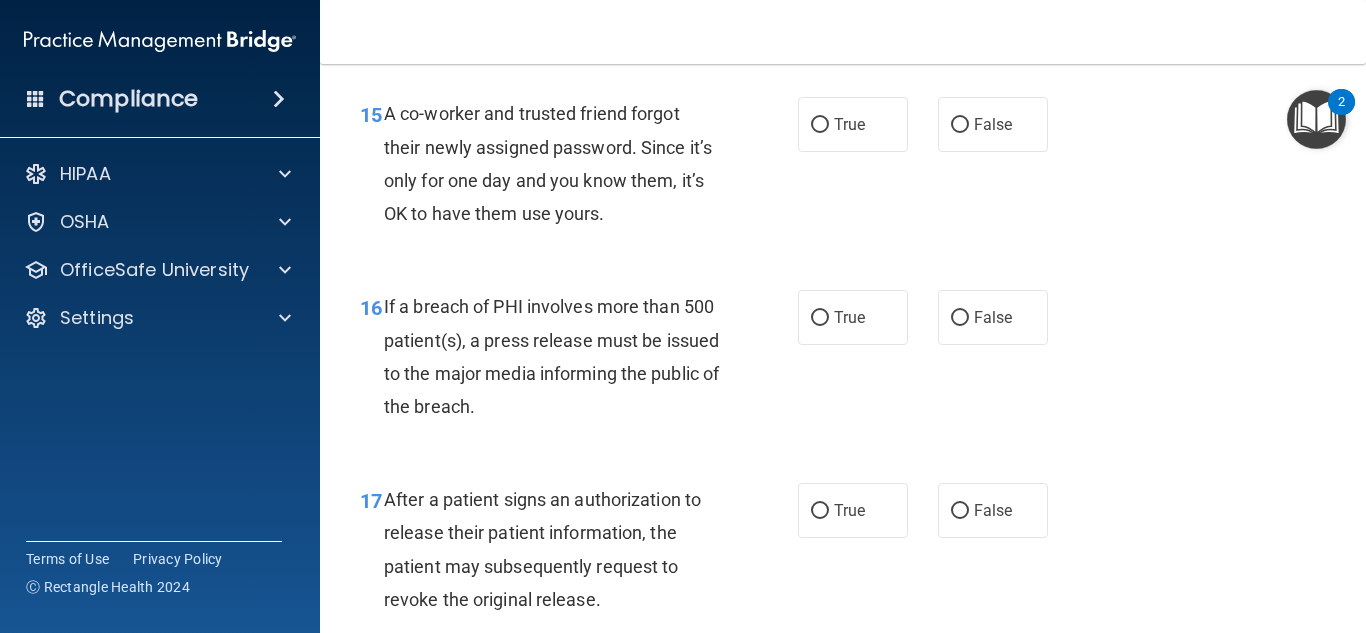 scroll, scrollTop: 2729, scrollLeft: 0, axis: vertical 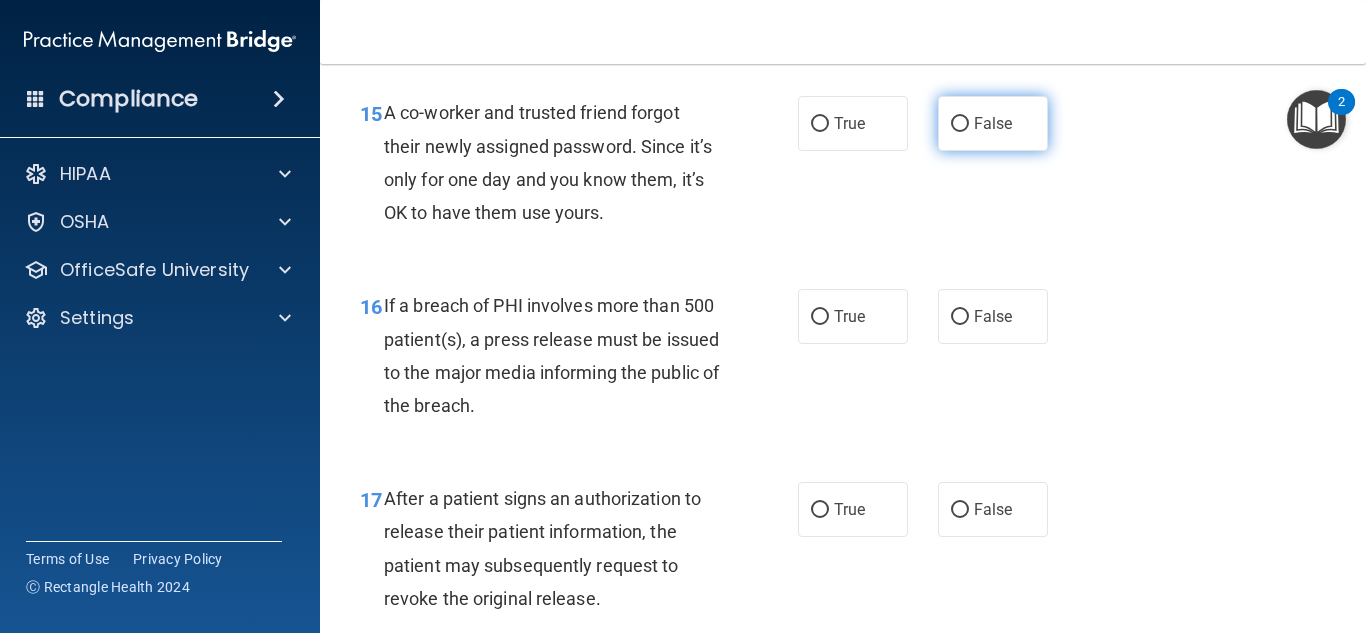 click on "False" at bounding box center [960, 124] 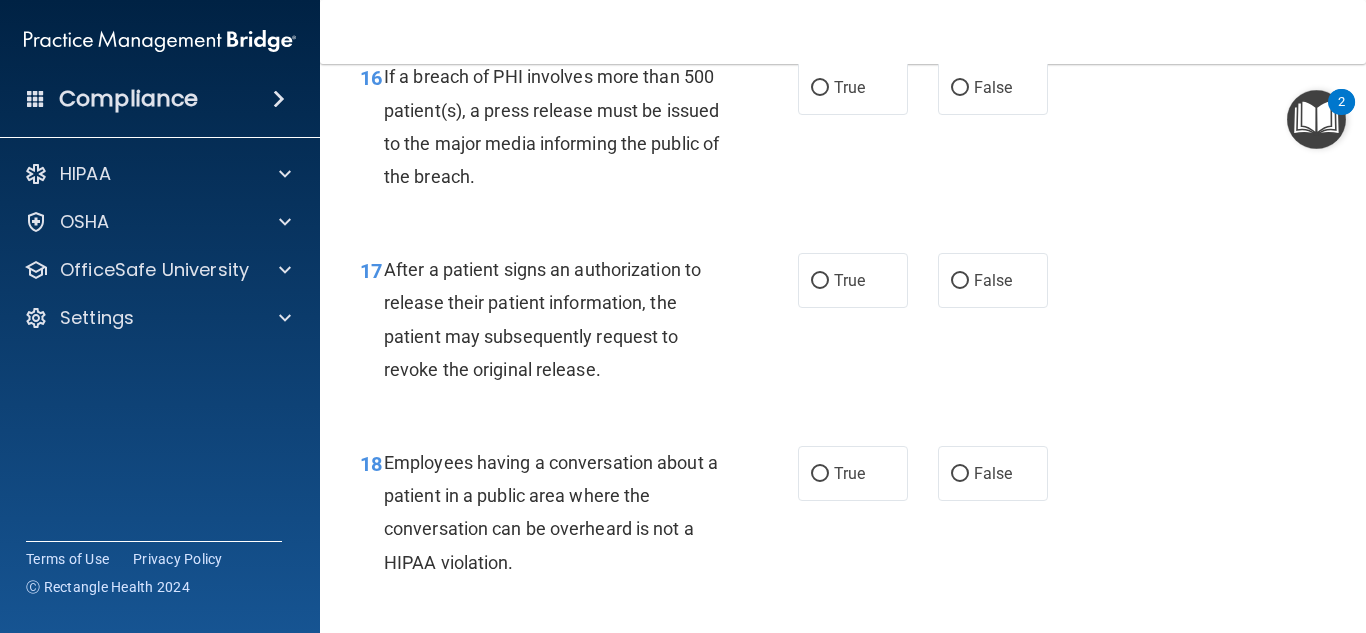 scroll, scrollTop: 2958, scrollLeft: 0, axis: vertical 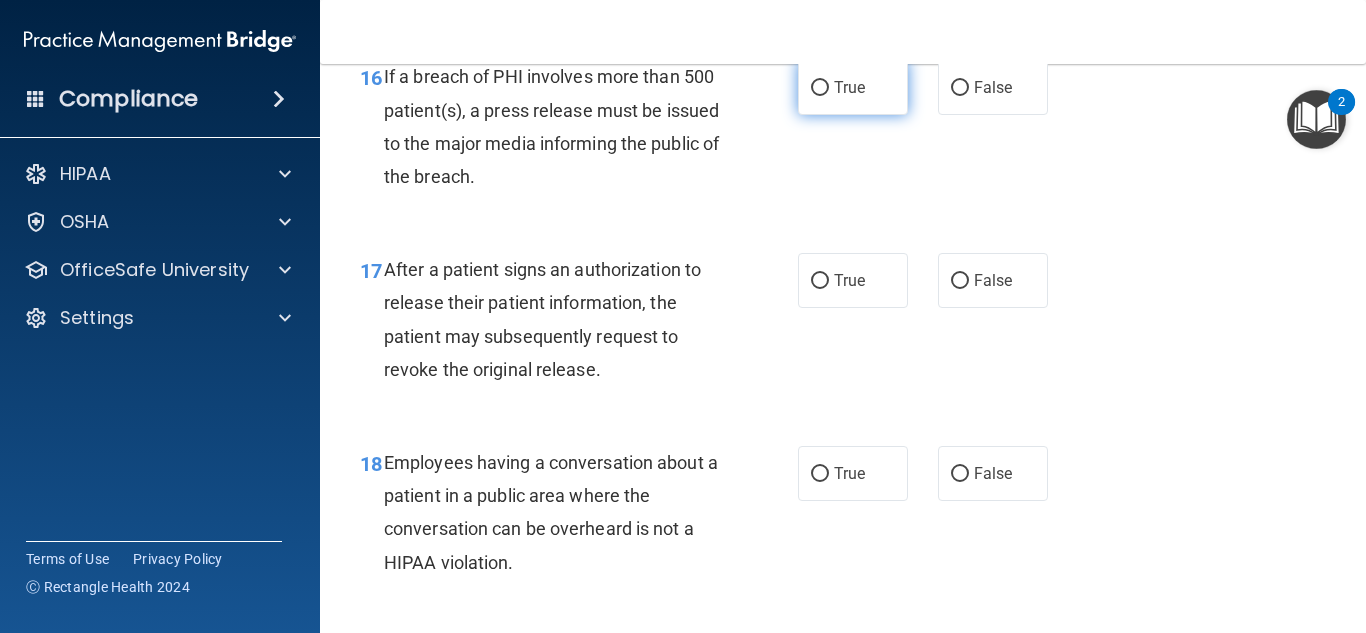 click on "True" at bounding box center [820, 88] 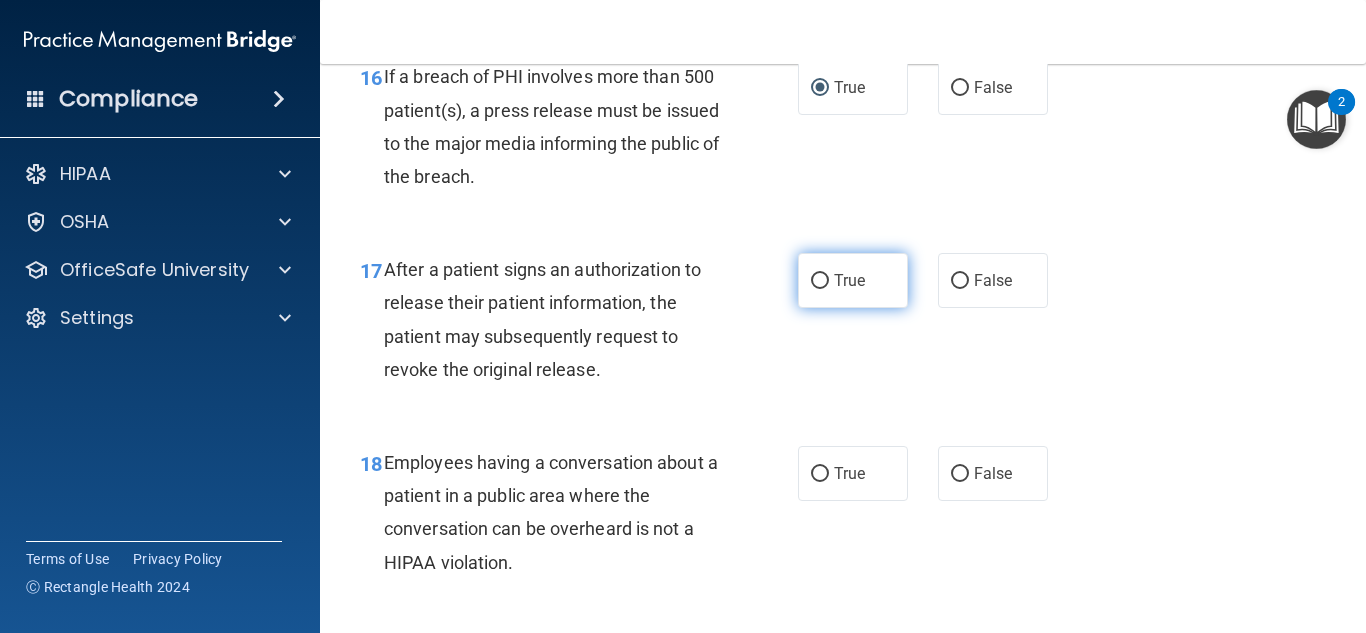 click on "True" at bounding box center [820, 281] 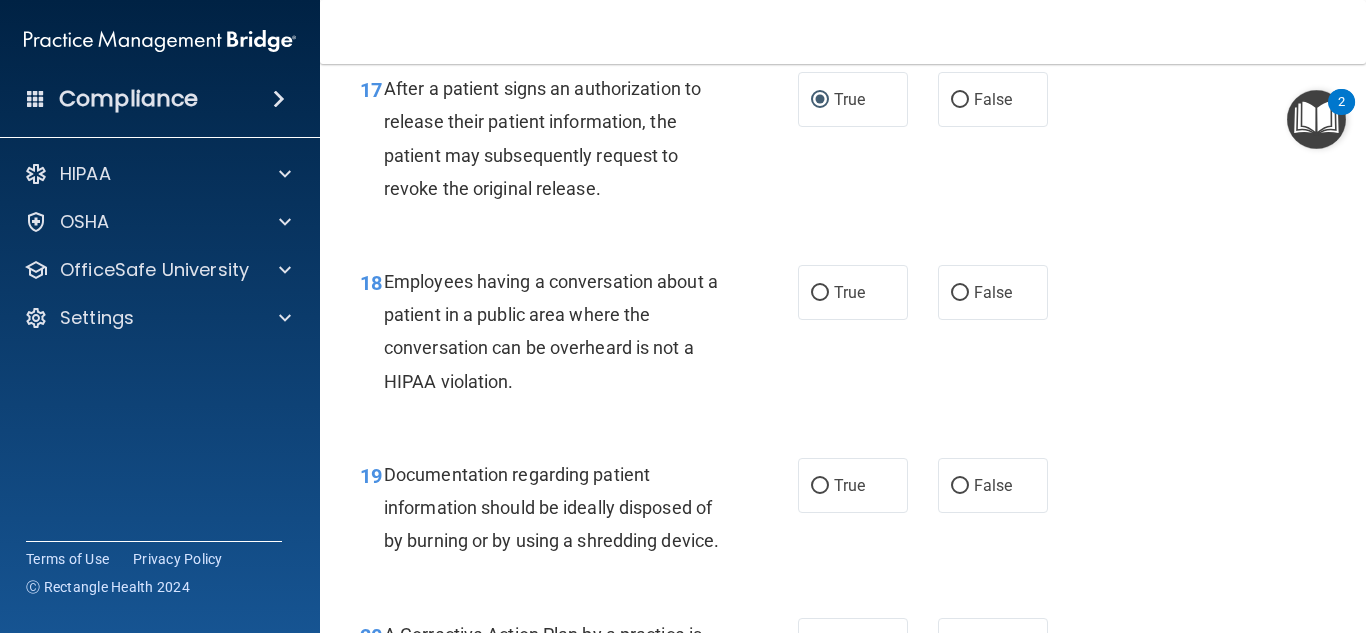 scroll, scrollTop: 3140, scrollLeft: 0, axis: vertical 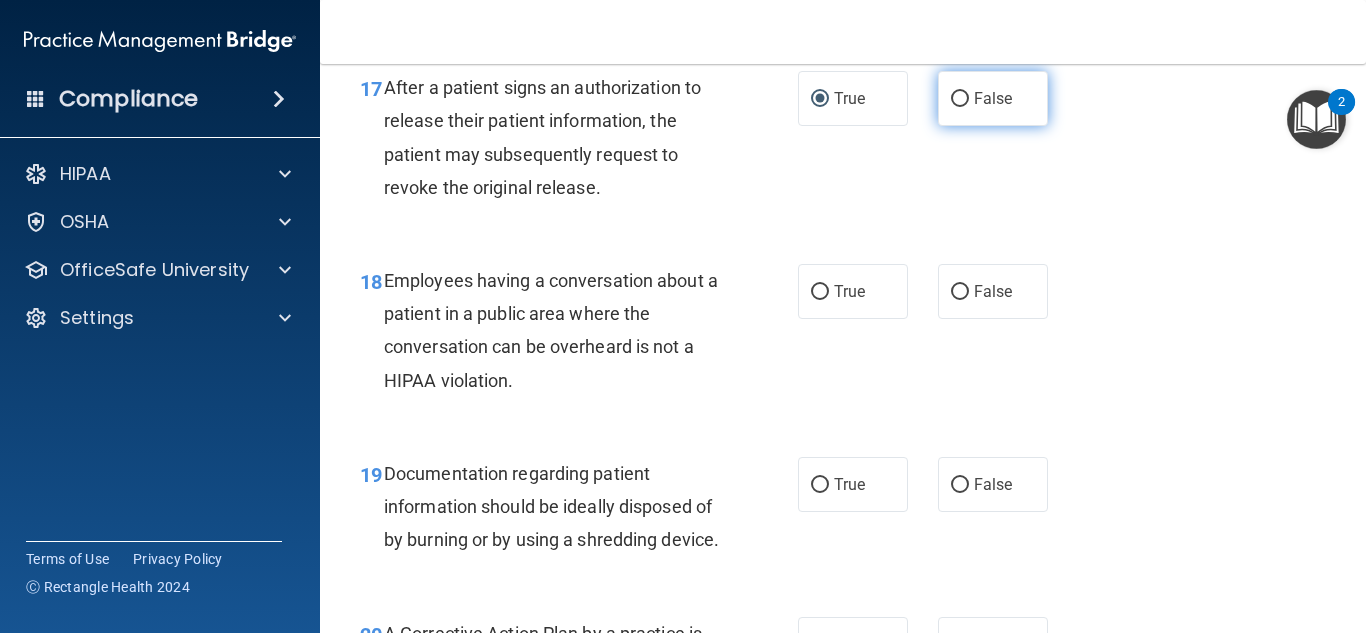 click on "False" at bounding box center [960, 99] 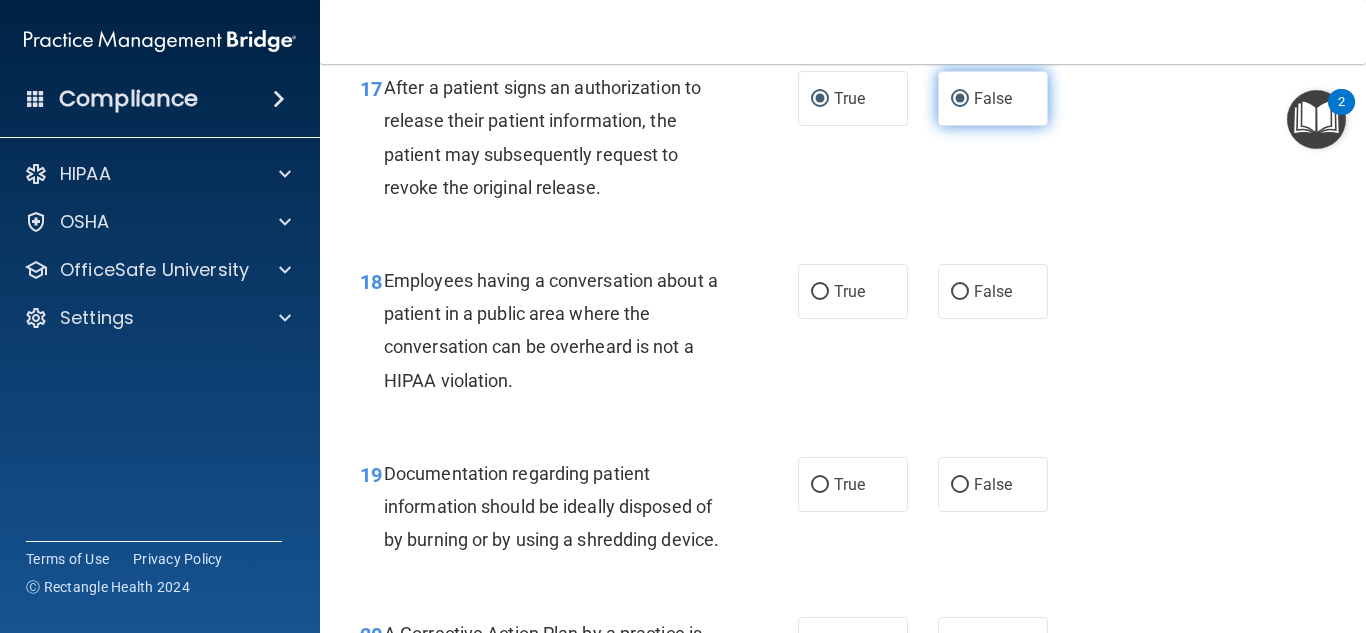 radio on "false" 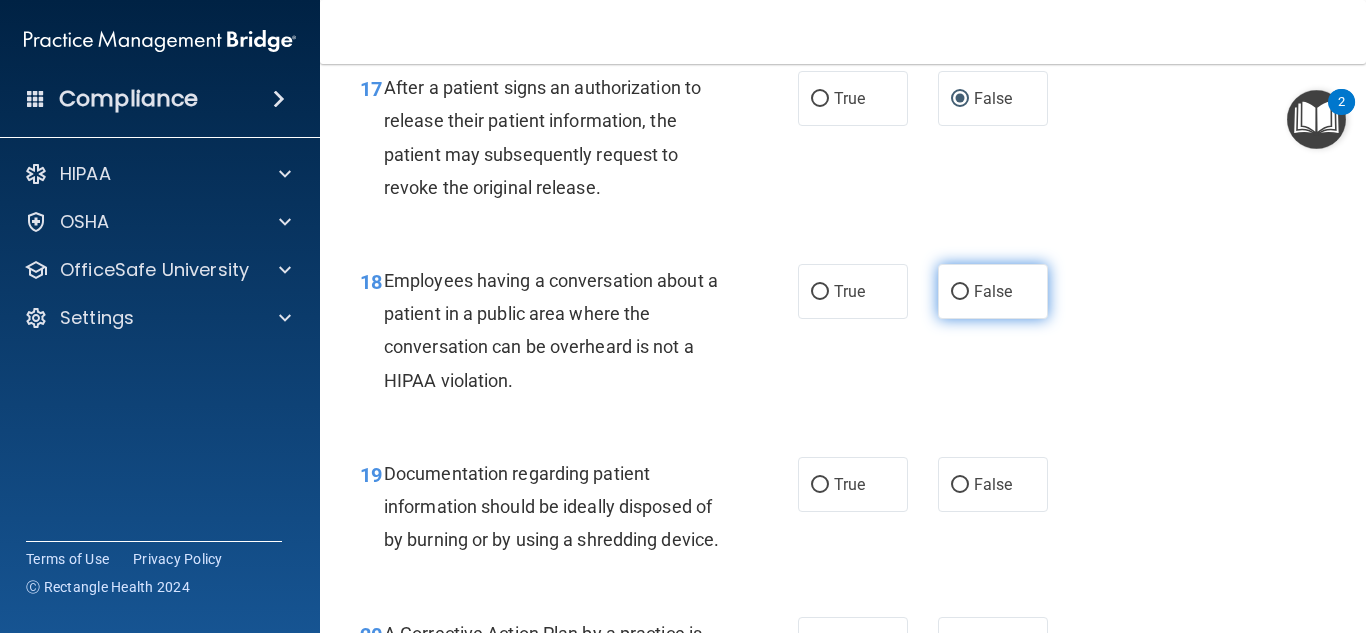 click on "False" at bounding box center [960, 292] 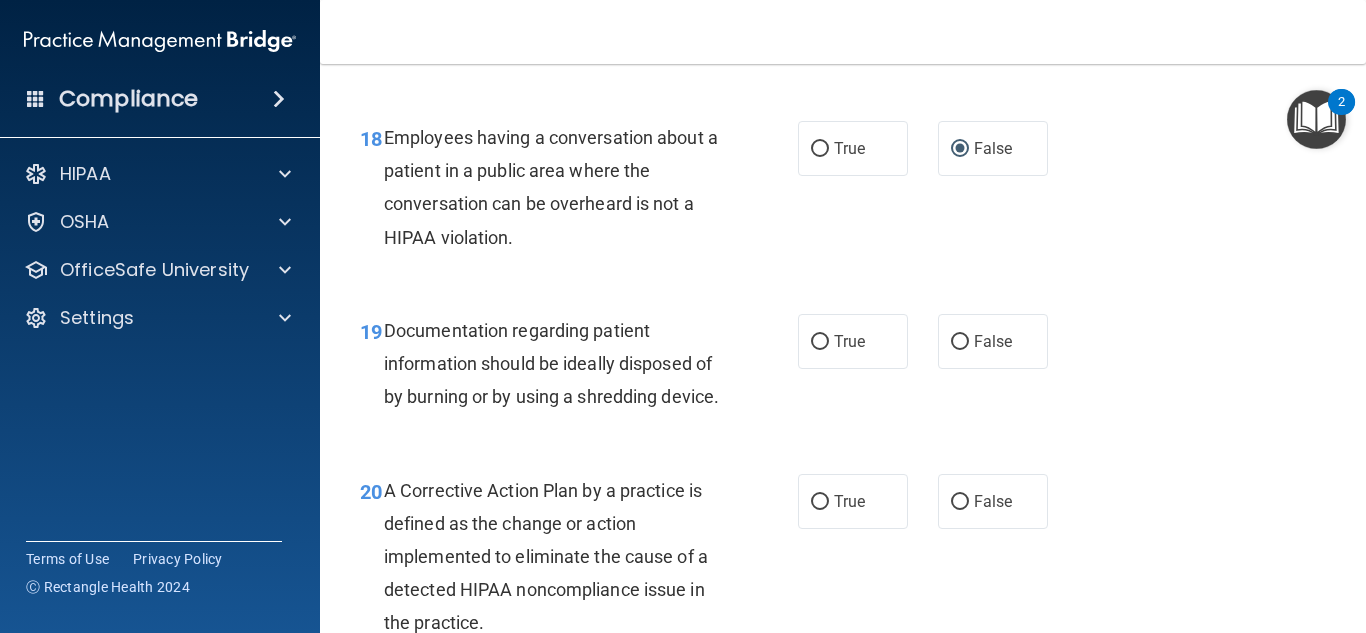 scroll, scrollTop: 3284, scrollLeft: 0, axis: vertical 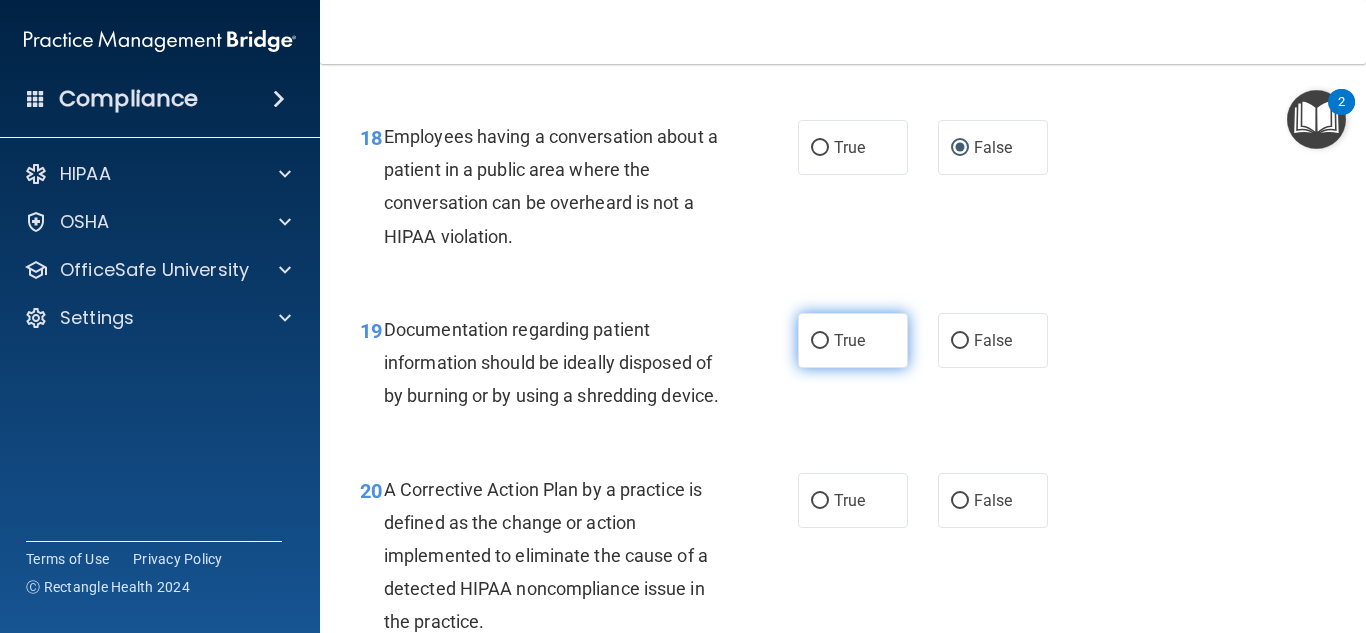 click on "True" at bounding box center (820, 341) 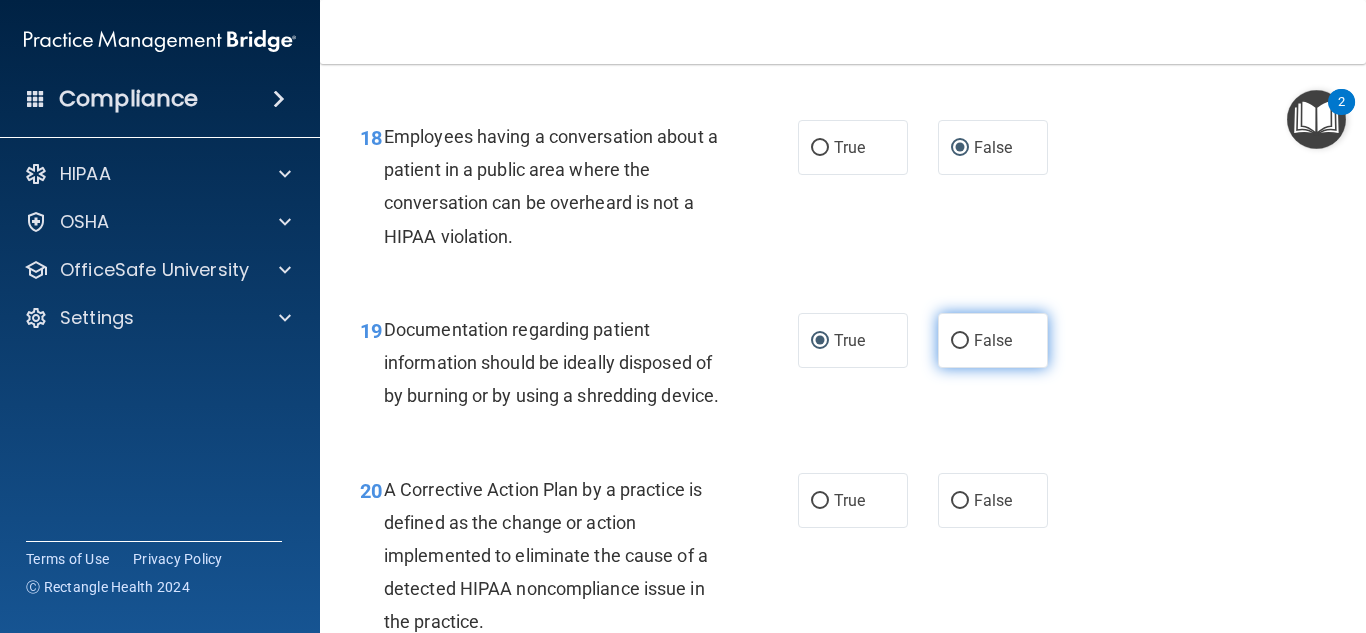 click on "False" at bounding box center [960, 341] 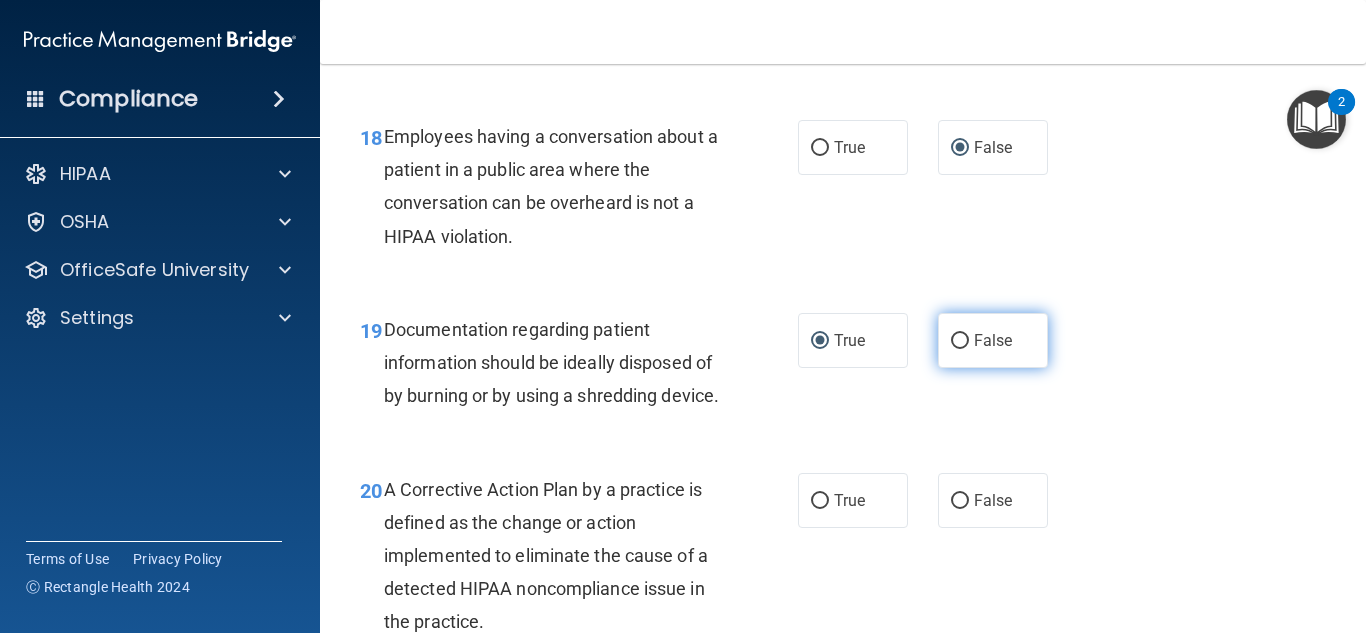radio on "true" 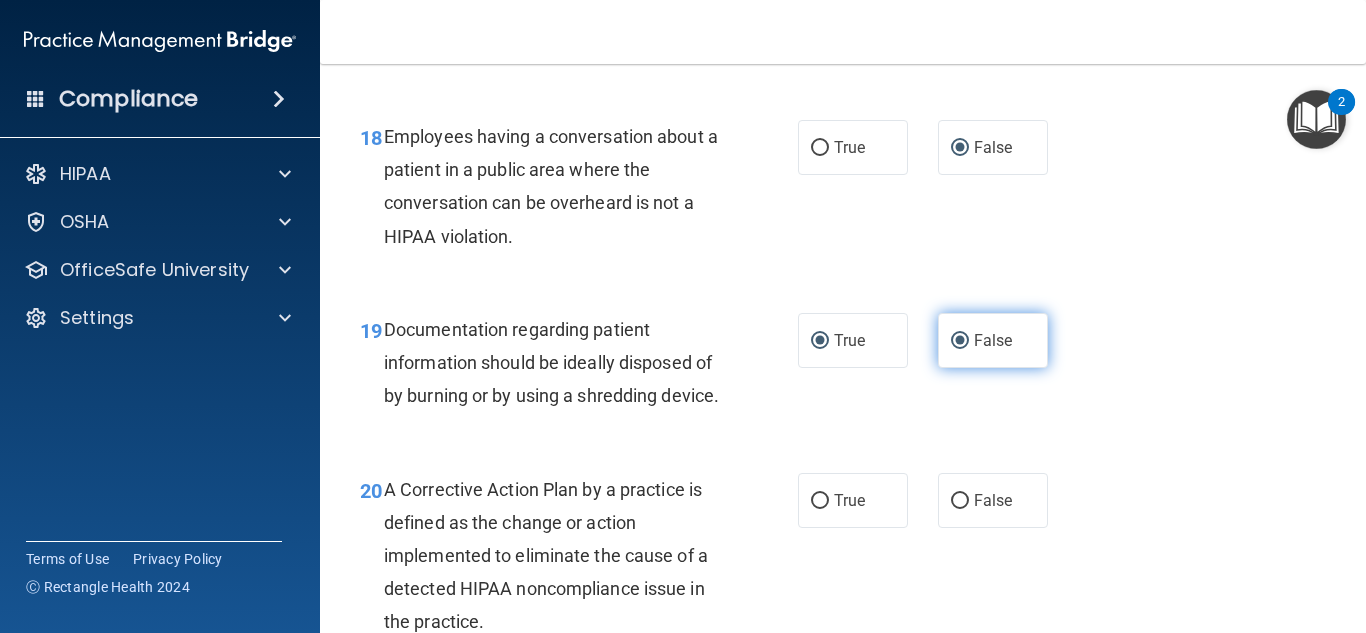 radio on "false" 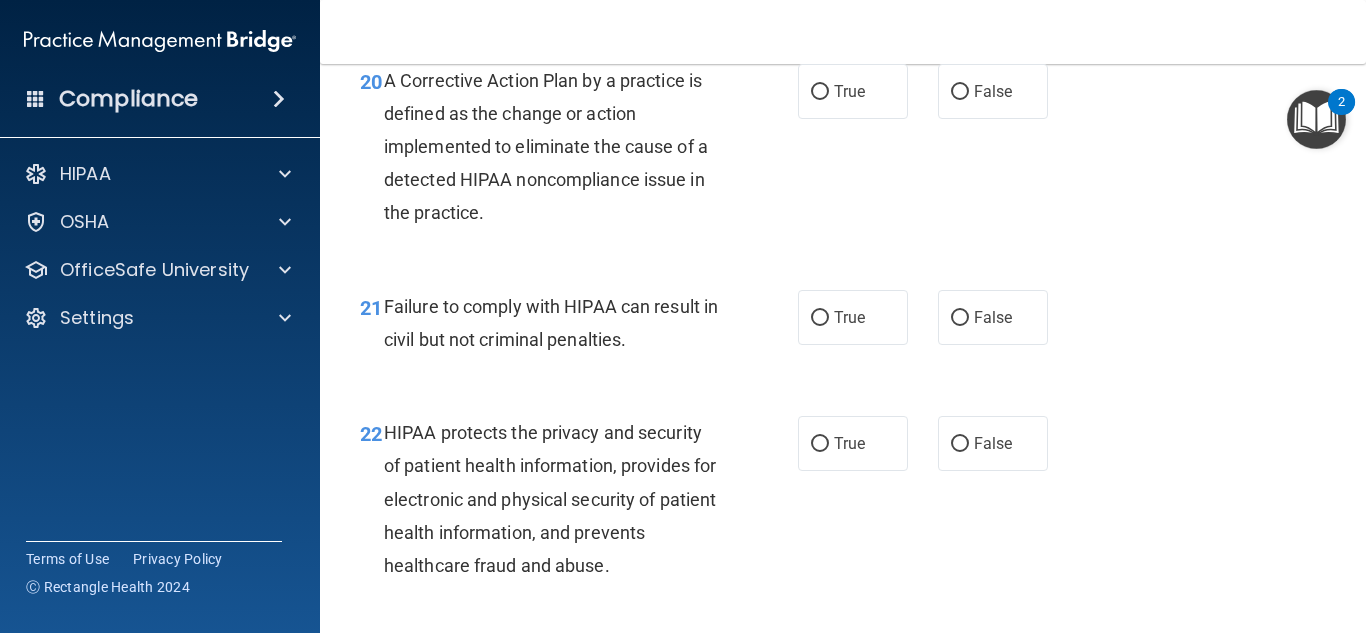 scroll, scrollTop: 3692, scrollLeft: 0, axis: vertical 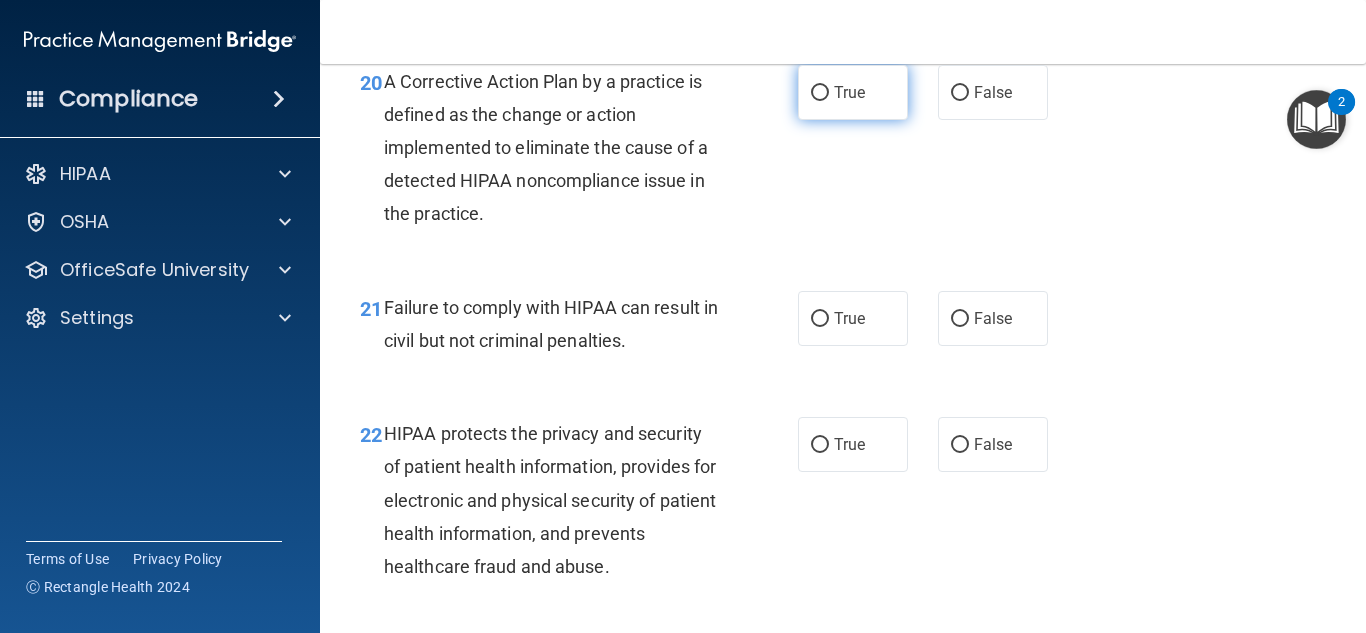 click on "True" at bounding box center (853, 92) 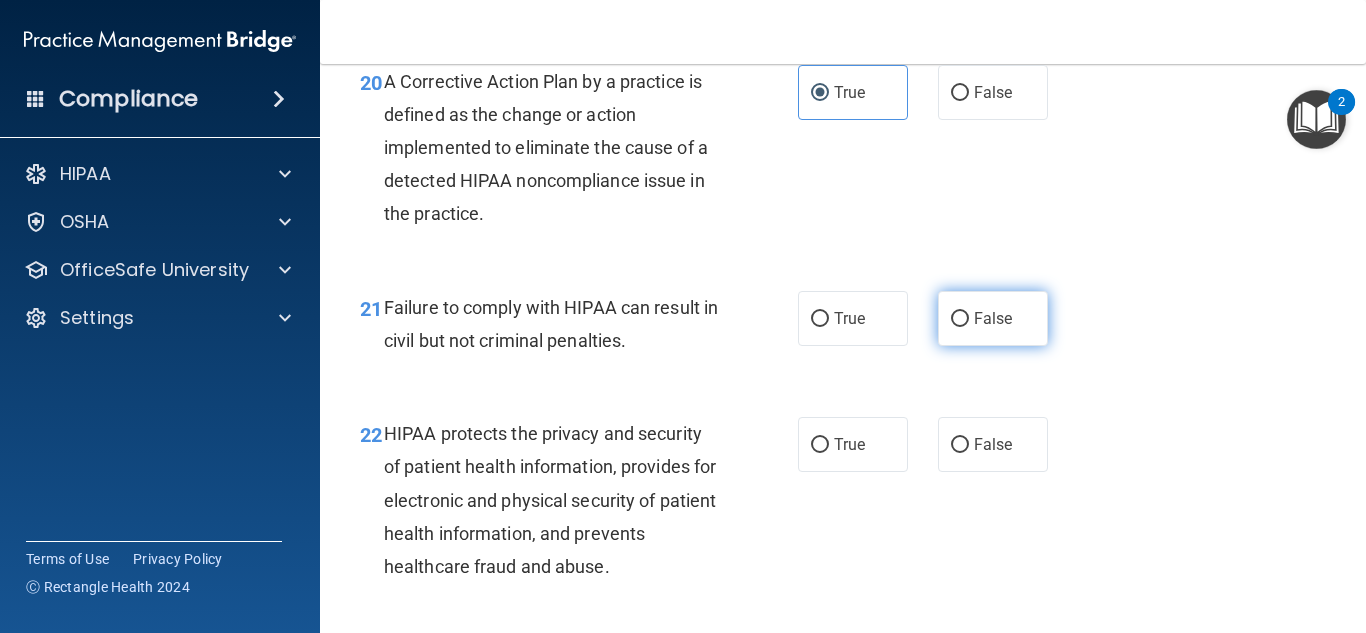 click on "False" at bounding box center [960, 319] 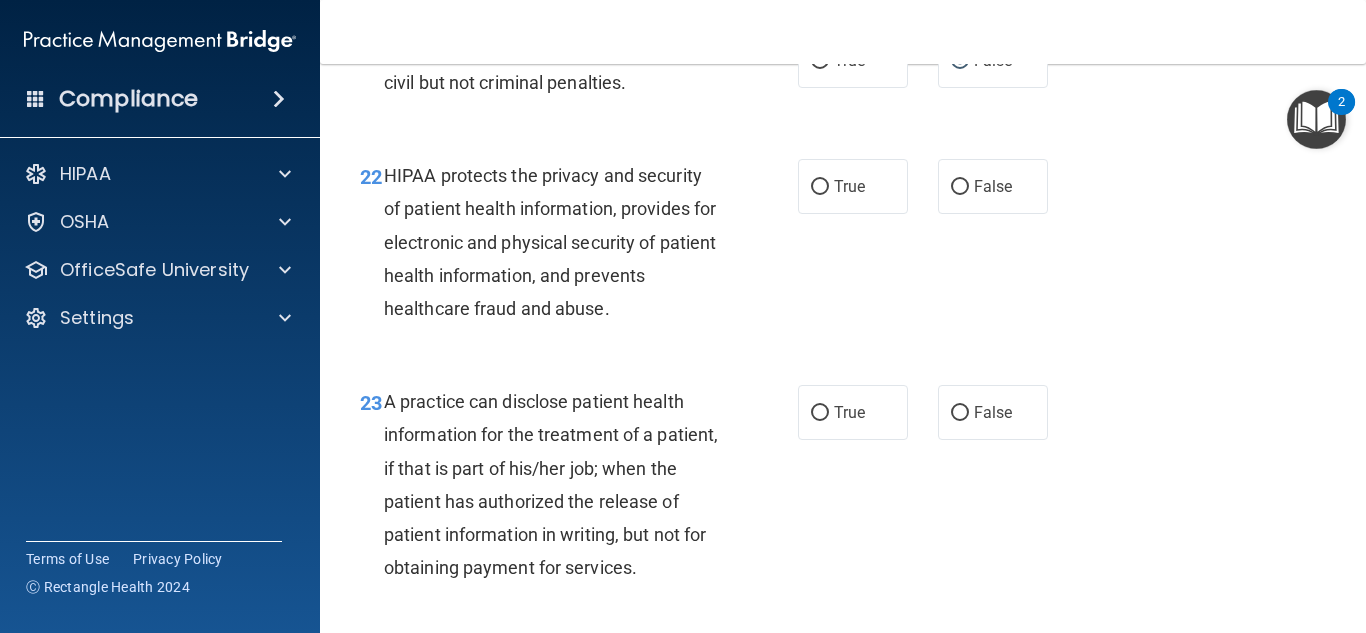 scroll, scrollTop: 3951, scrollLeft: 0, axis: vertical 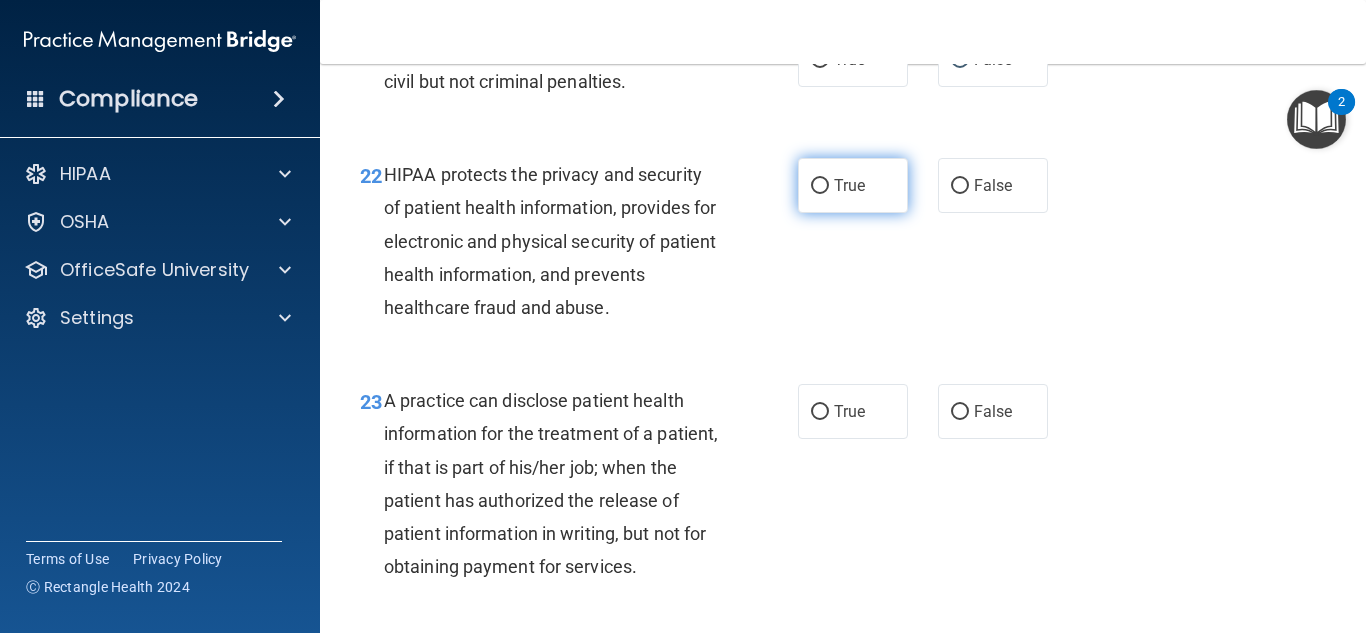 click on "True" at bounding box center [820, 186] 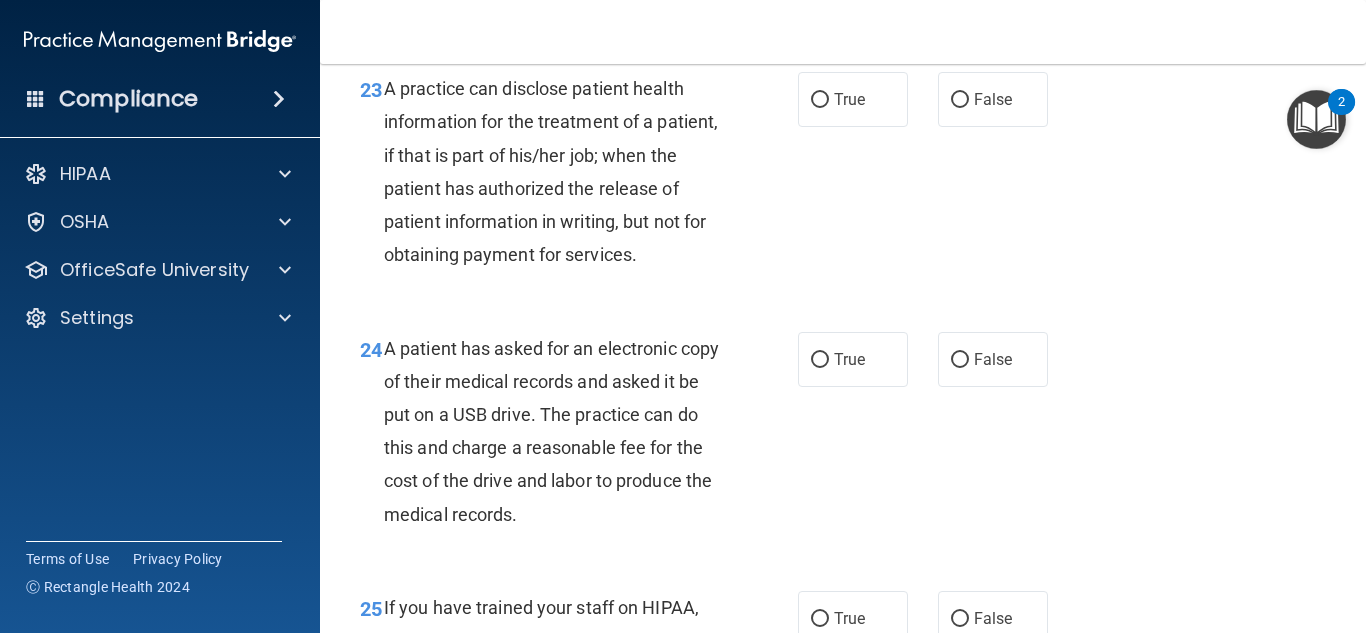 scroll, scrollTop: 4262, scrollLeft: 0, axis: vertical 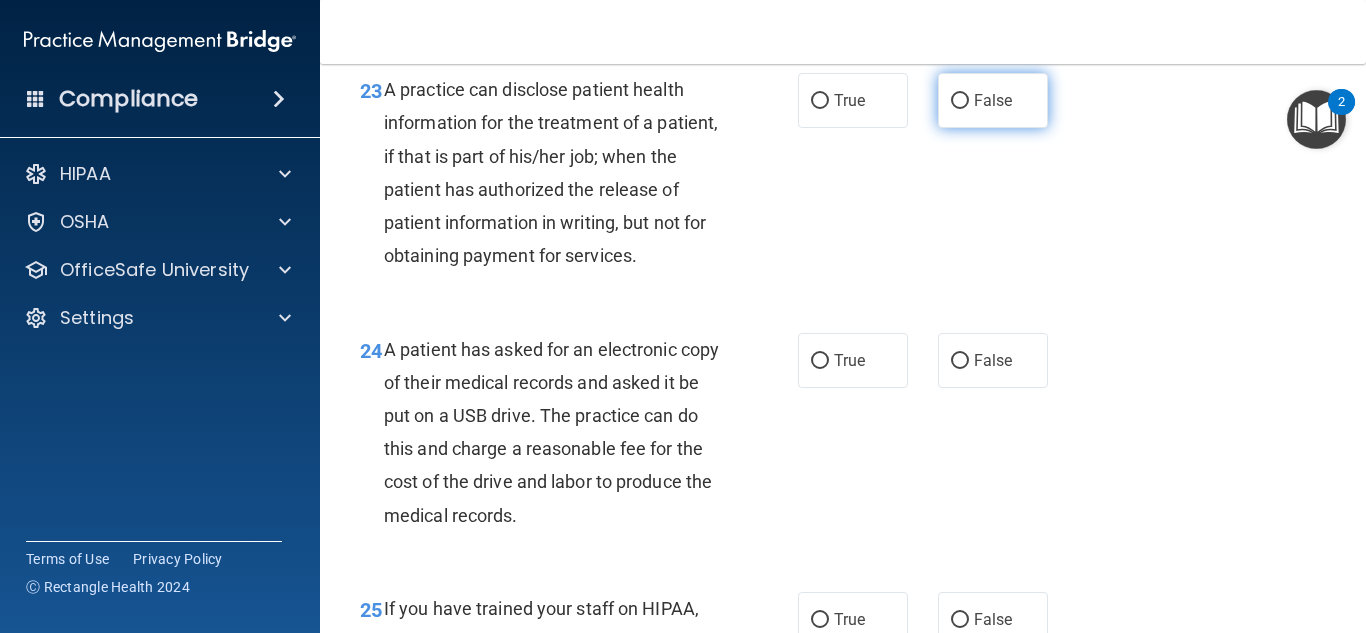 click on "False" at bounding box center [960, 101] 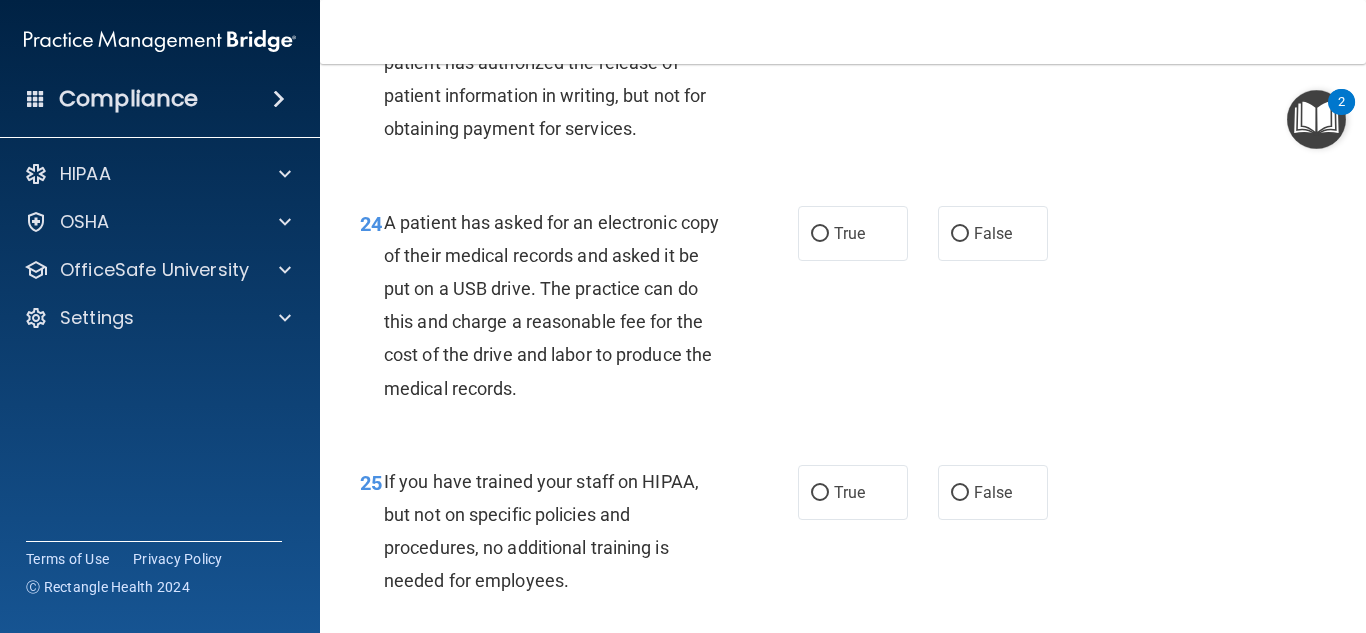 scroll, scrollTop: 4405, scrollLeft: 0, axis: vertical 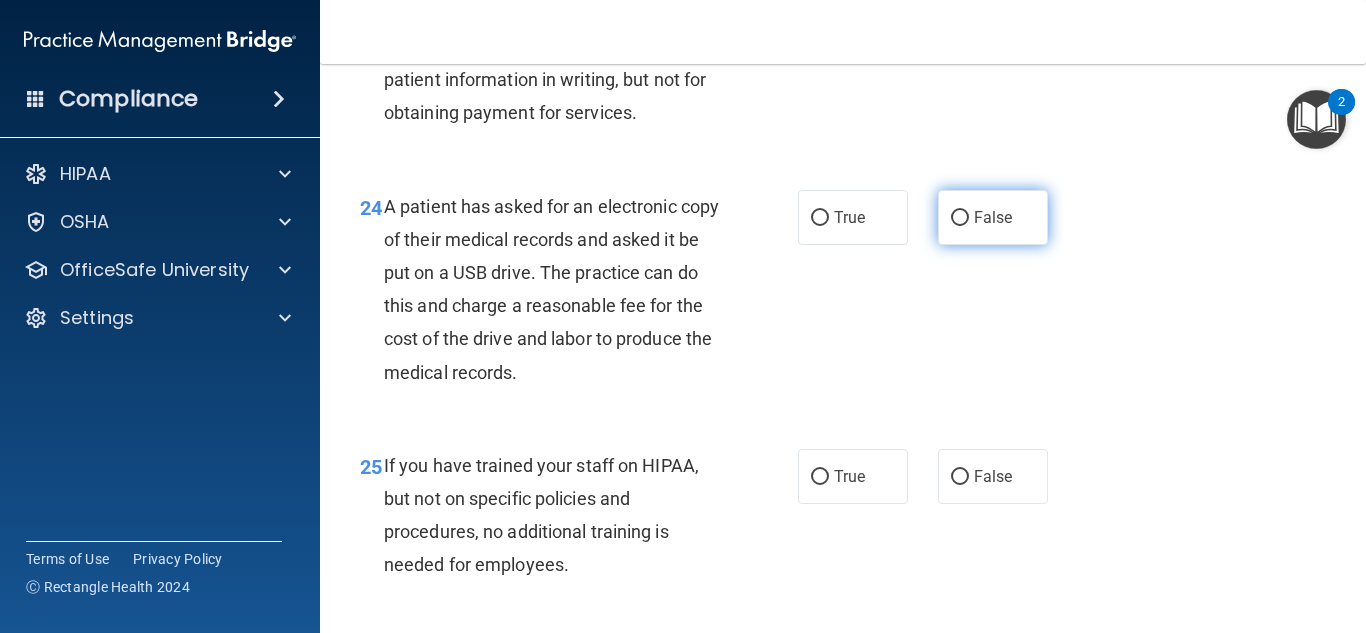 click on "False" at bounding box center (960, 218) 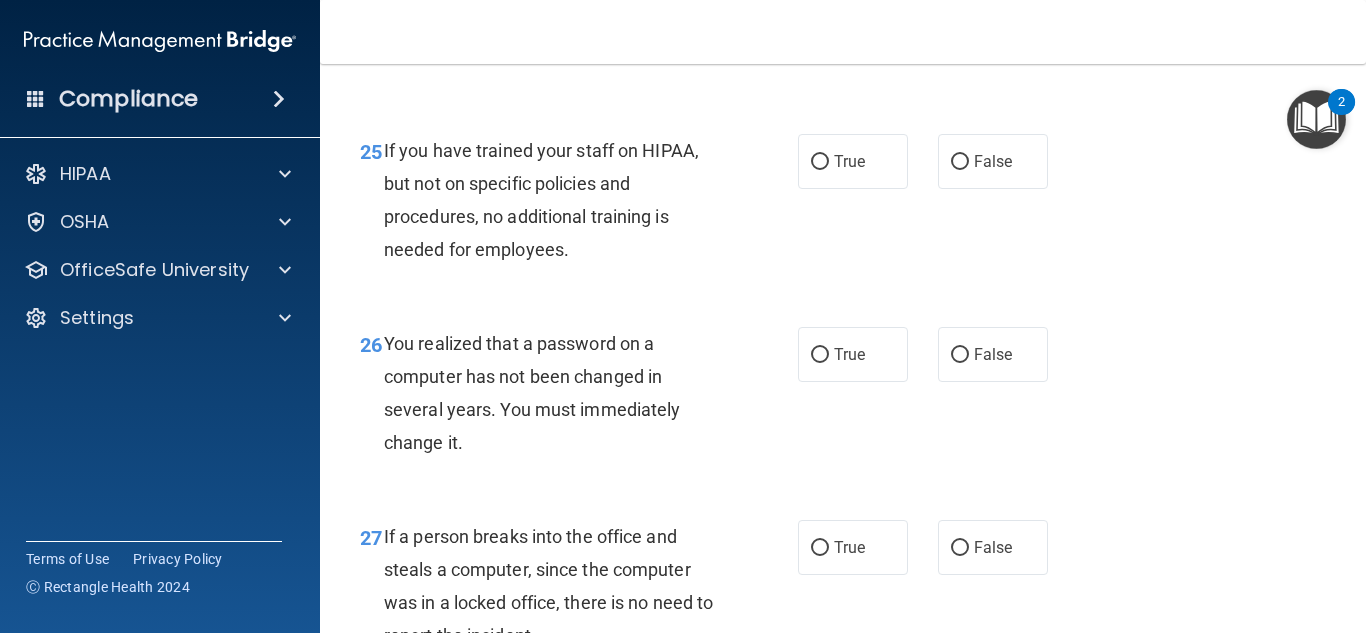 scroll, scrollTop: 4719, scrollLeft: 0, axis: vertical 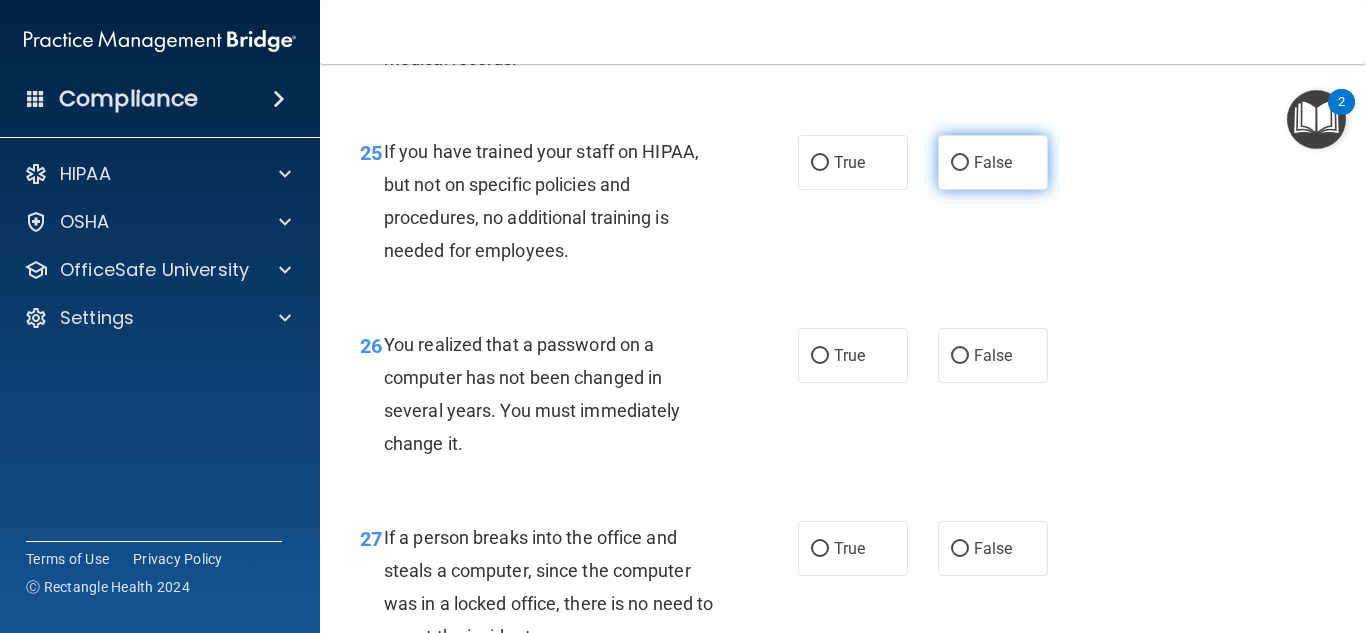 click on "False" at bounding box center [960, 163] 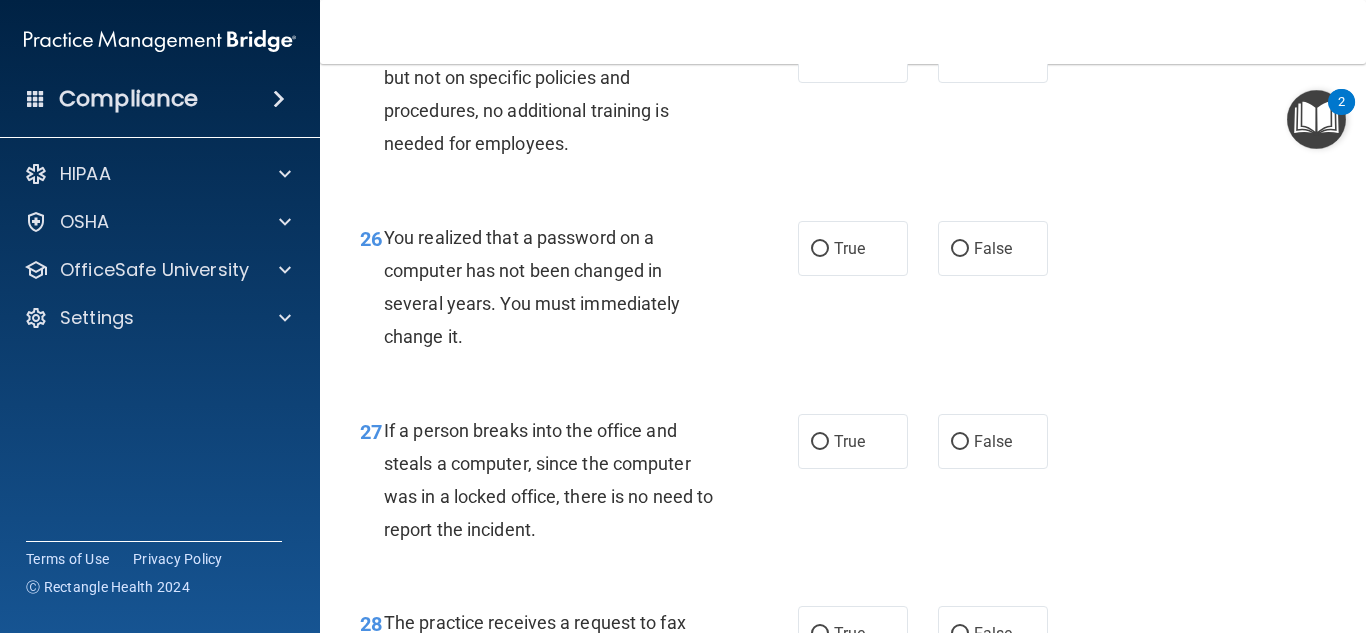 scroll, scrollTop: 4828, scrollLeft: 0, axis: vertical 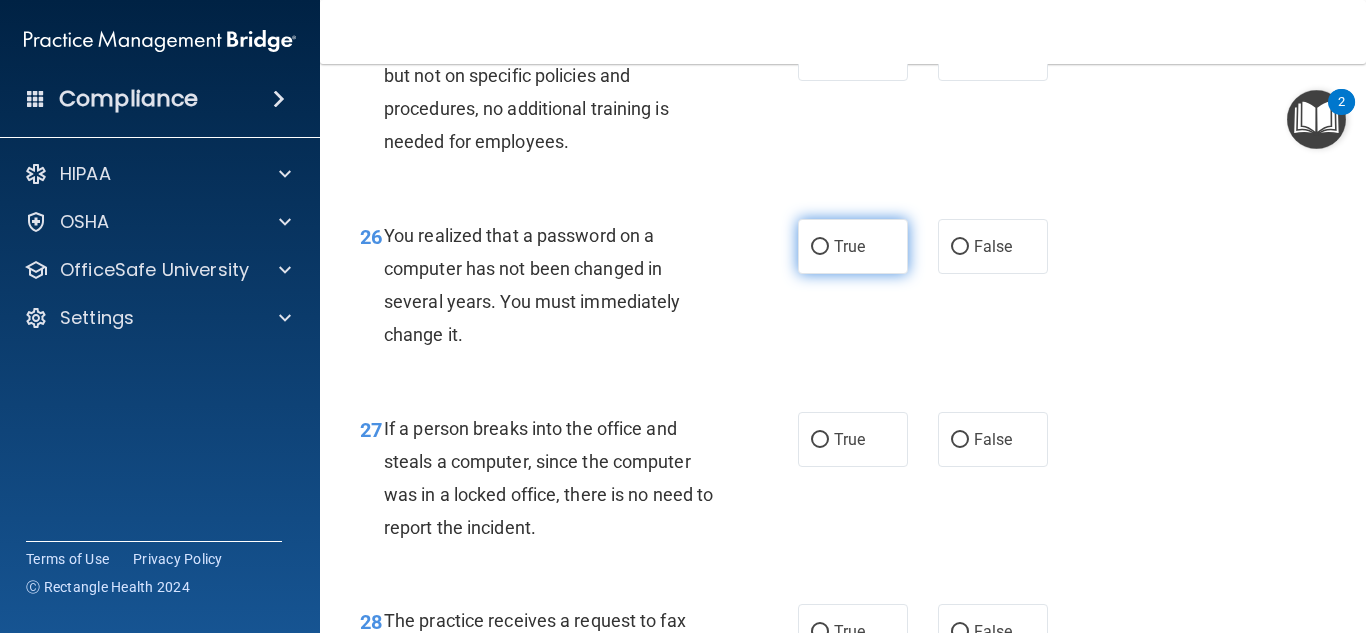 click on "True" at bounding box center (820, 247) 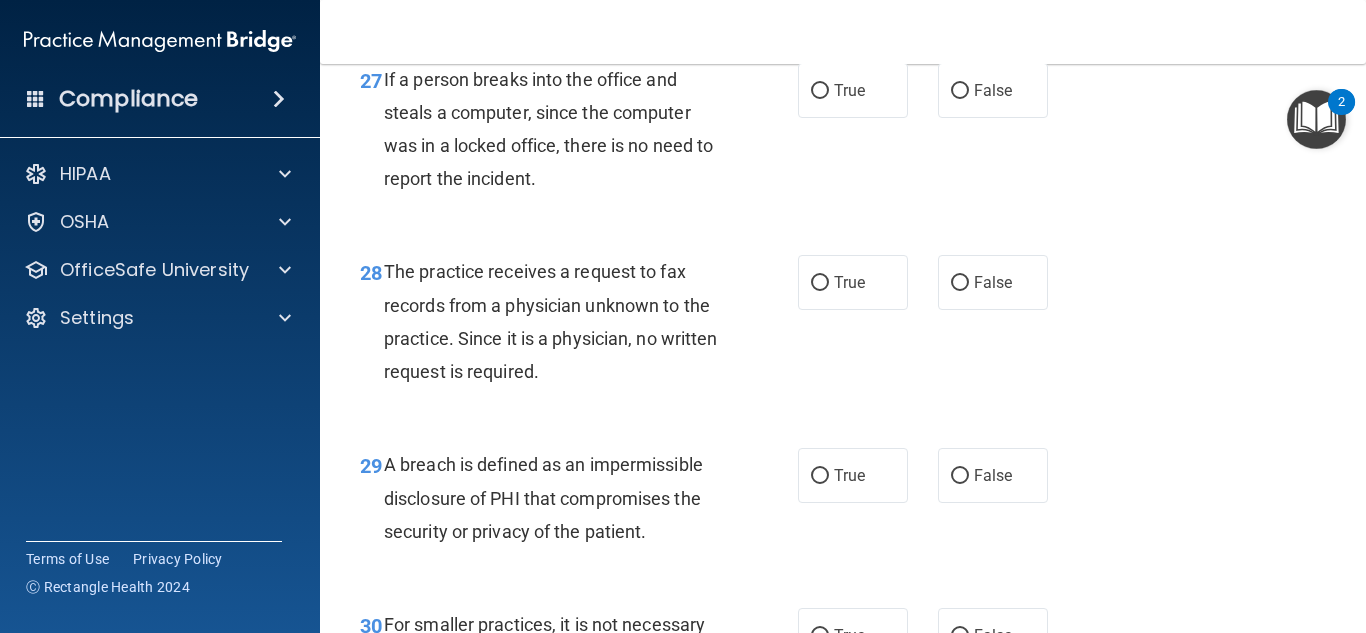 scroll, scrollTop: 5178, scrollLeft: 0, axis: vertical 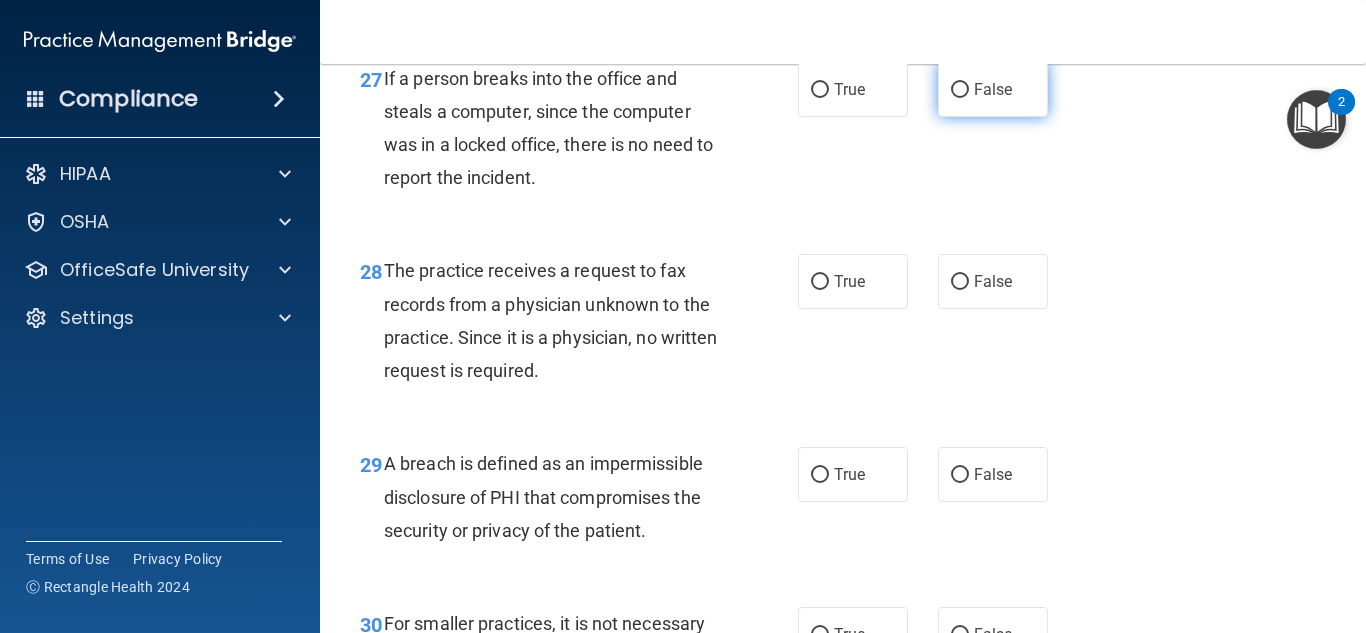click on "False" at bounding box center [960, 90] 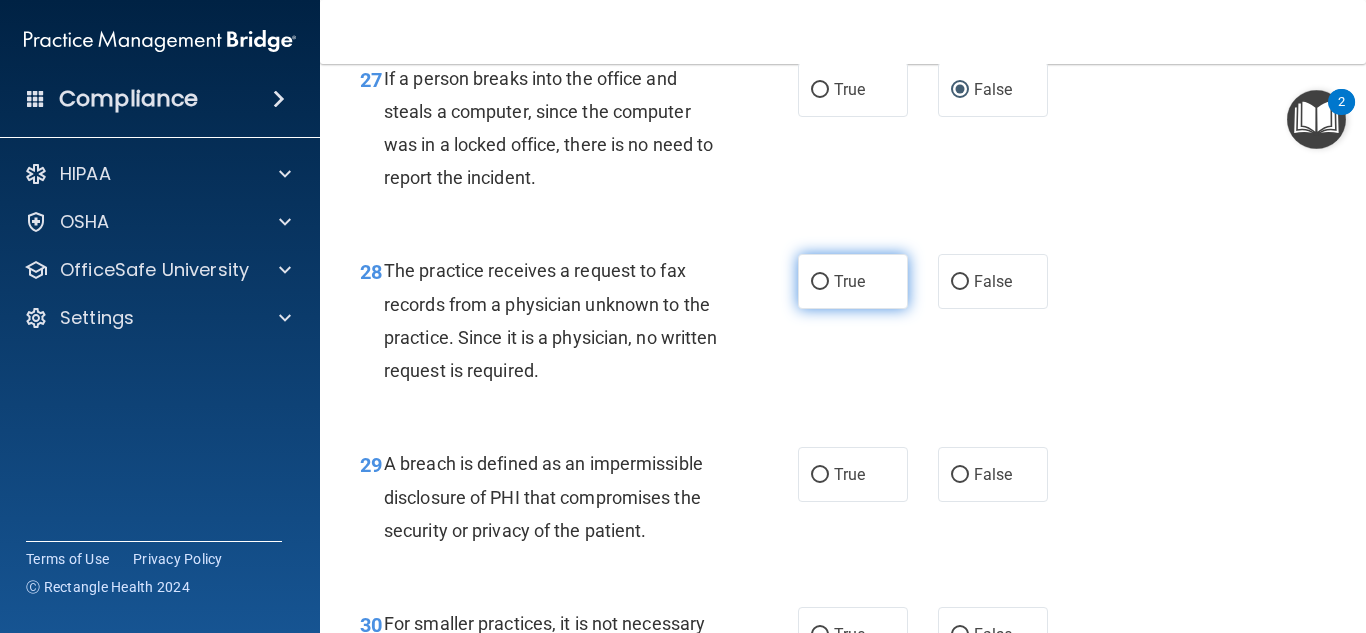 click on "False" at bounding box center (993, 281) 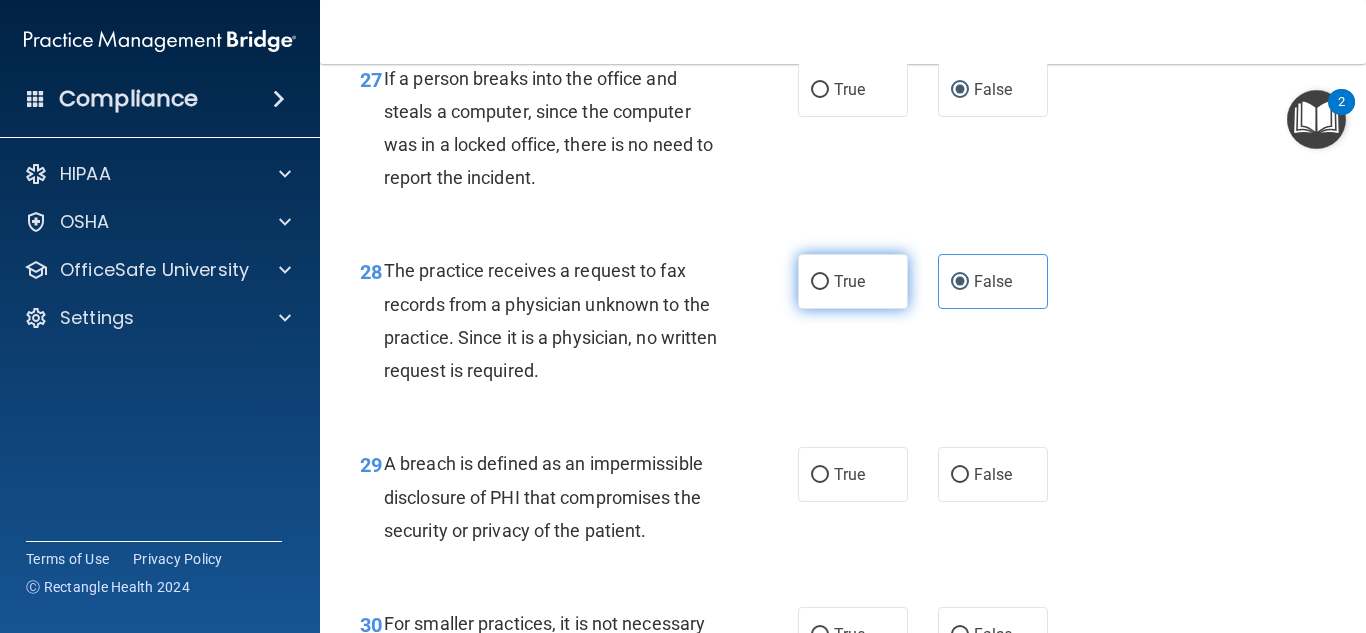 click on "True" at bounding box center [820, 282] 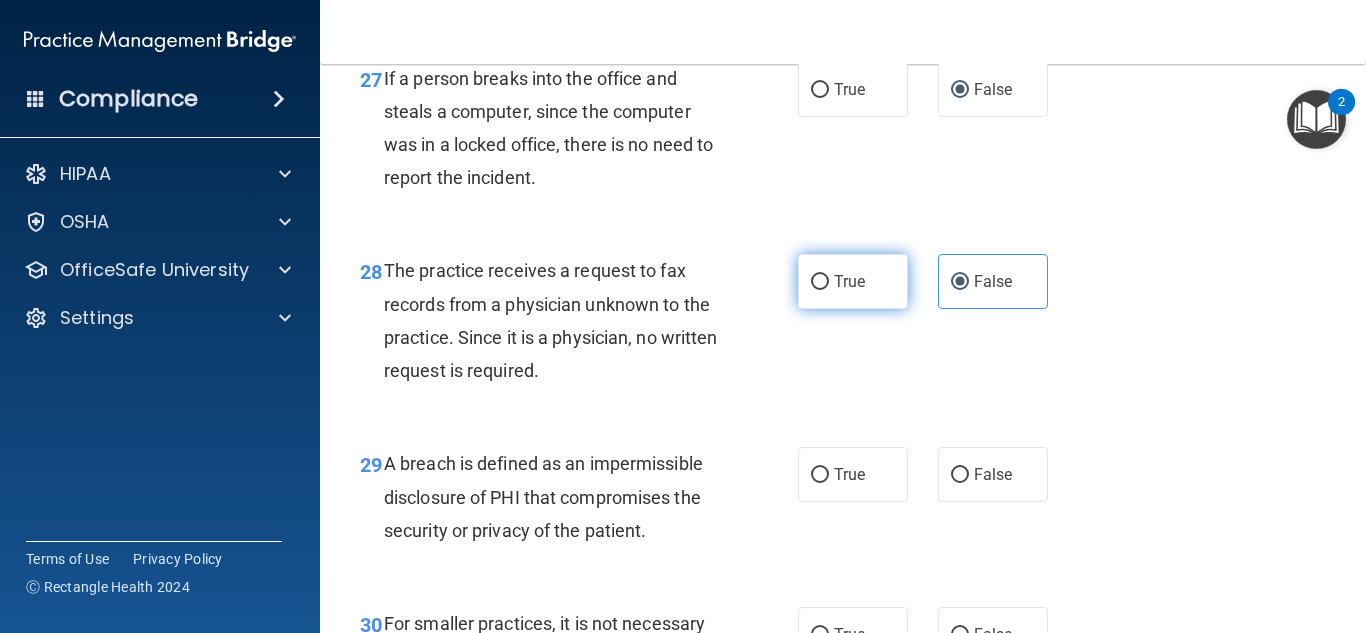 radio on "true" 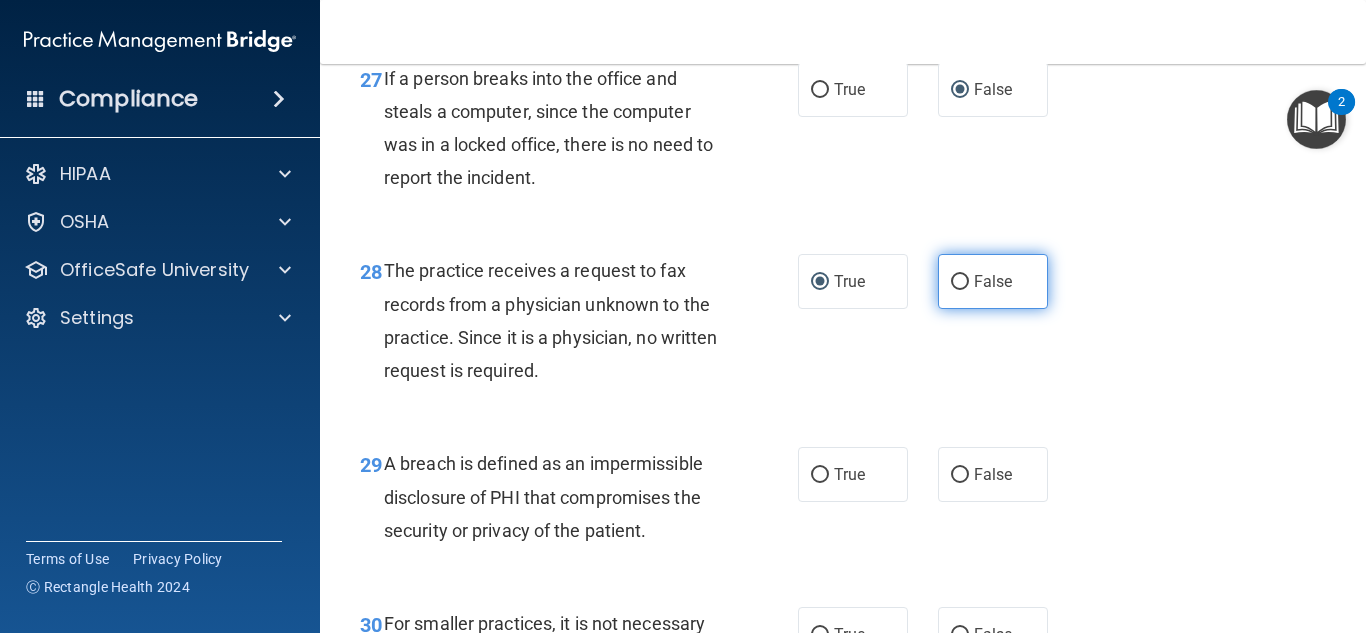 click on "False" at bounding box center [993, 281] 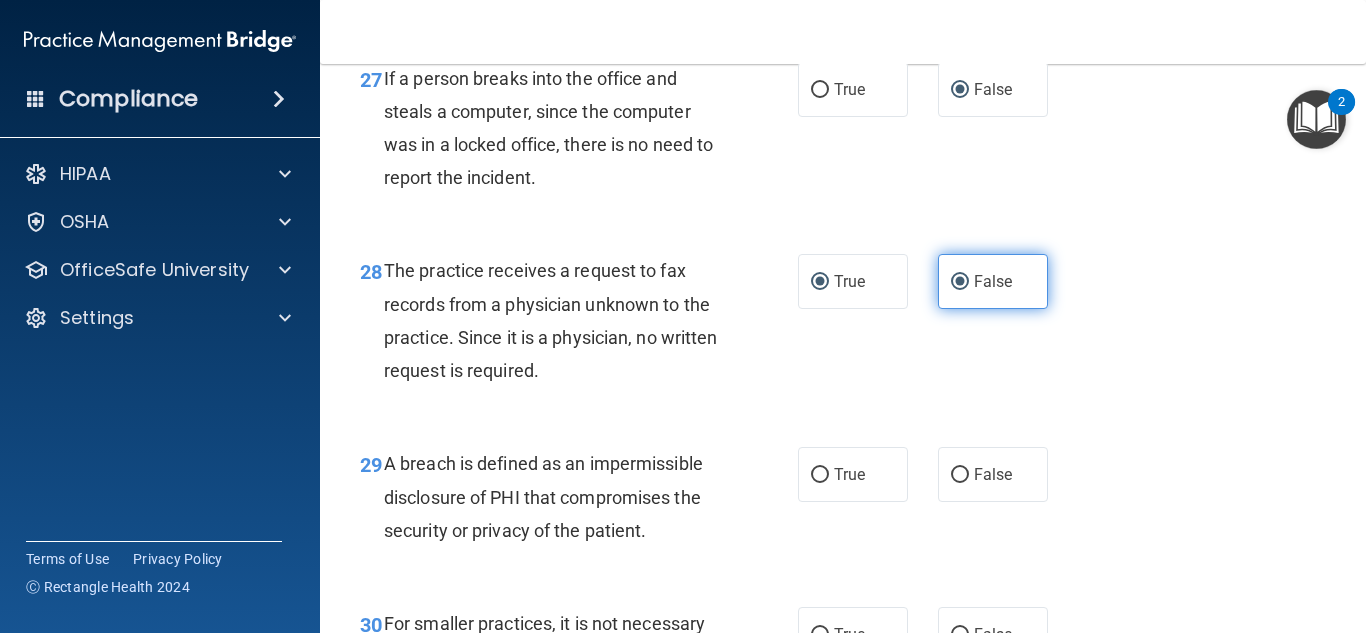 radio on "false" 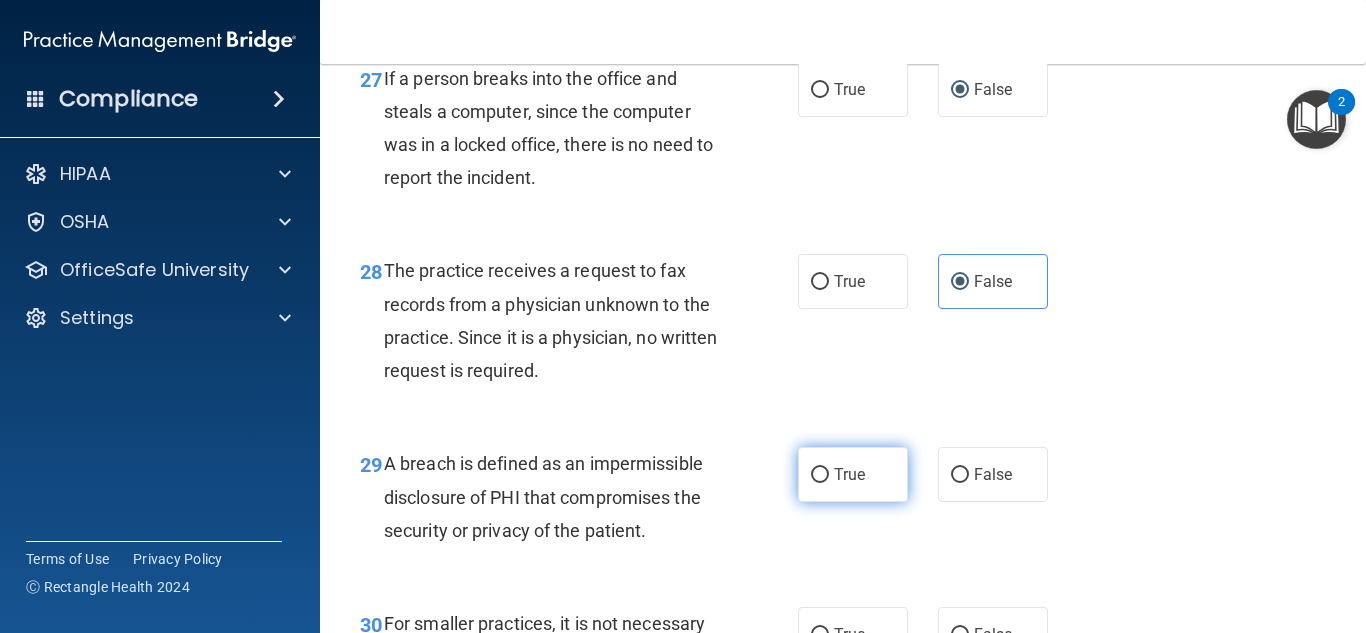 click on "True" at bounding box center (820, 475) 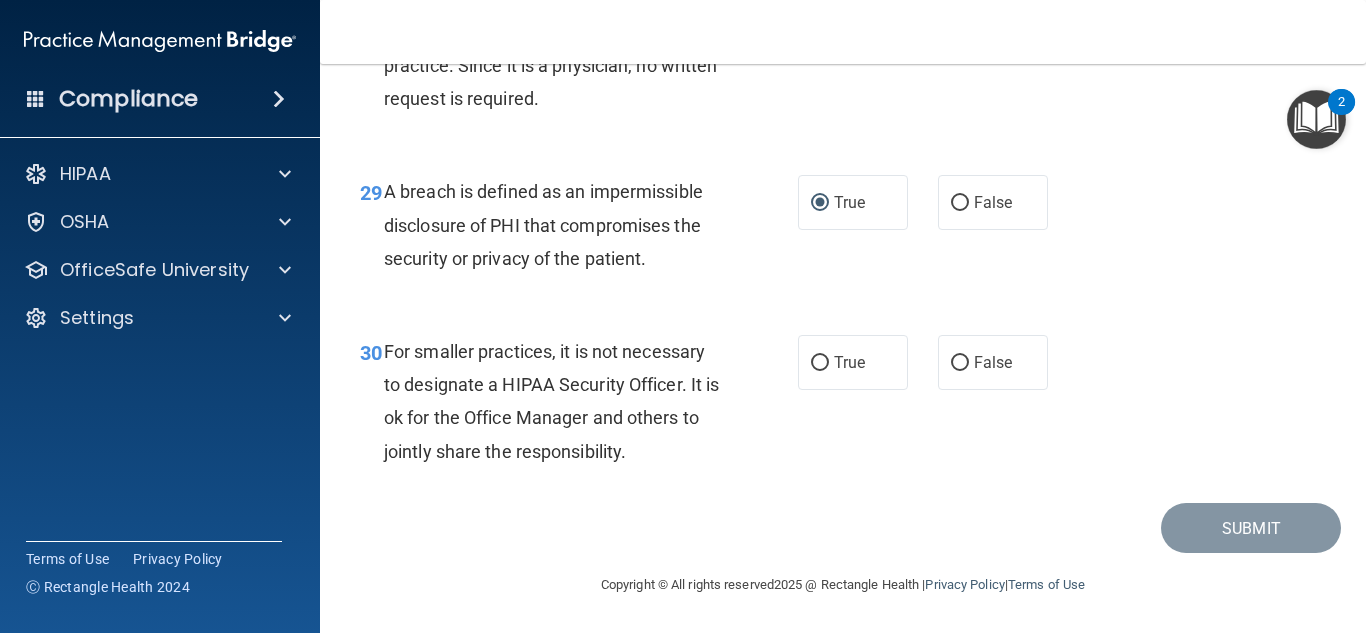 scroll, scrollTop: 5517, scrollLeft: 0, axis: vertical 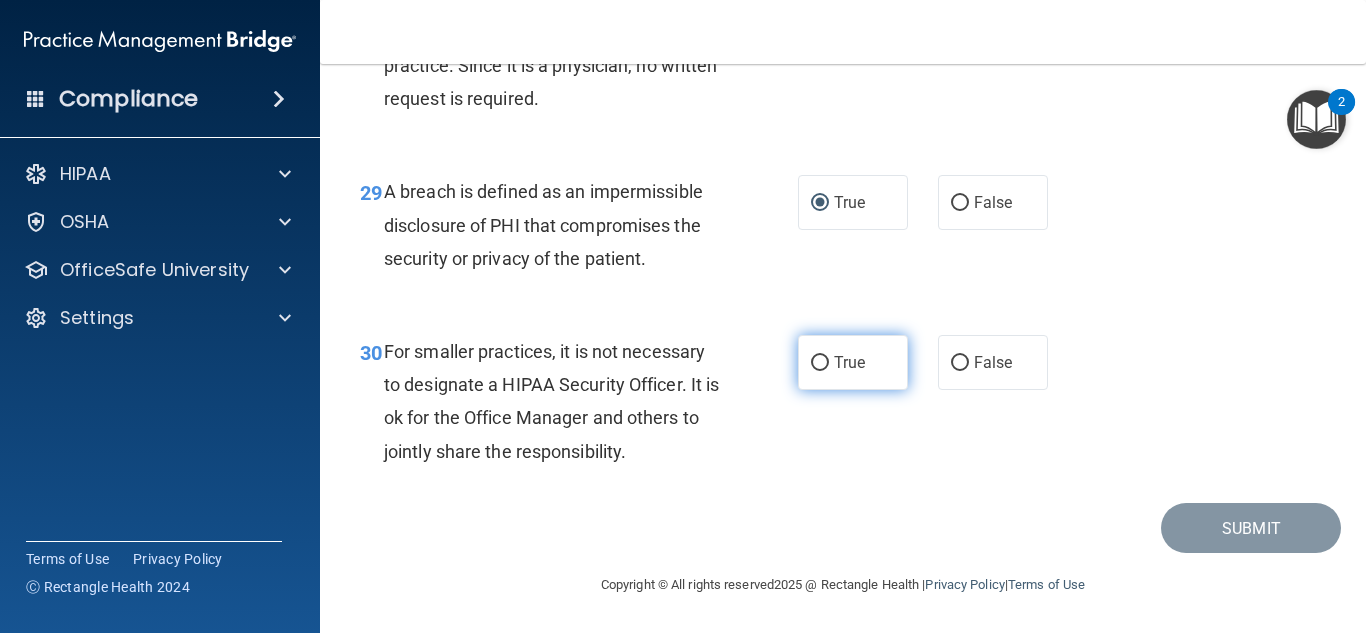 click on "True" at bounding box center [820, 363] 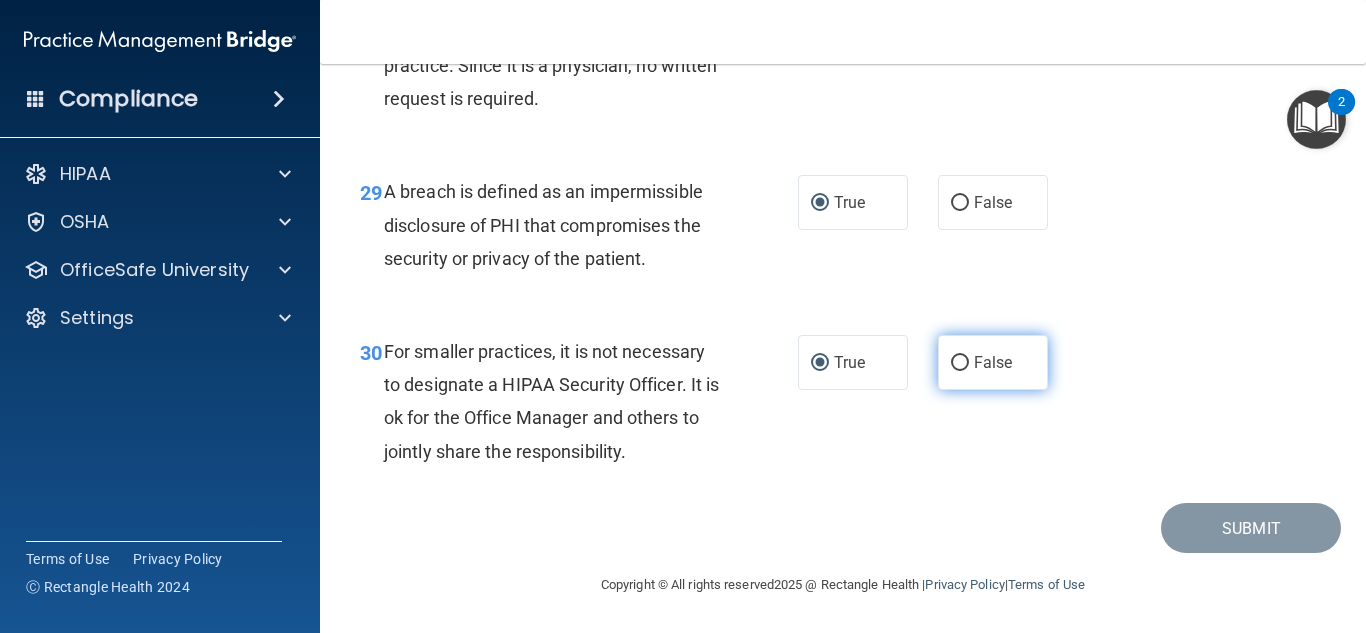 click on "False" at bounding box center [960, 363] 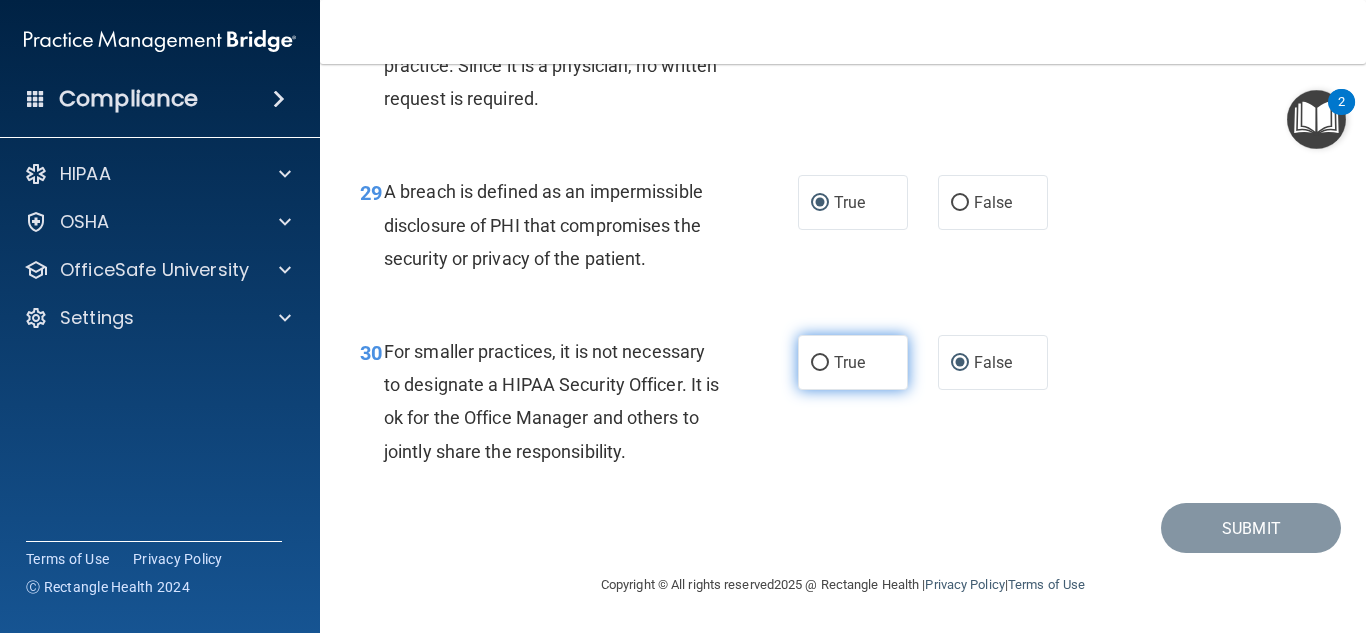 click on "True" at bounding box center [820, 363] 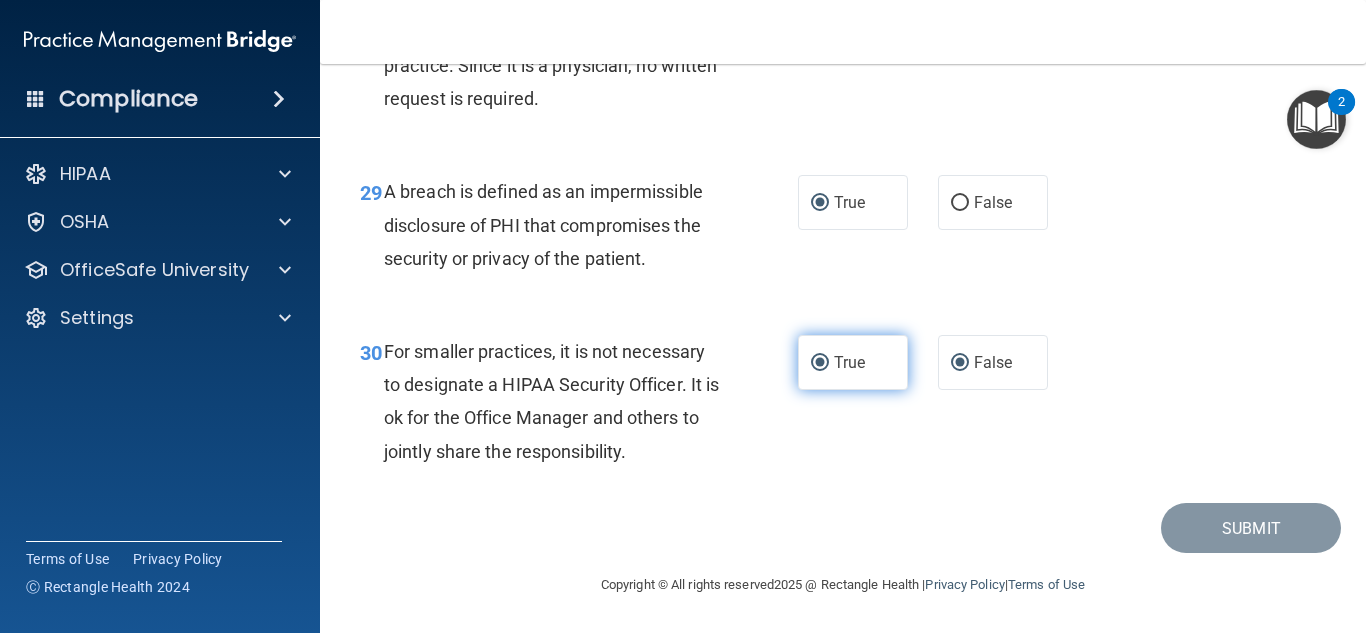 radio on "false" 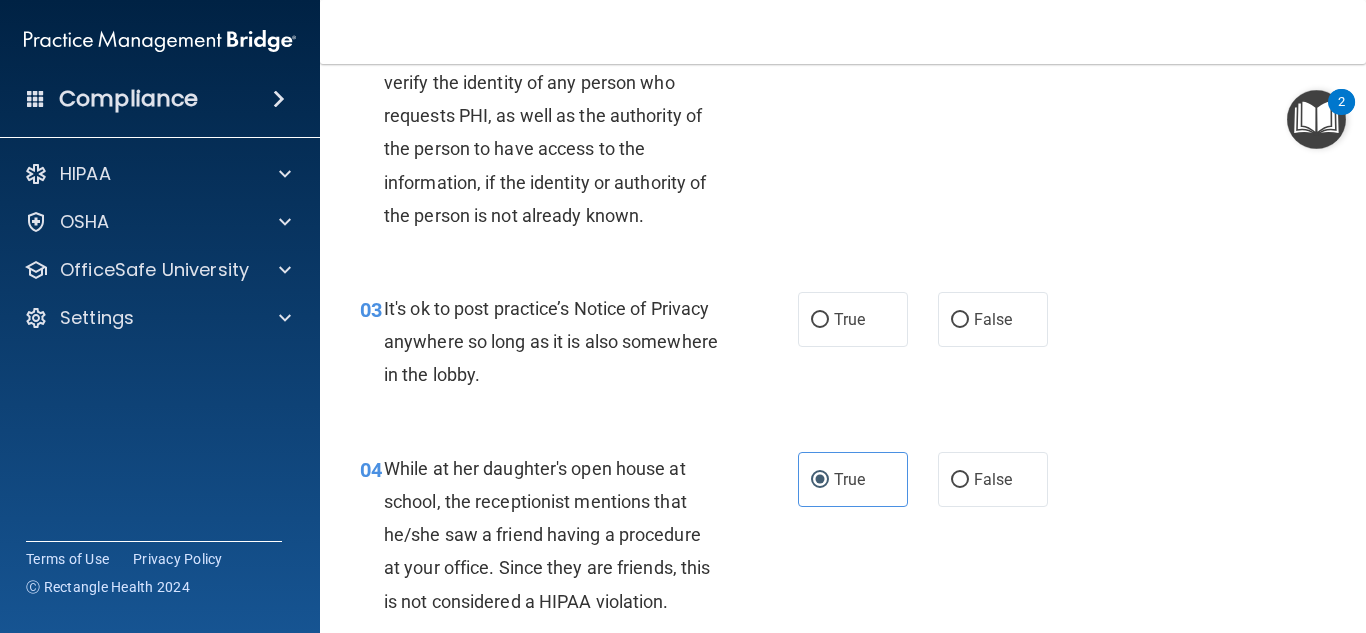 scroll, scrollTop: 384, scrollLeft: 0, axis: vertical 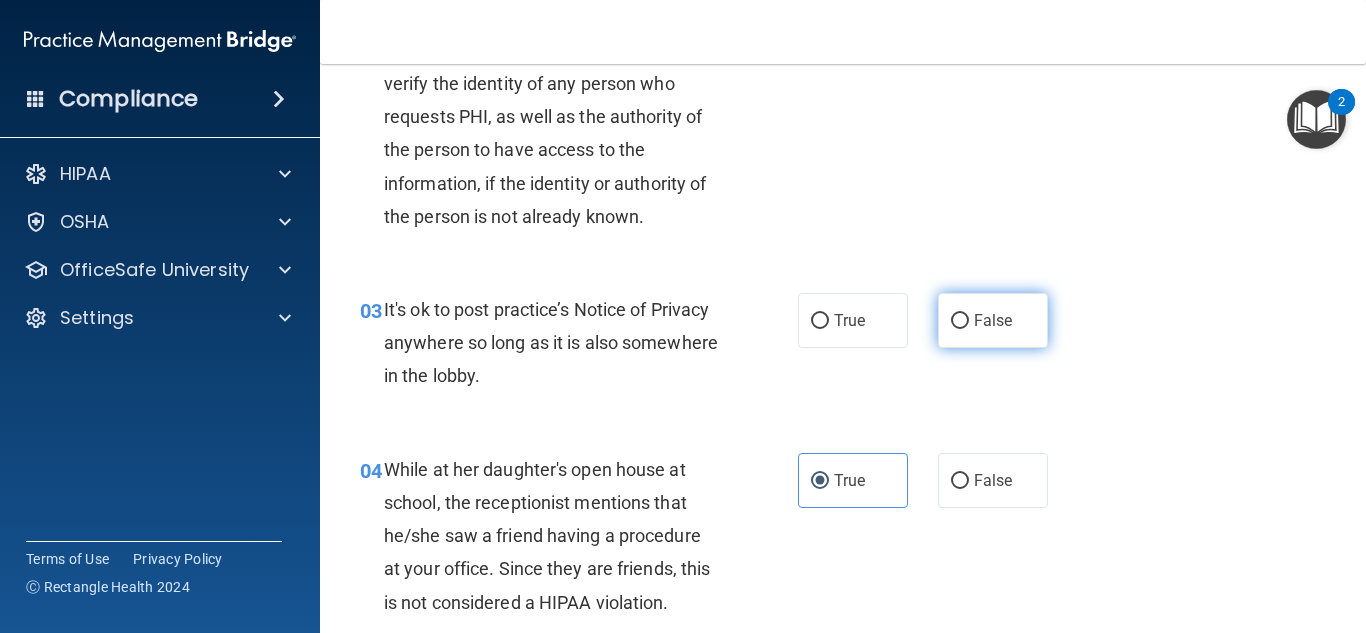 click on "False" at bounding box center [960, 321] 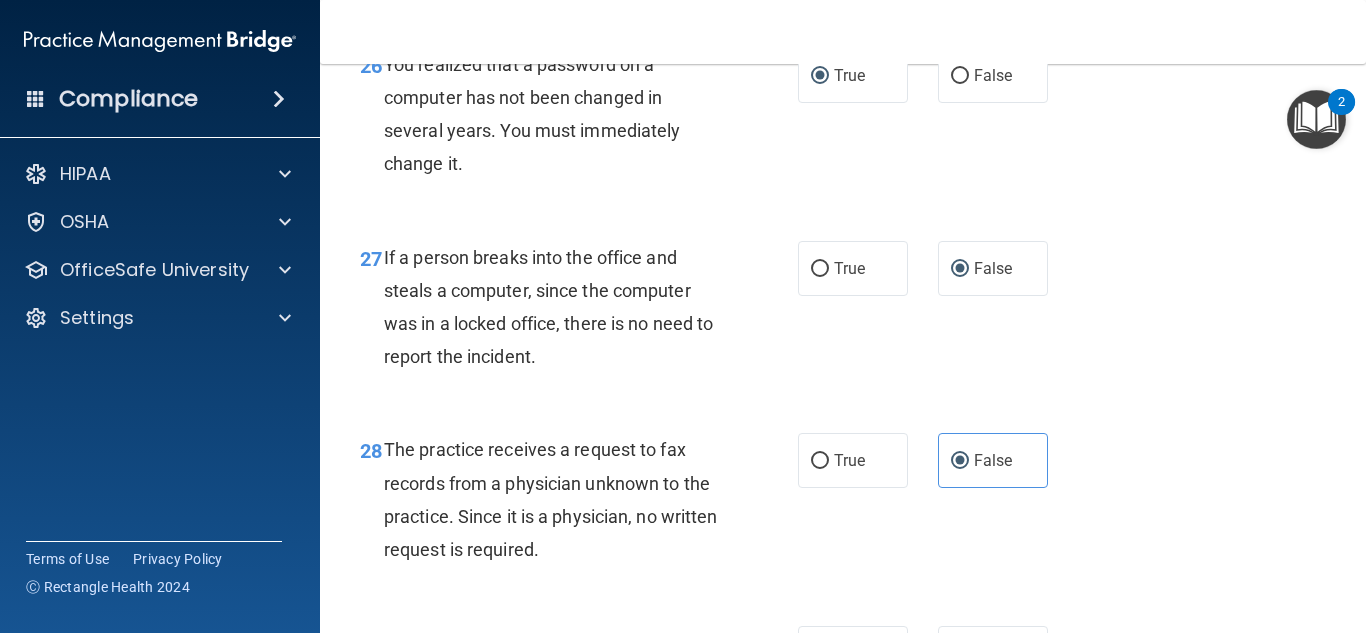 scroll, scrollTop: 5517, scrollLeft: 0, axis: vertical 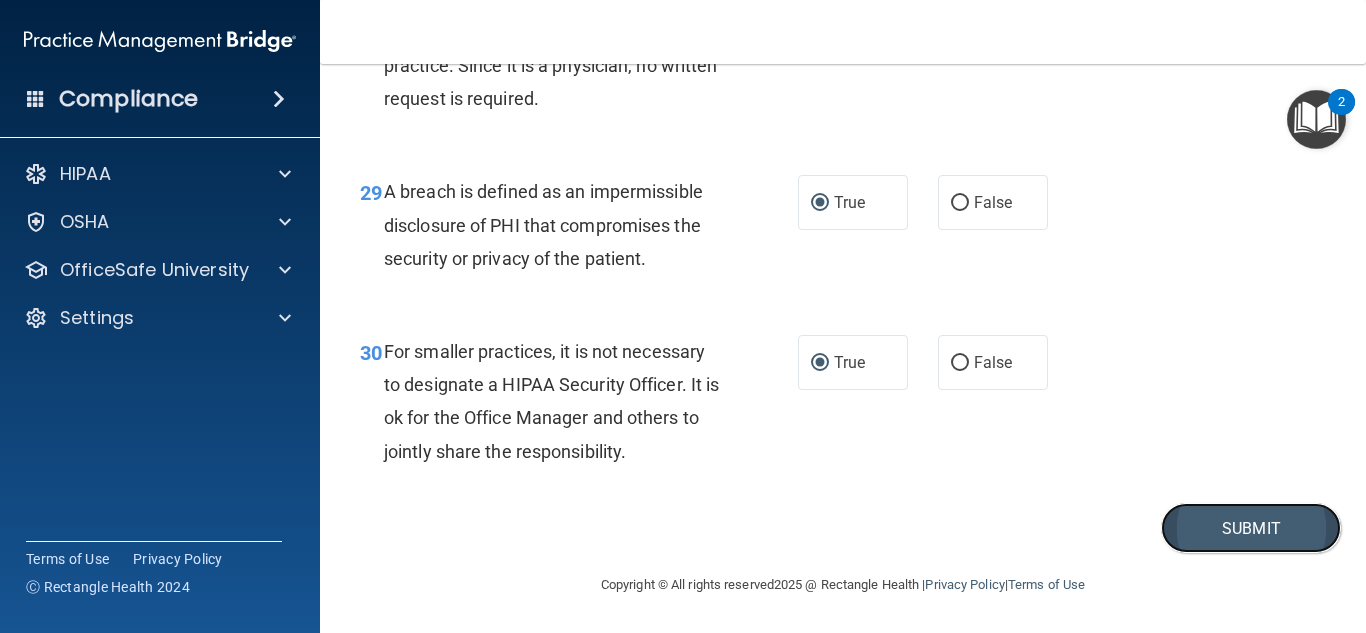 click on "Submit" at bounding box center [1251, 528] 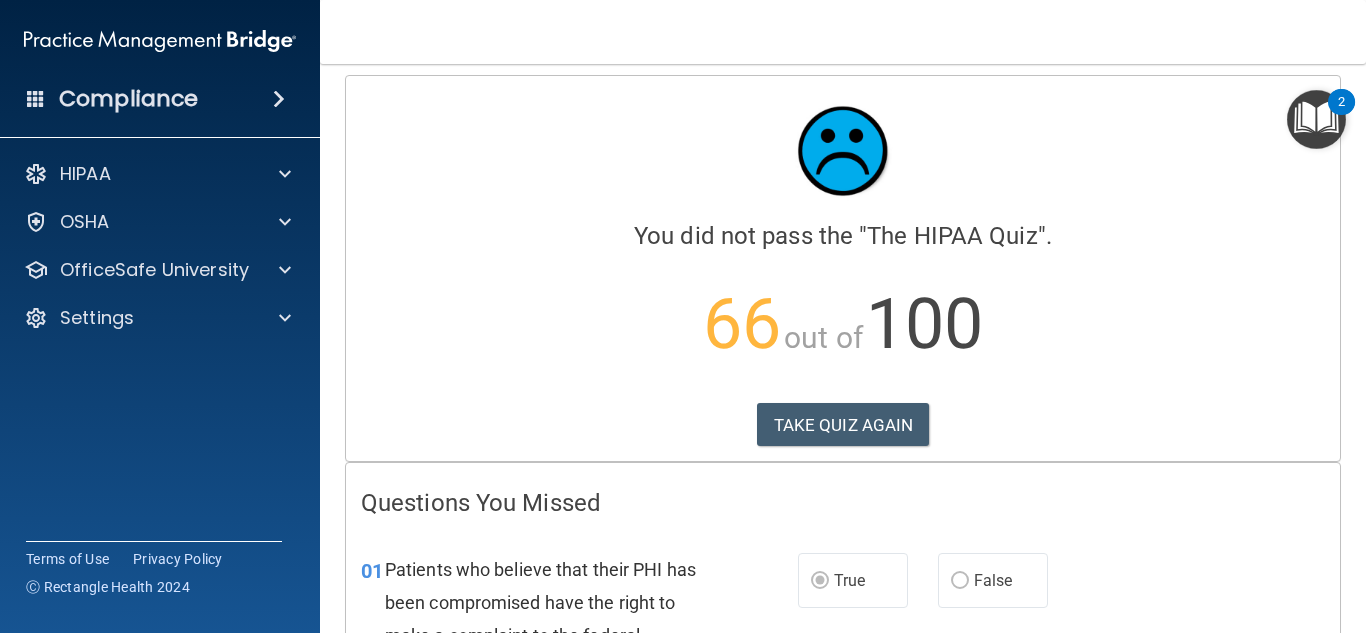 scroll, scrollTop: 9, scrollLeft: 0, axis: vertical 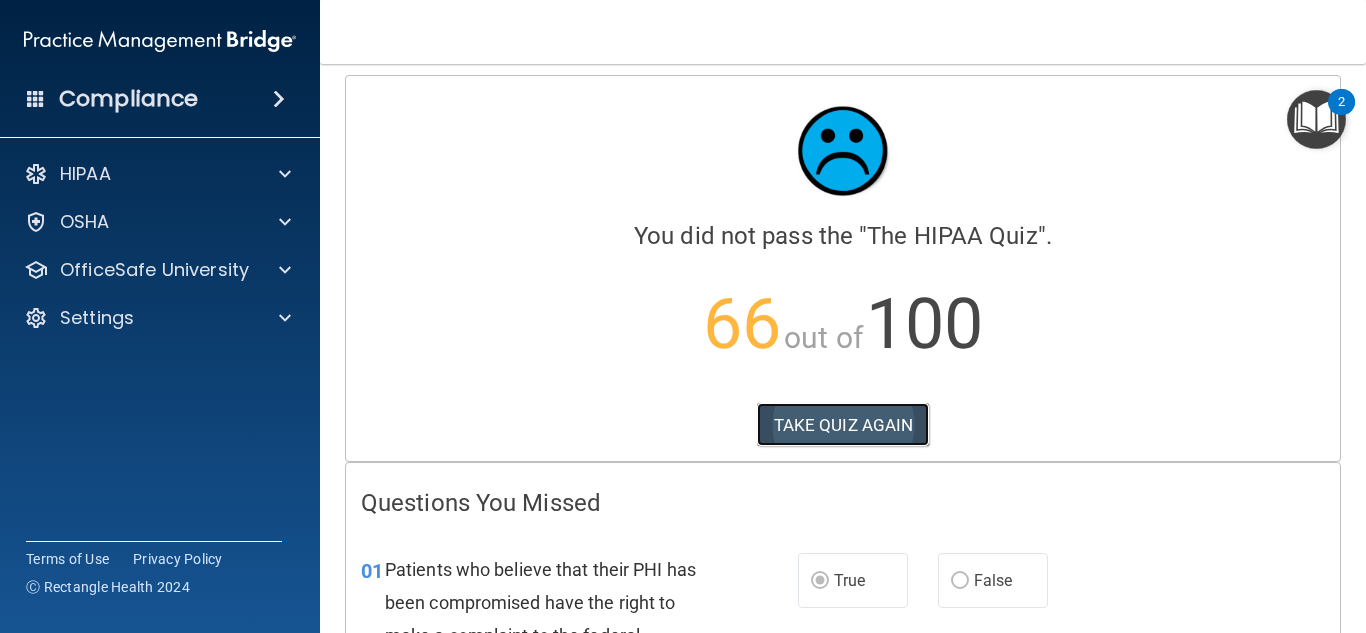 click on "TAKE QUIZ AGAIN" at bounding box center (843, 425) 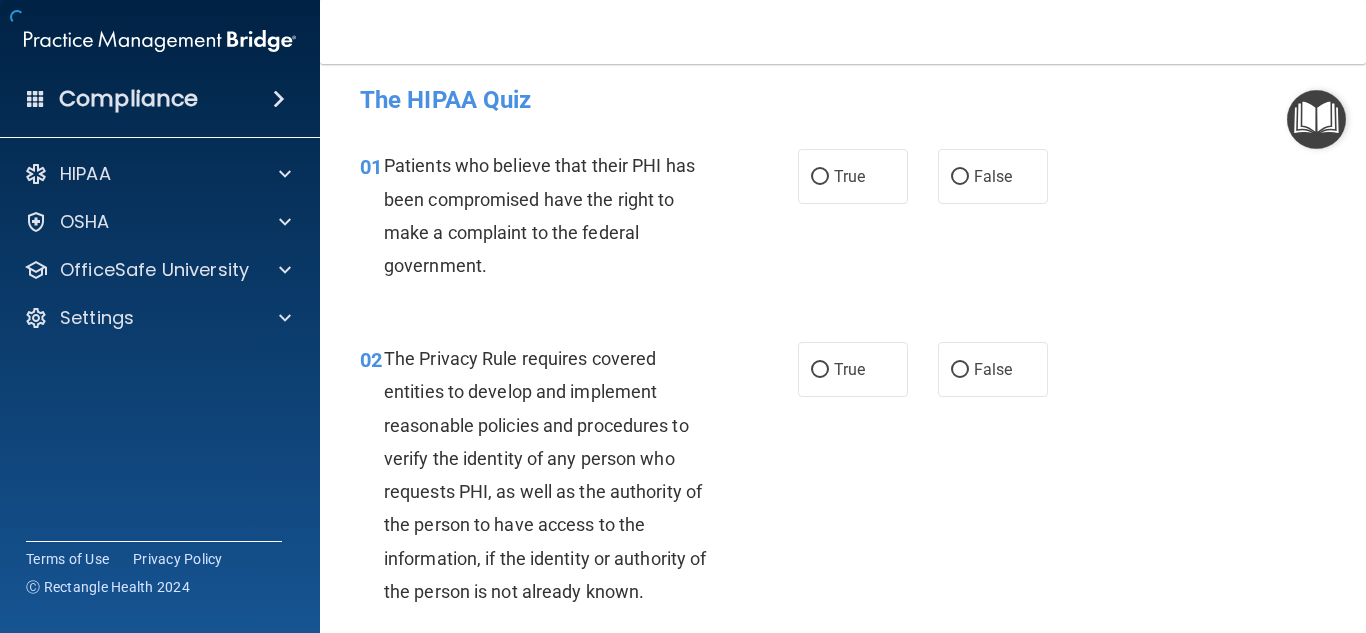scroll, scrollTop: 328, scrollLeft: 0, axis: vertical 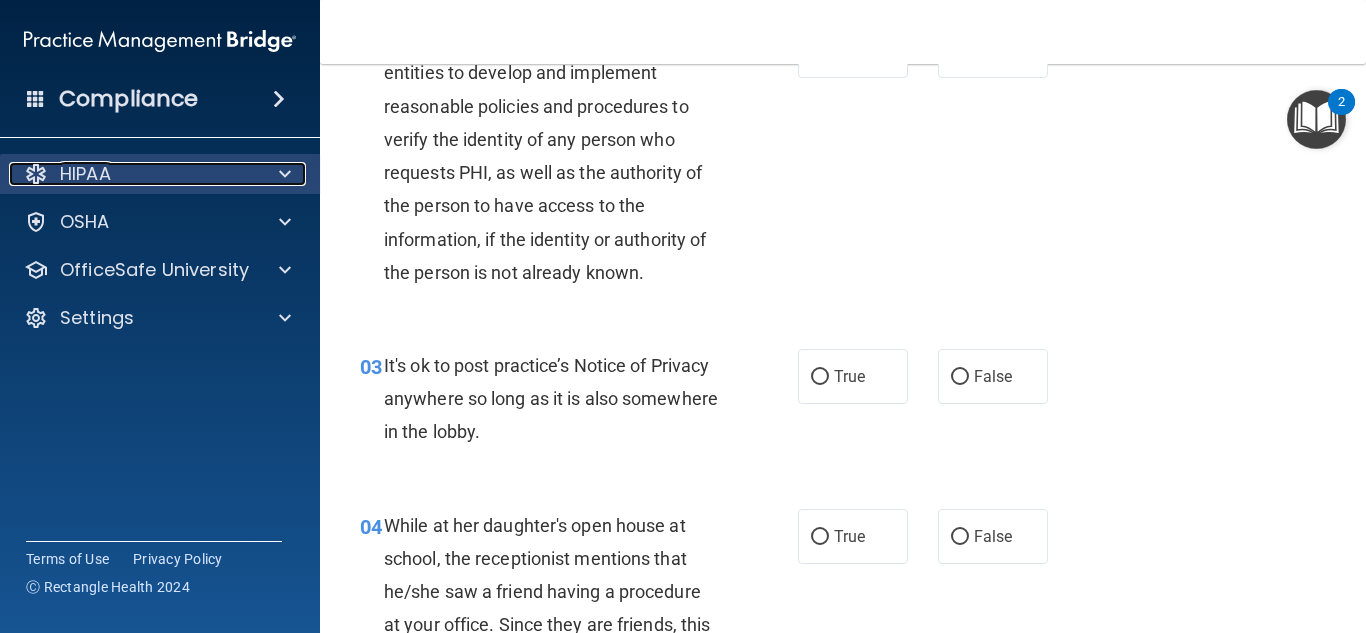 click at bounding box center [285, 174] 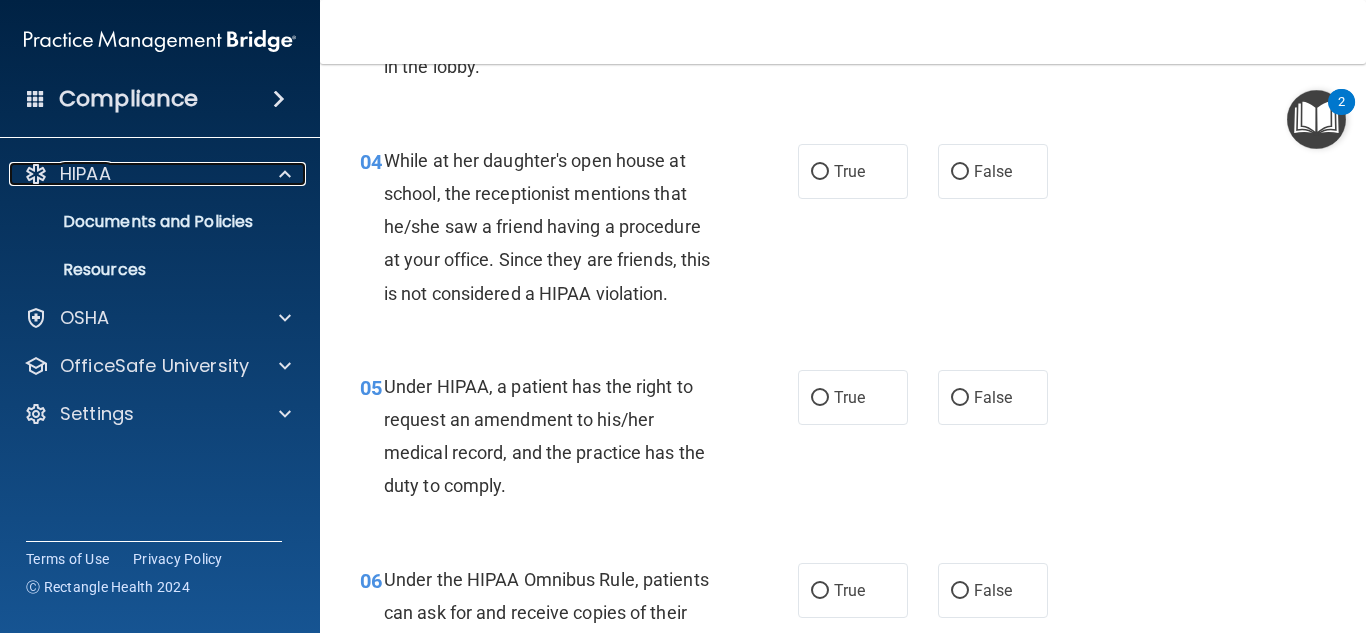 scroll, scrollTop: 0, scrollLeft: 0, axis: both 